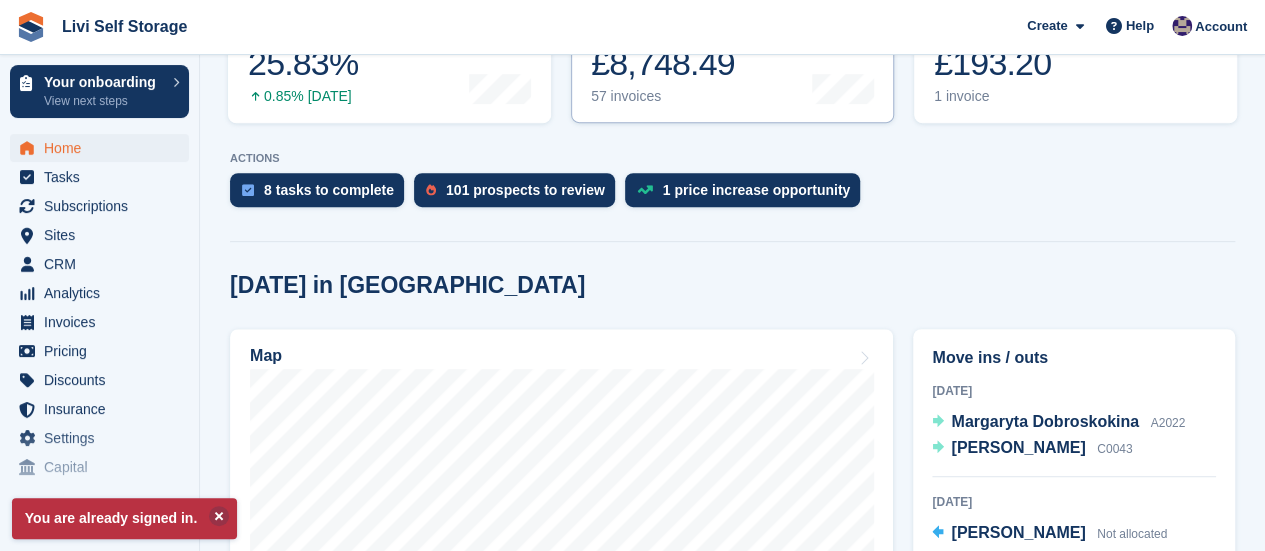 scroll, scrollTop: 500, scrollLeft: 0, axis: vertical 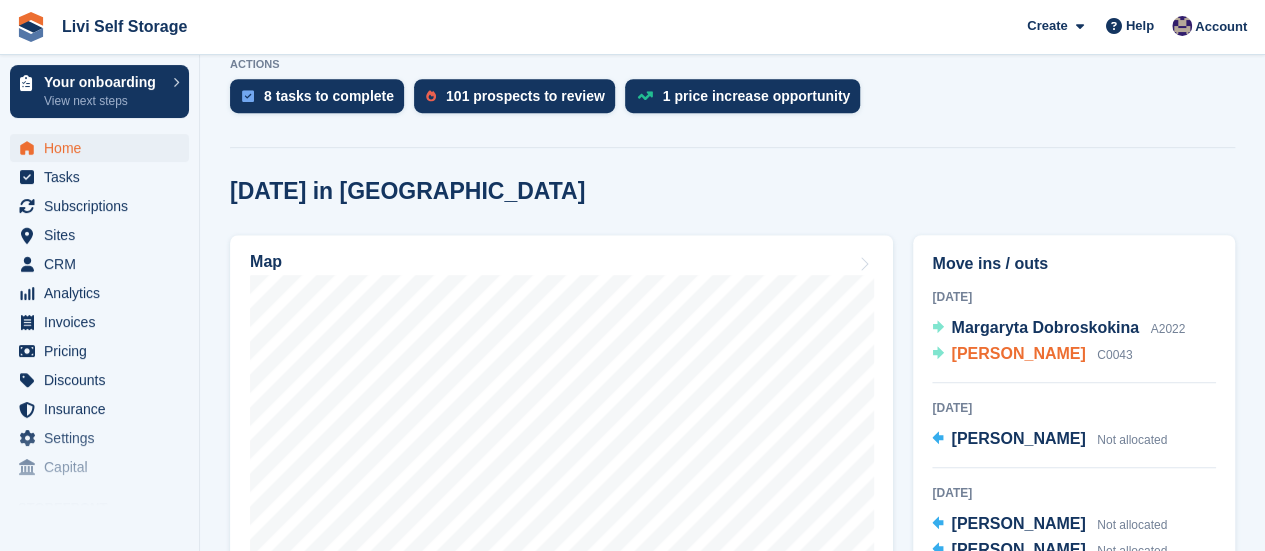 click on "Laurence Robertson" at bounding box center [1018, 353] 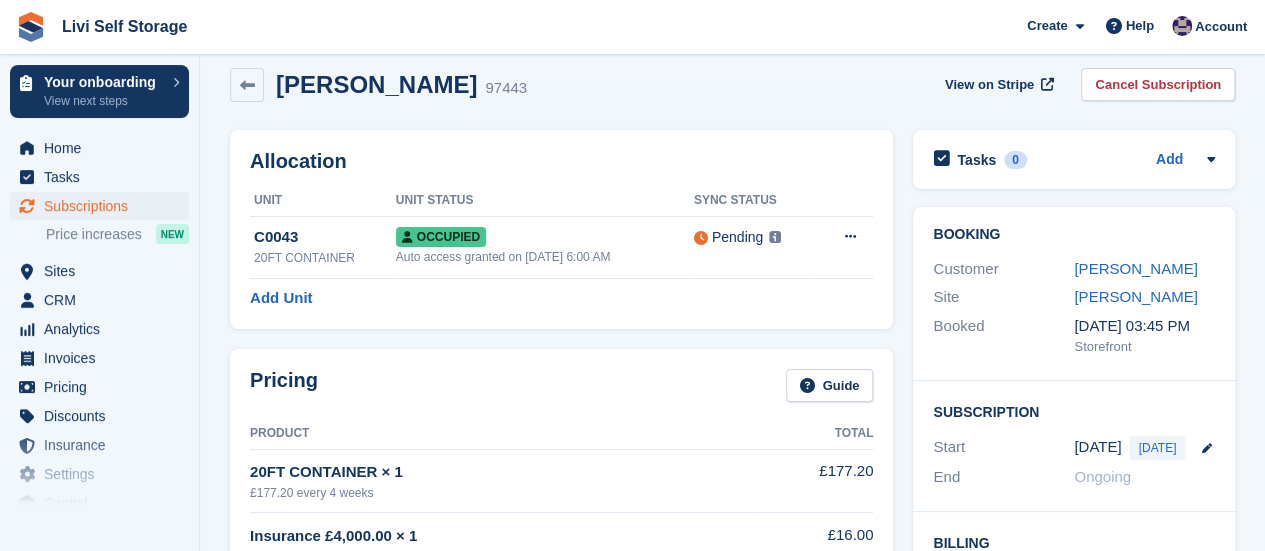 scroll, scrollTop: 0, scrollLeft: 0, axis: both 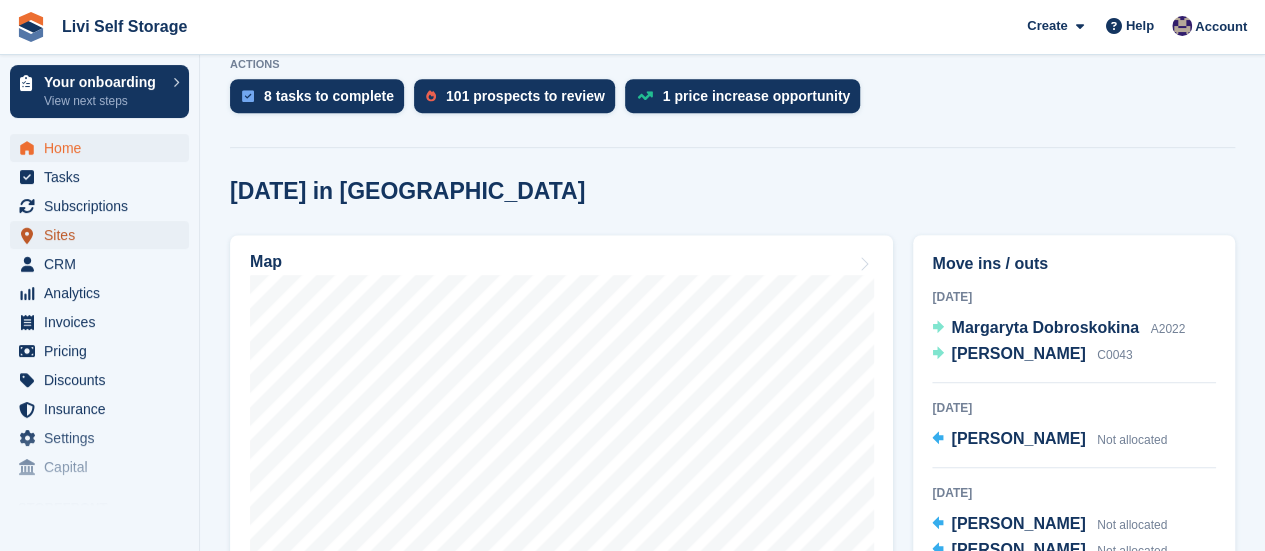 click on "Sites" at bounding box center [104, 235] 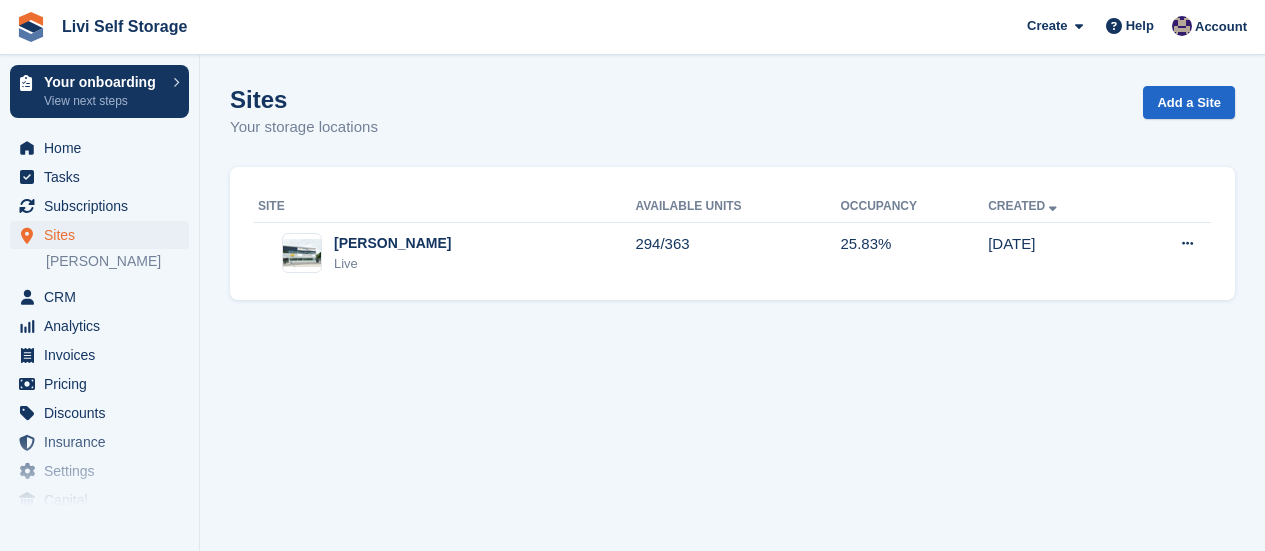 scroll, scrollTop: 0, scrollLeft: 0, axis: both 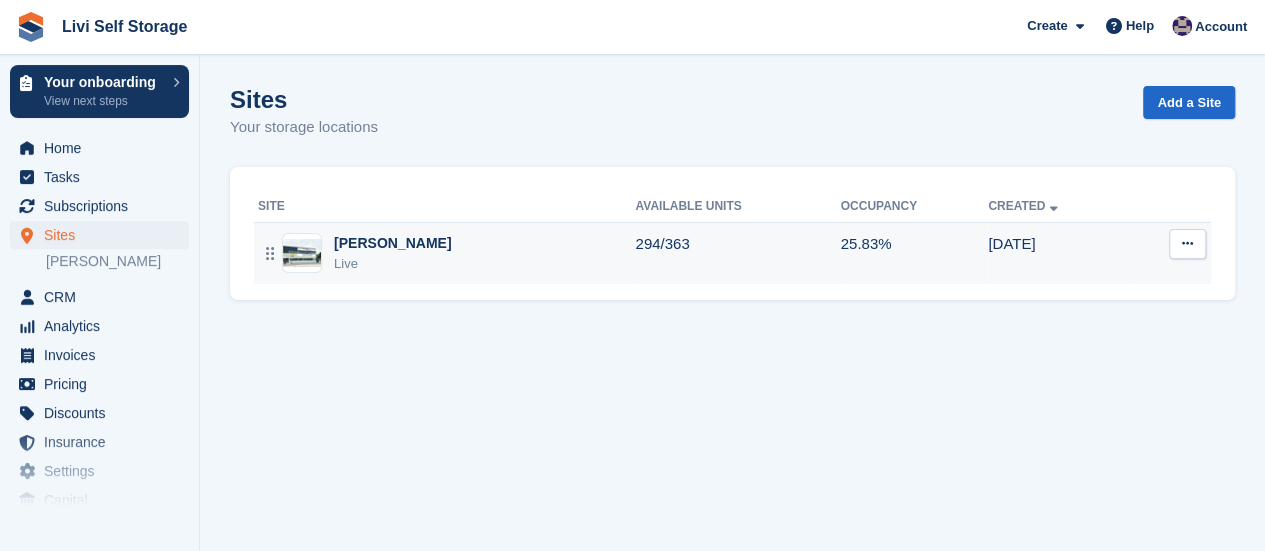click on "[PERSON_NAME]" at bounding box center (392, 243) 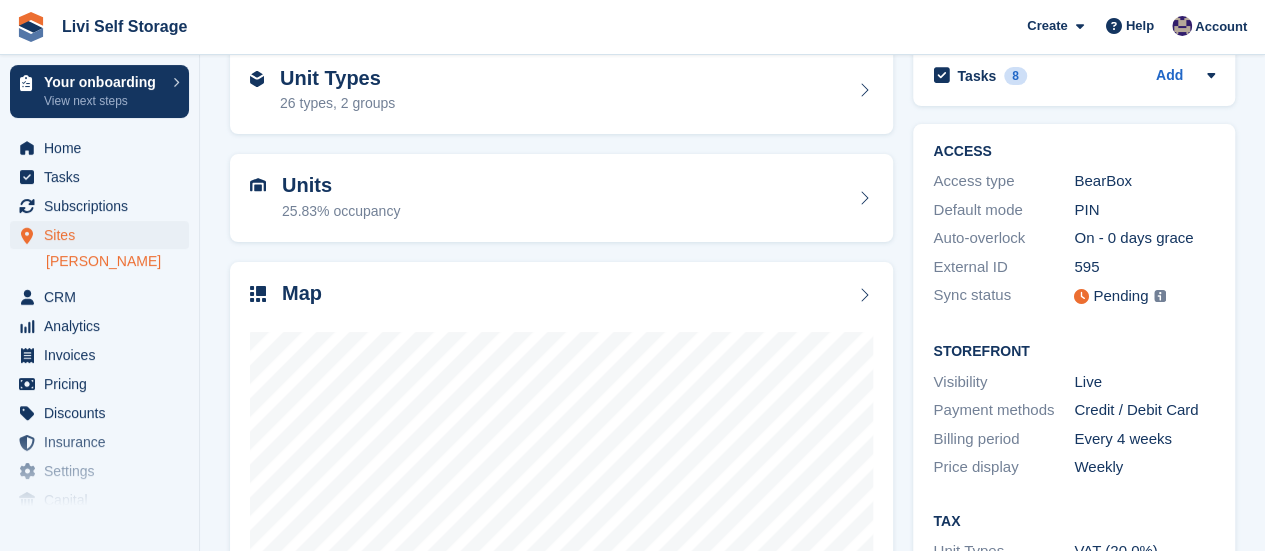 scroll, scrollTop: 0, scrollLeft: 0, axis: both 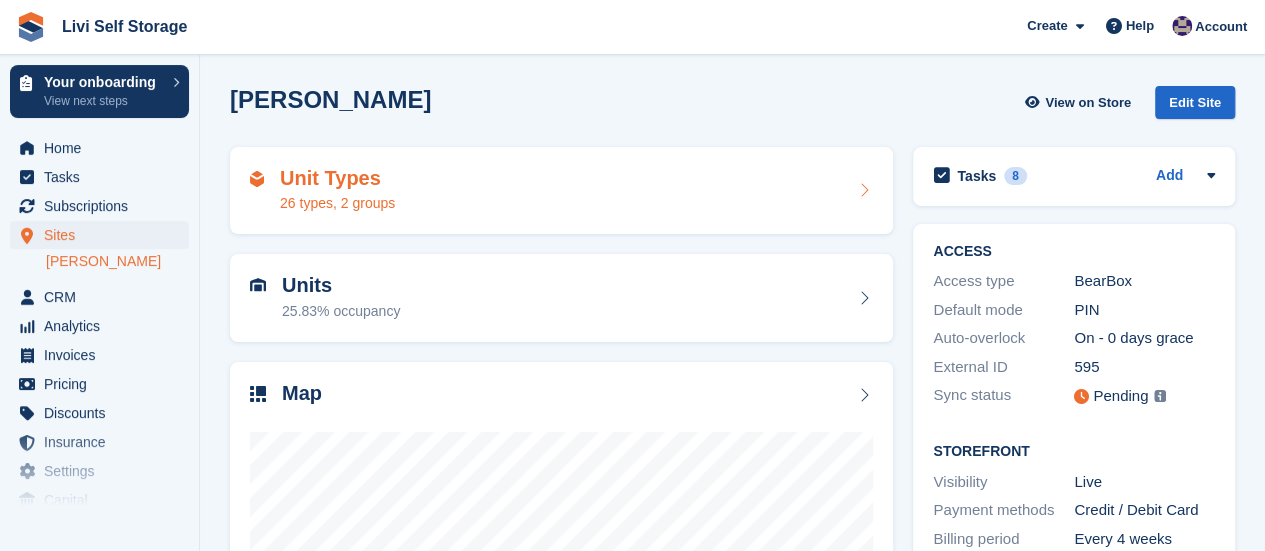 click at bounding box center (863, 190) 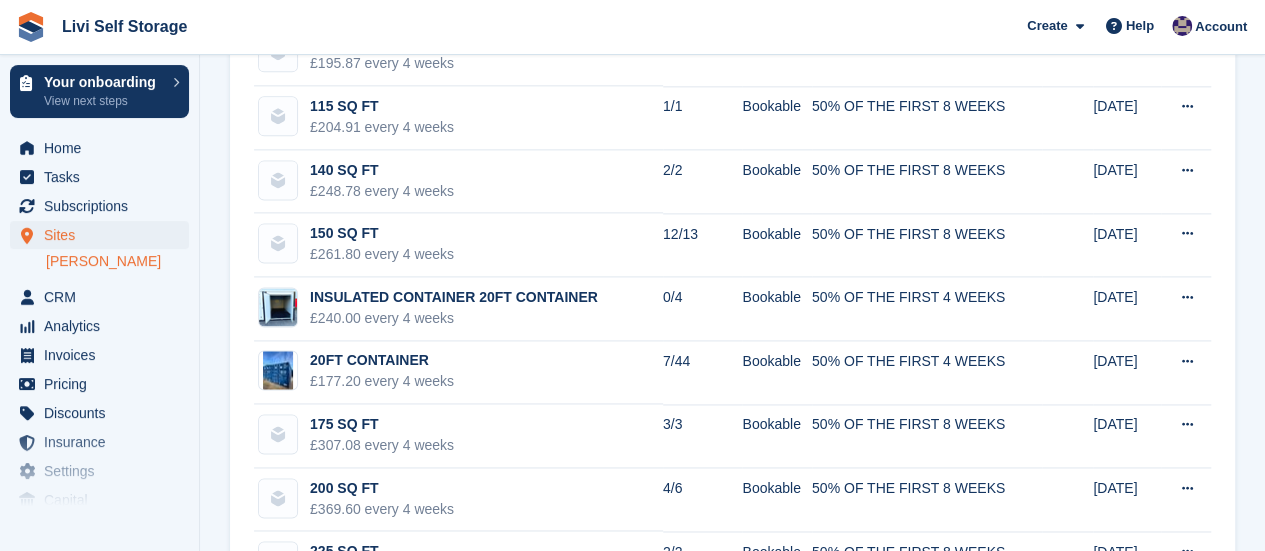 scroll, scrollTop: 1300, scrollLeft: 0, axis: vertical 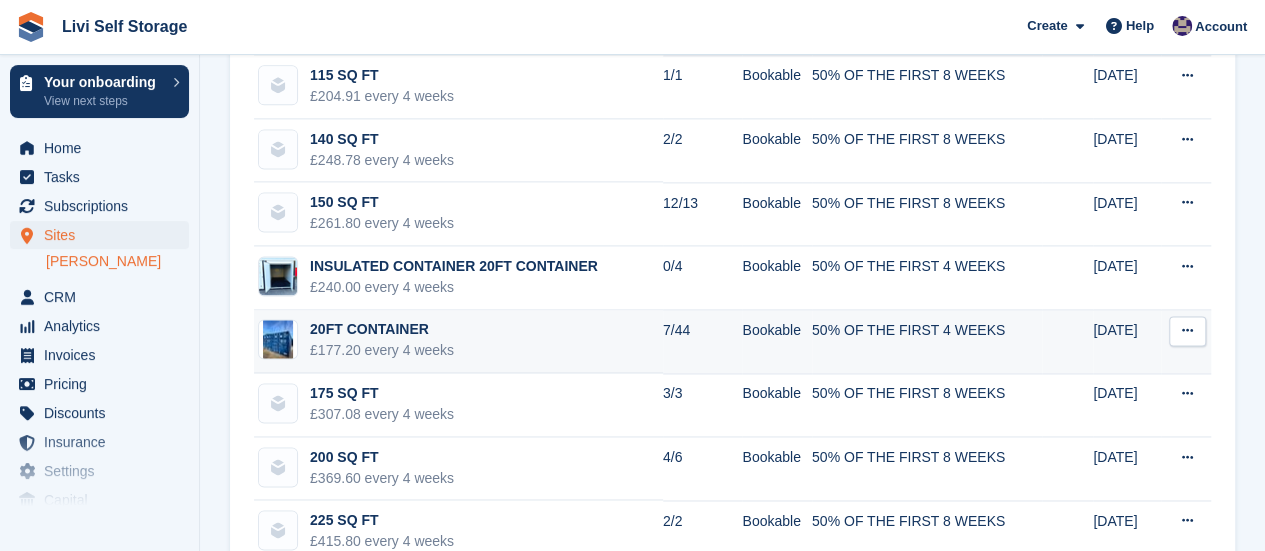 click on "20FT CONTAINER" at bounding box center [382, 329] 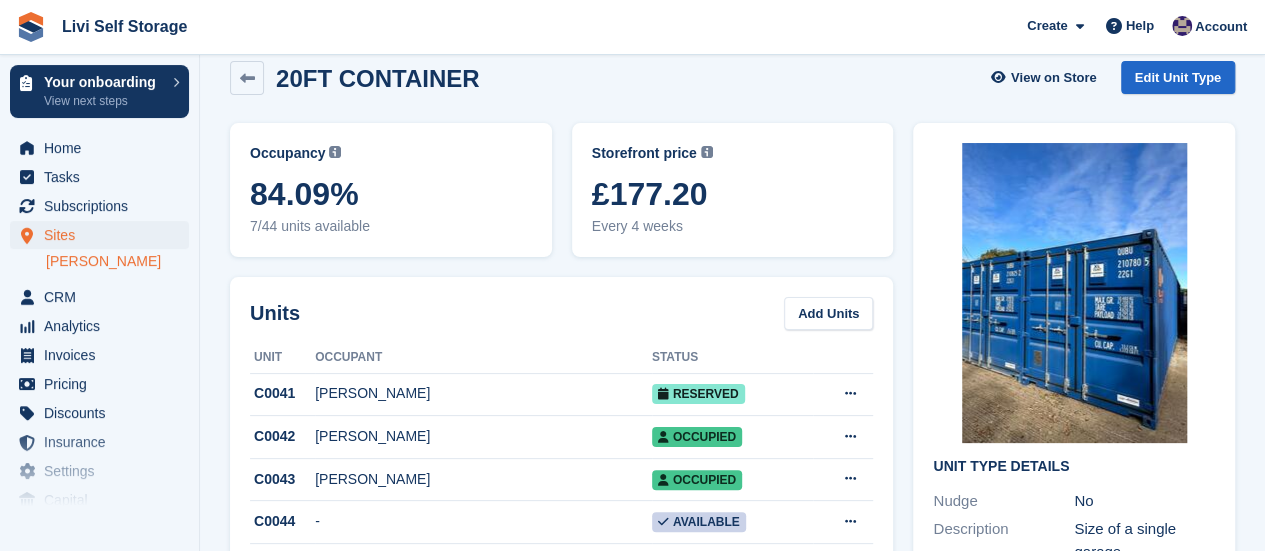 scroll, scrollTop: 0, scrollLeft: 0, axis: both 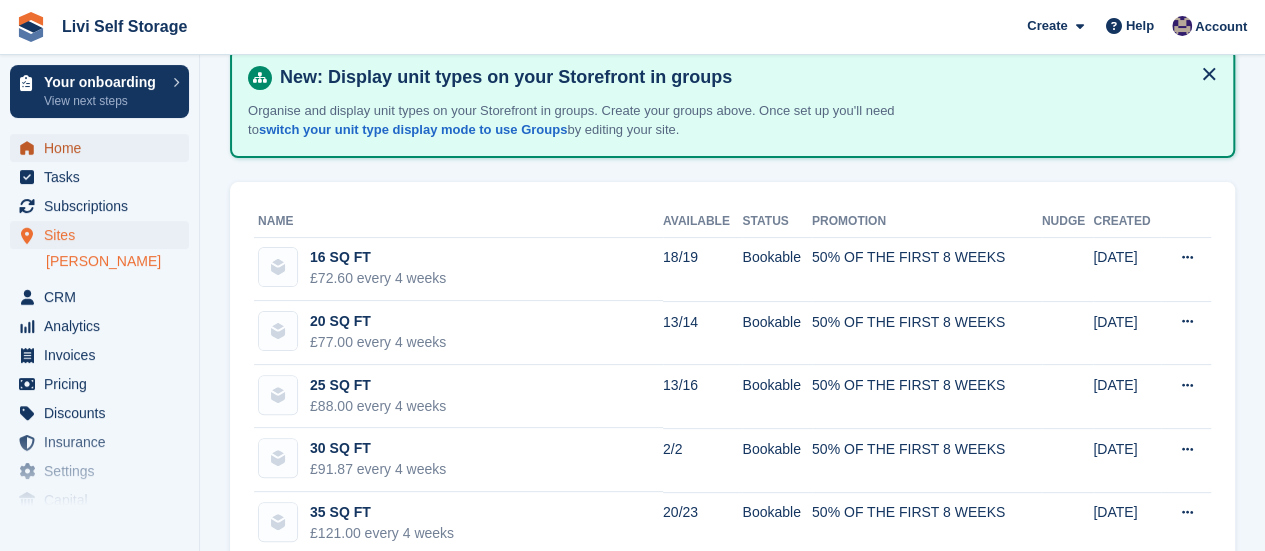 click on "Home" at bounding box center [104, 148] 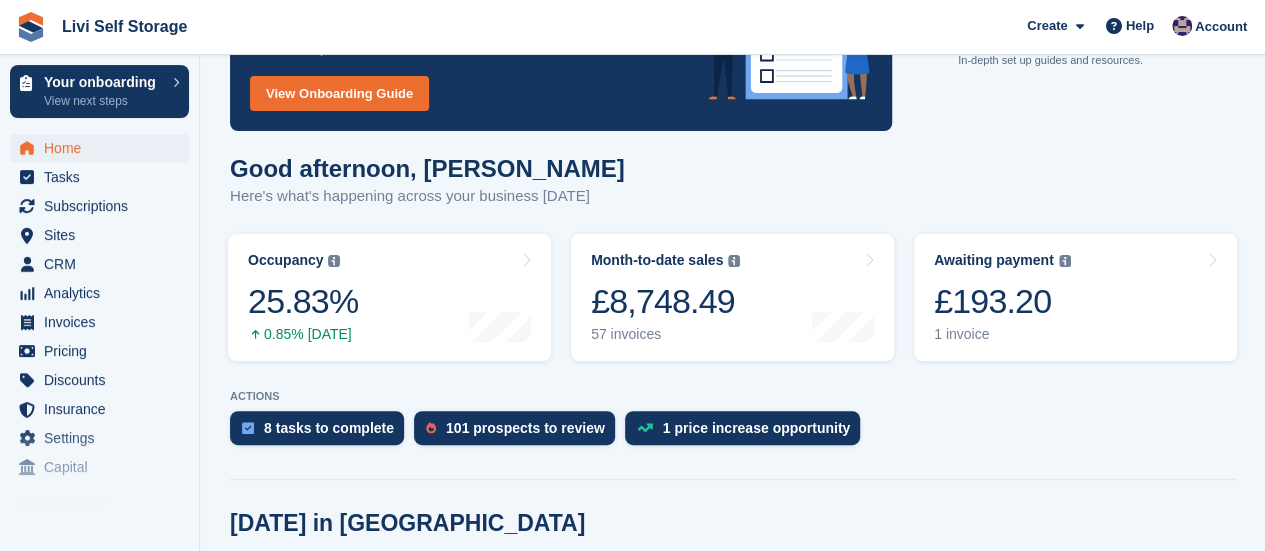 scroll, scrollTop: 200, scrollLeft: 0, axis: vertical 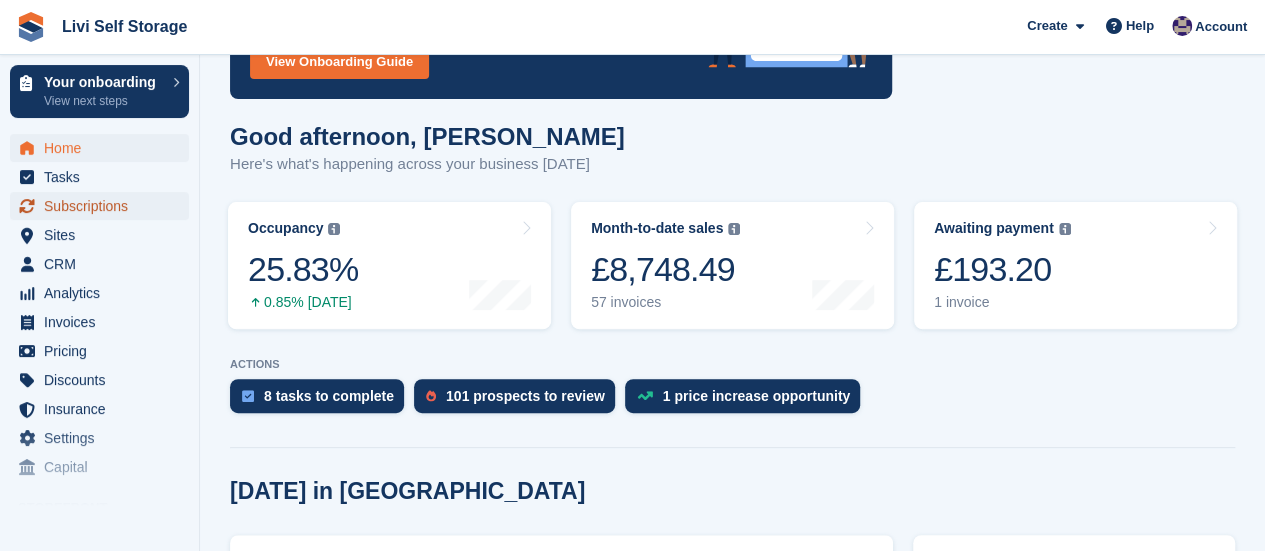 click on "Subscriptions" at bounding box center (104, 206) 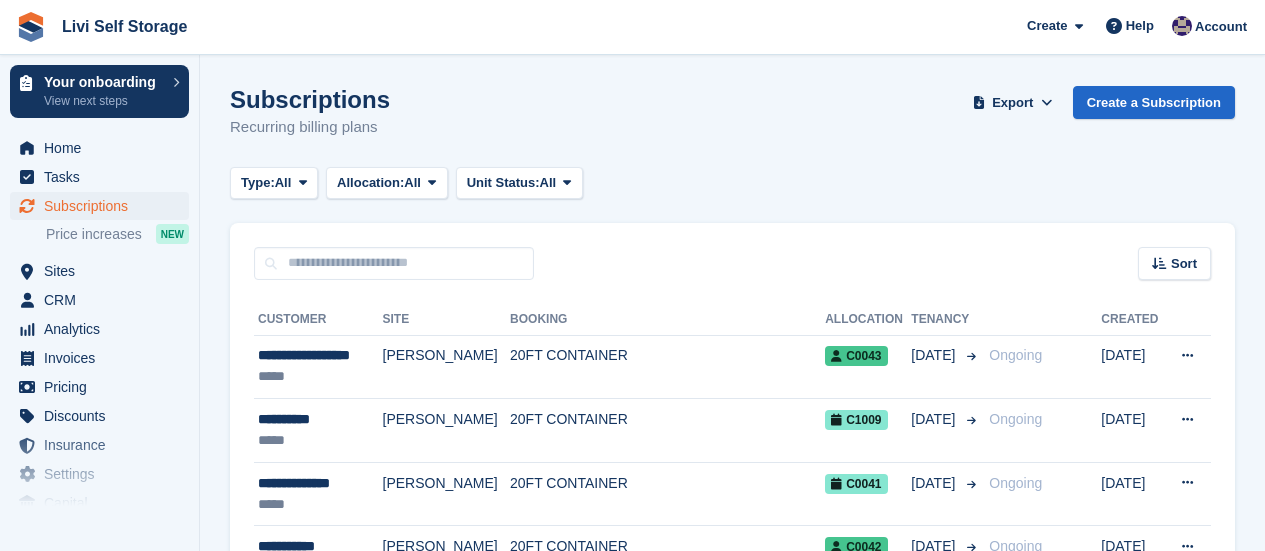 scroll, scrollTop: 0, scrollLeft: 0, axis: both 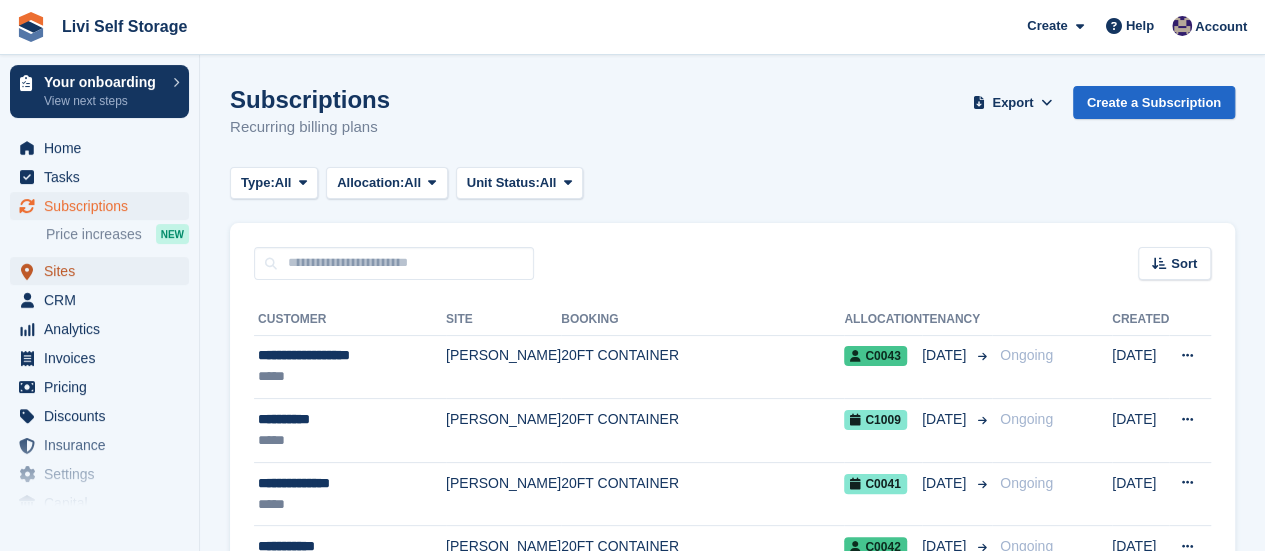 click on "Sites" at bounding box center [104, 271] 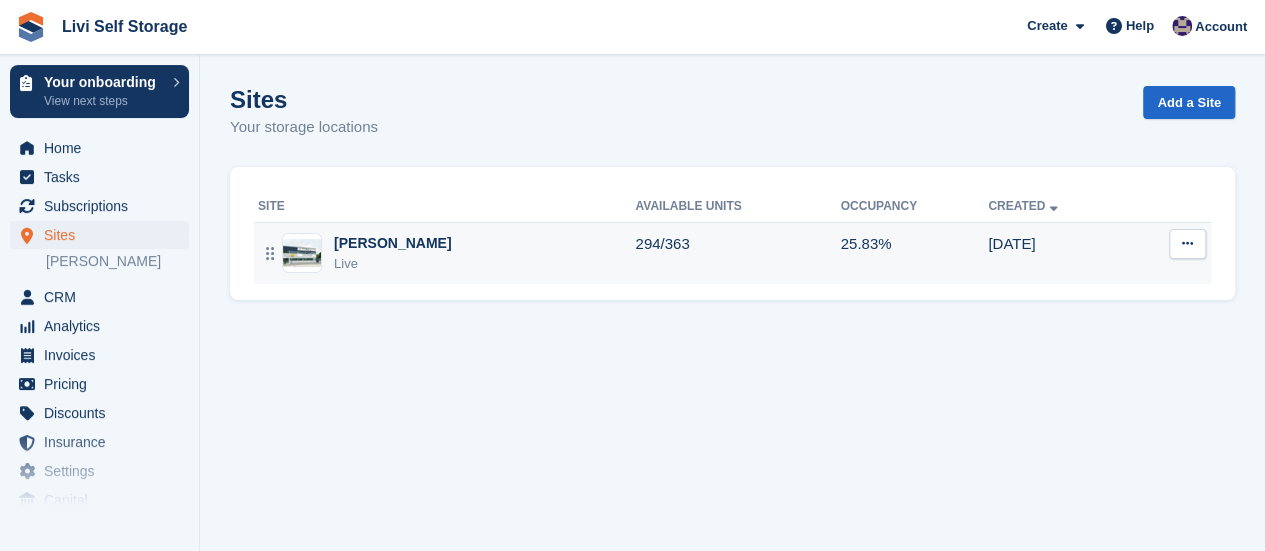 click on "[PERSON_NAME]" at bounding box center (392, 243) 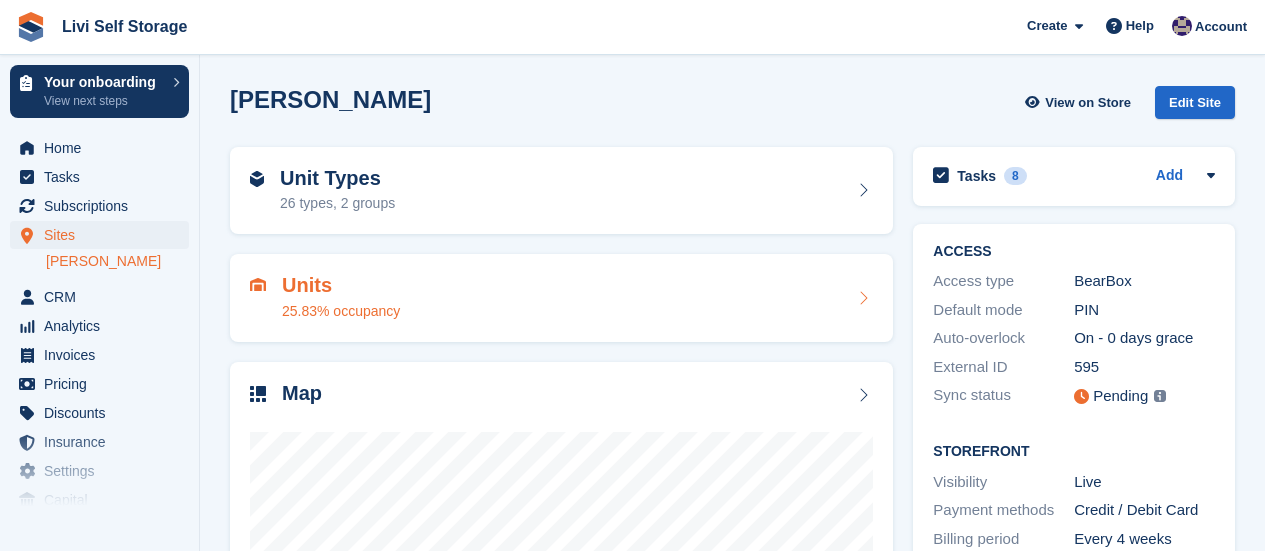 scroll, scrollTop: 0, scrollLeft: 0, axis: both 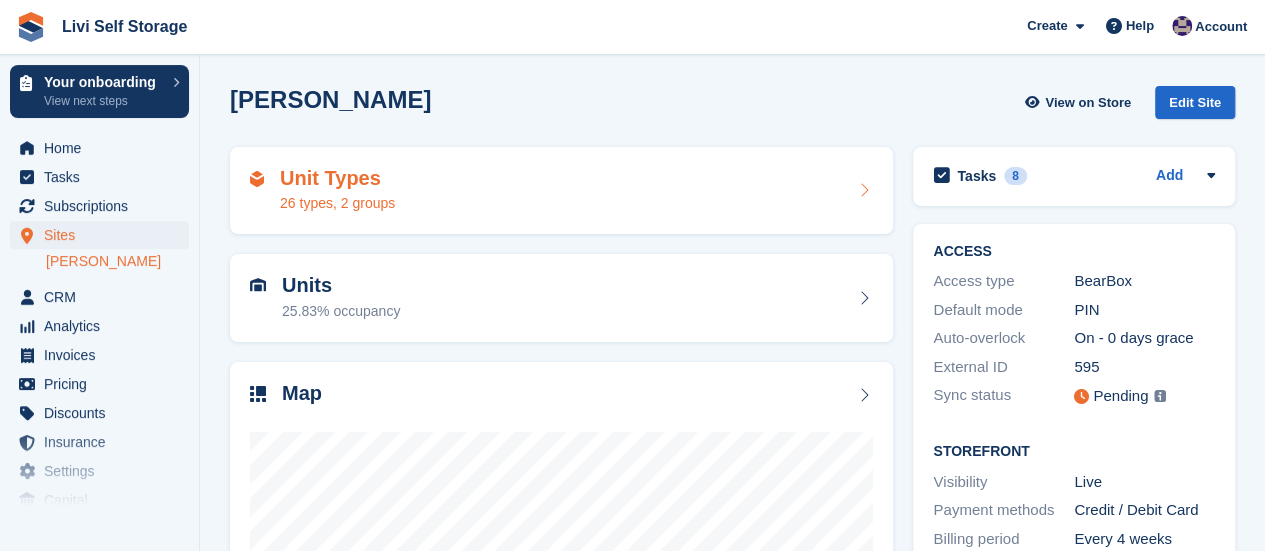 click on "Unit Types" at bounding box center (337, 178) 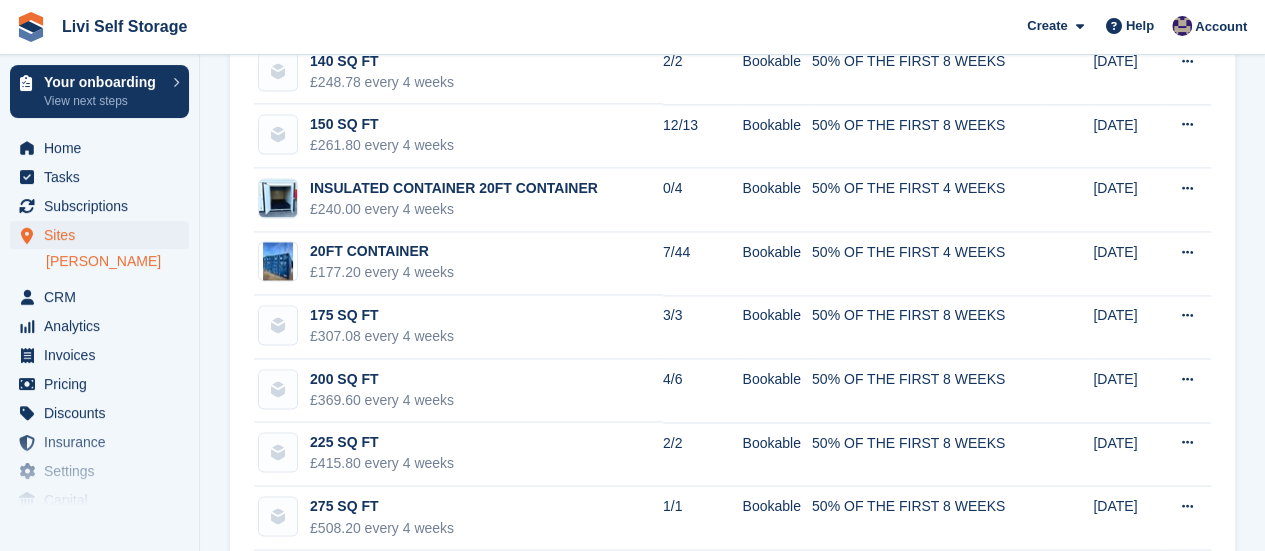 scroll, scrollTop: 1400, scrollLeft: 0, axis: vertical 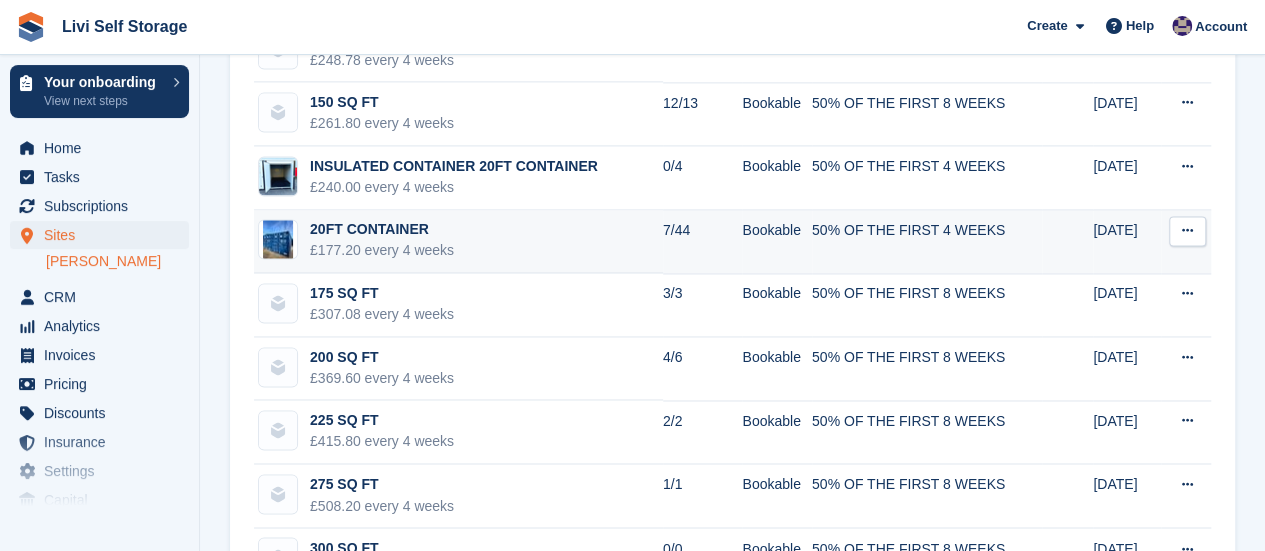 click on "20FT CONTAINER
£177.20 every 4 weeks" at bounding box center (458, 242) 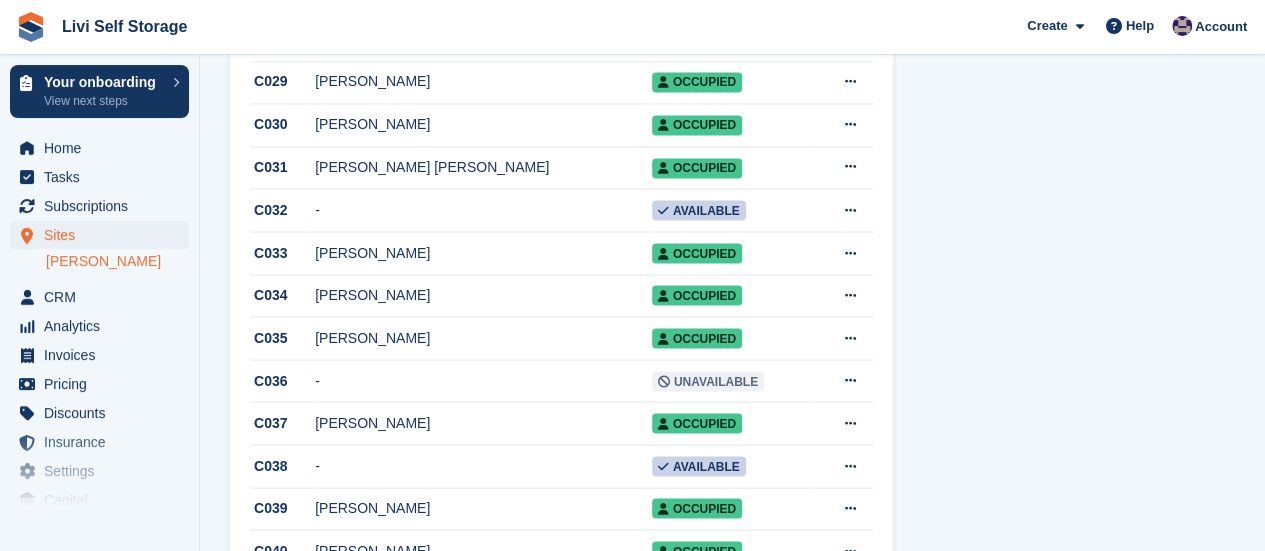 scroll, scrollTop: 1800, scrollLeft: 0, axis: vertical 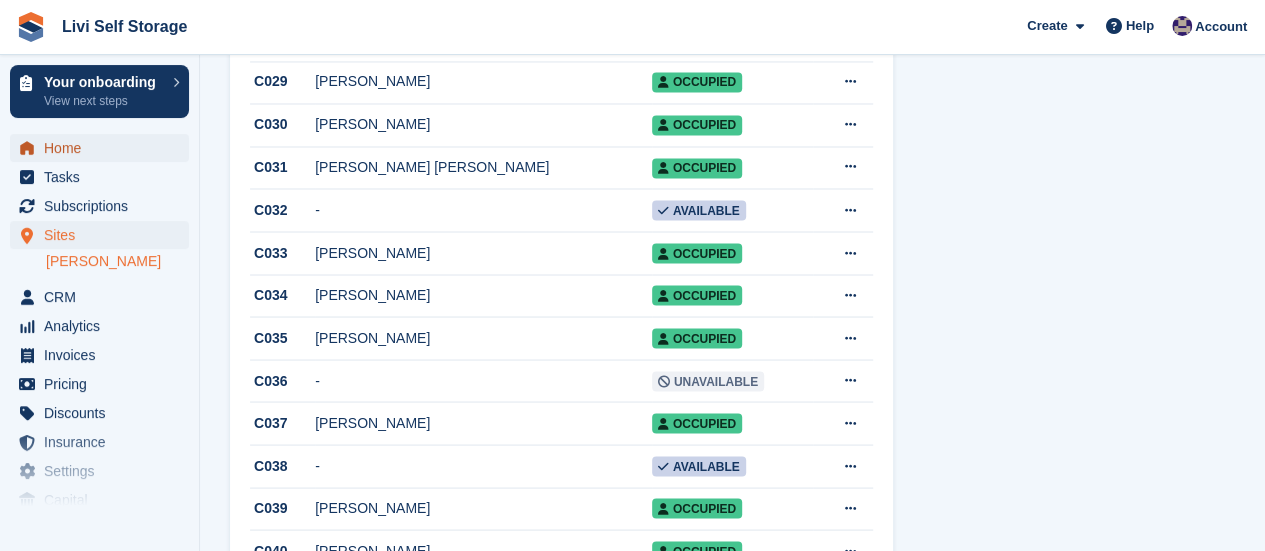 click on "Home" at bounding box center (104, 148) 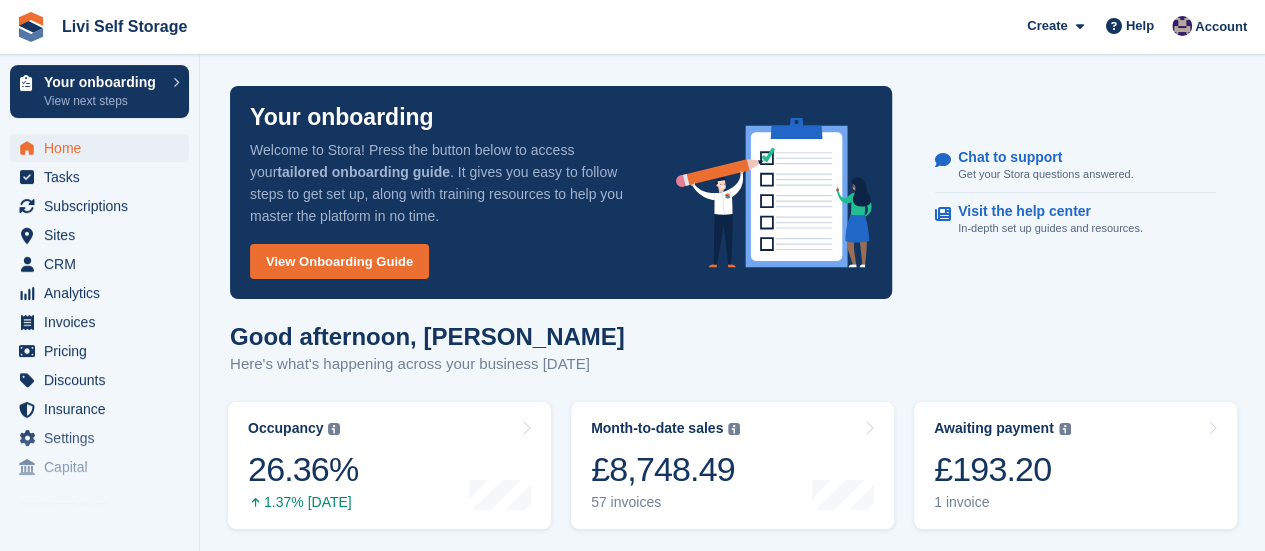 scroll, scrollTop: 200, scrollLeft: 0, axis: vertical 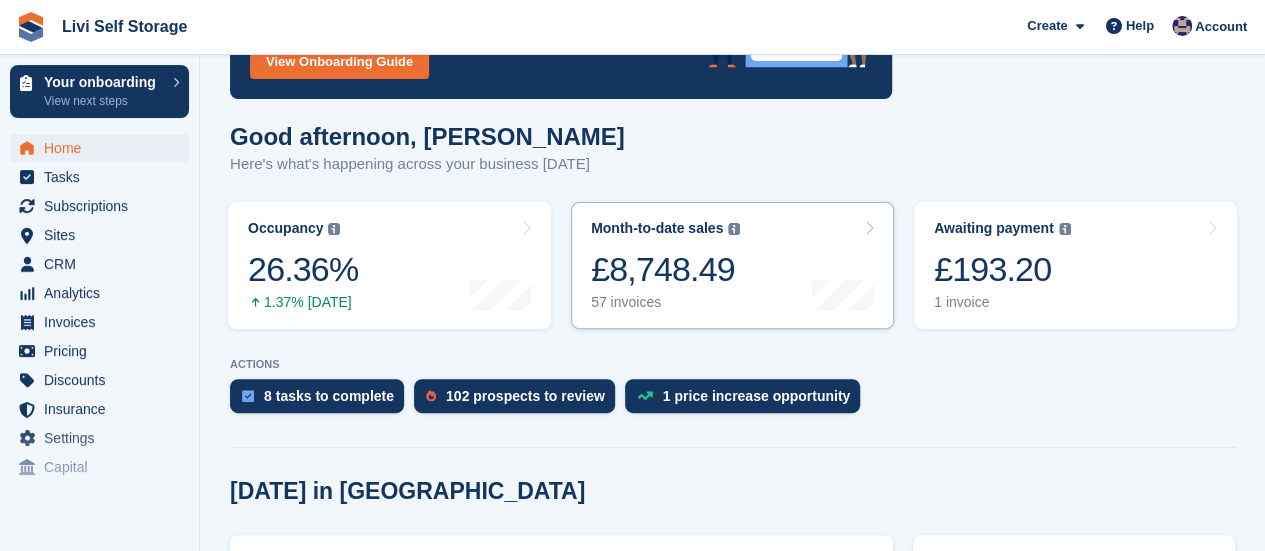 click on "57 invoices" at bounding box center (665, 302) 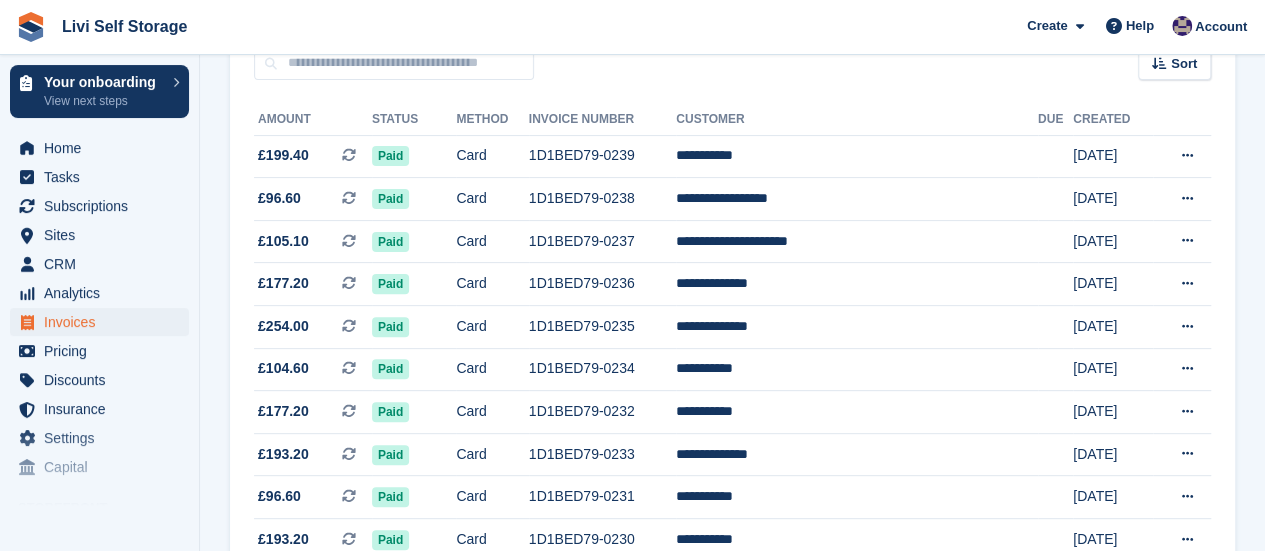 scroll, scrollTop: 0, scrollLeft: 0, axis: both 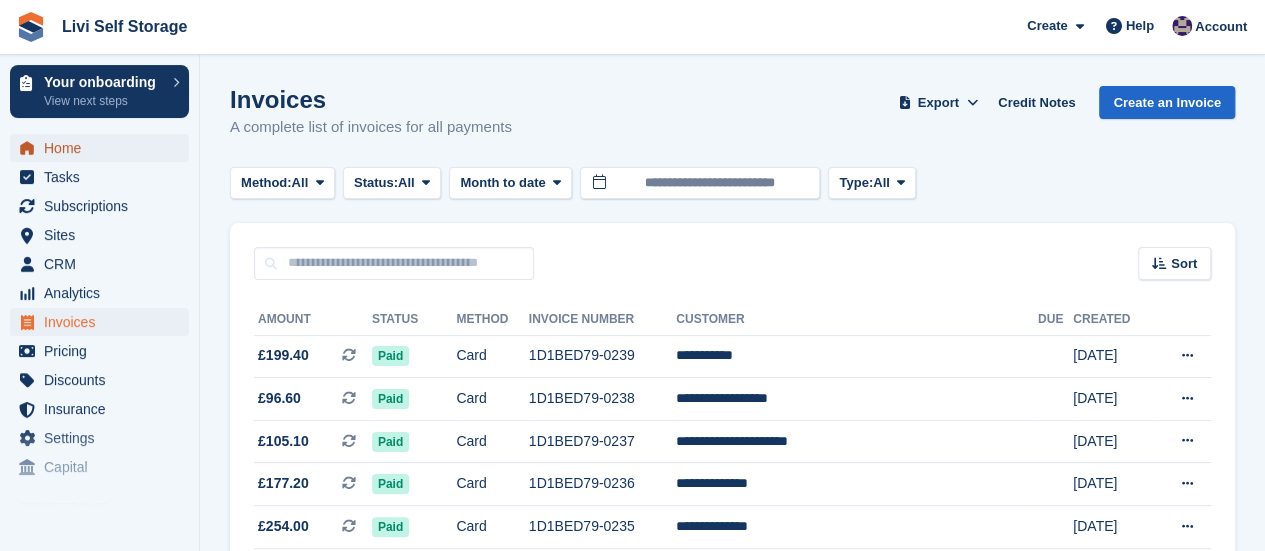 click on "Home" at bounding box center (104, 148) 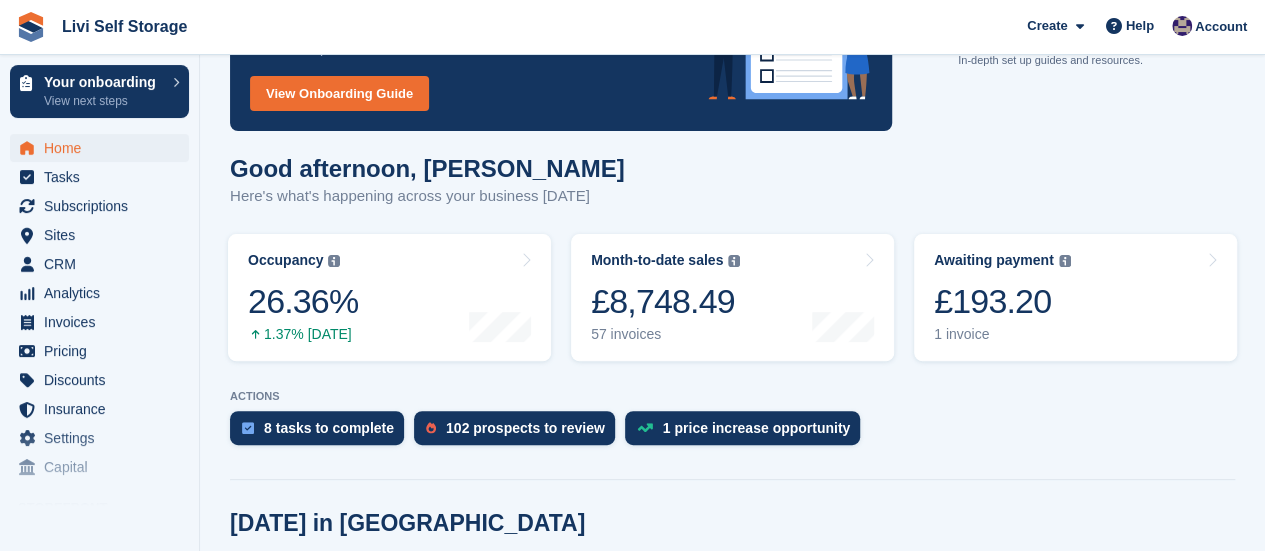 scroll, scrollTop: 200, scrollLeft: 0, axis: vertical 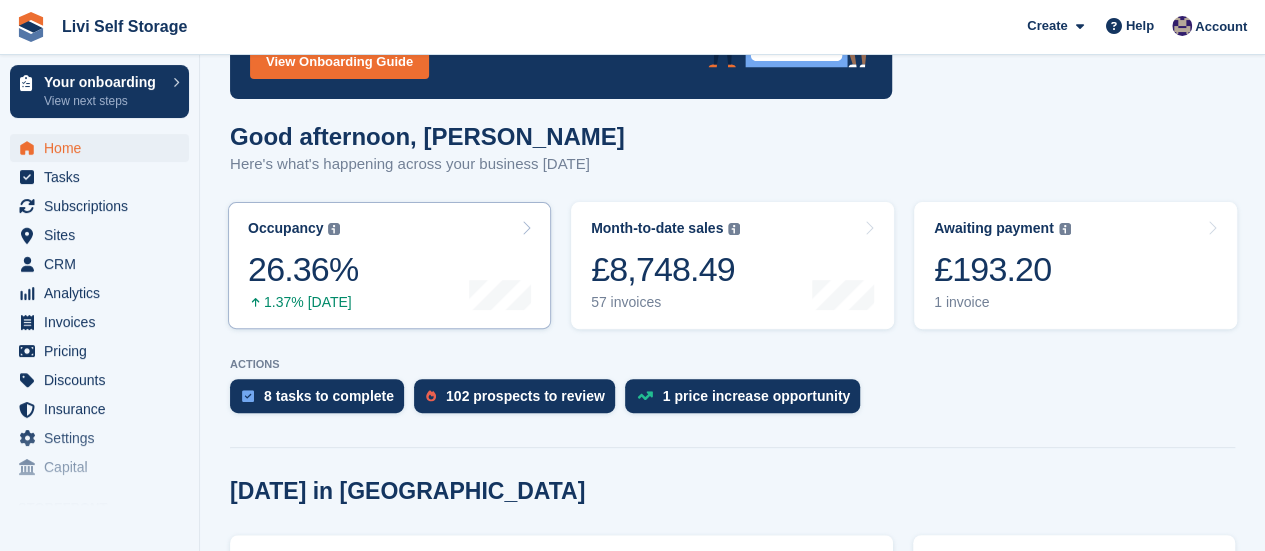 click on "1.37% today" at bounding box center [303, 302] 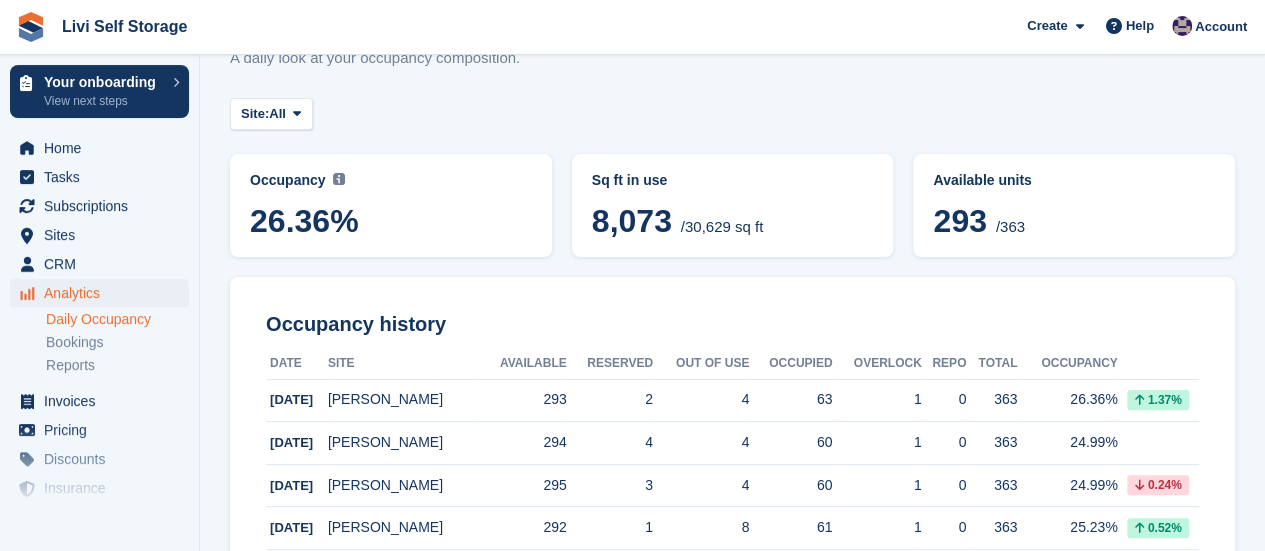 scroll, scrollTop: 100, scrollLeft: 0, axis: vertical 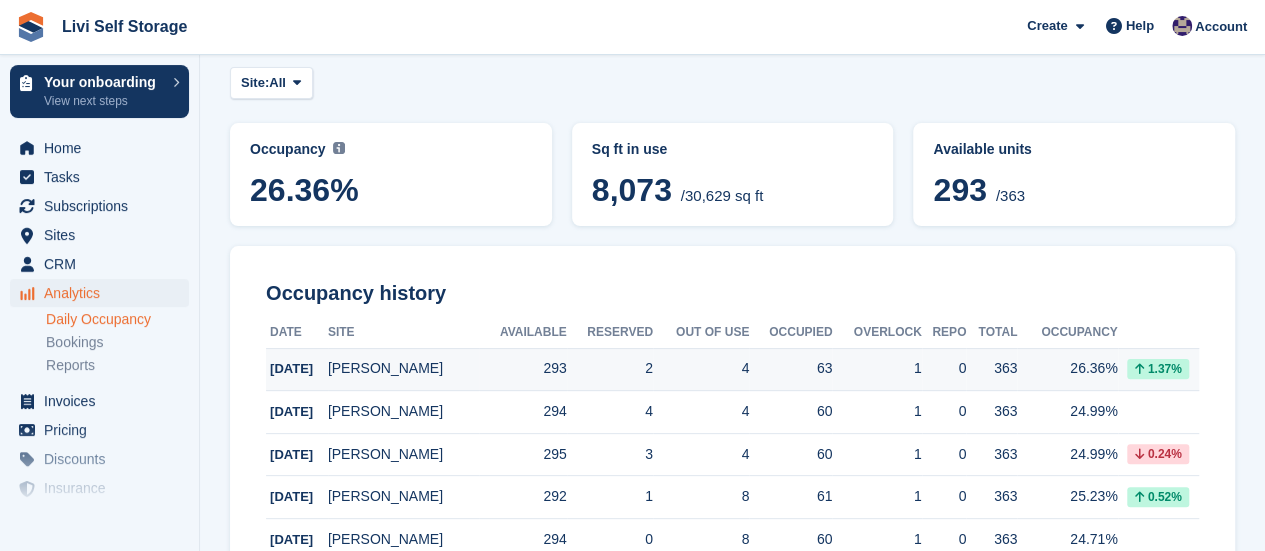 click on "[PERSON_NAME]" at bounding box center (403, 369) 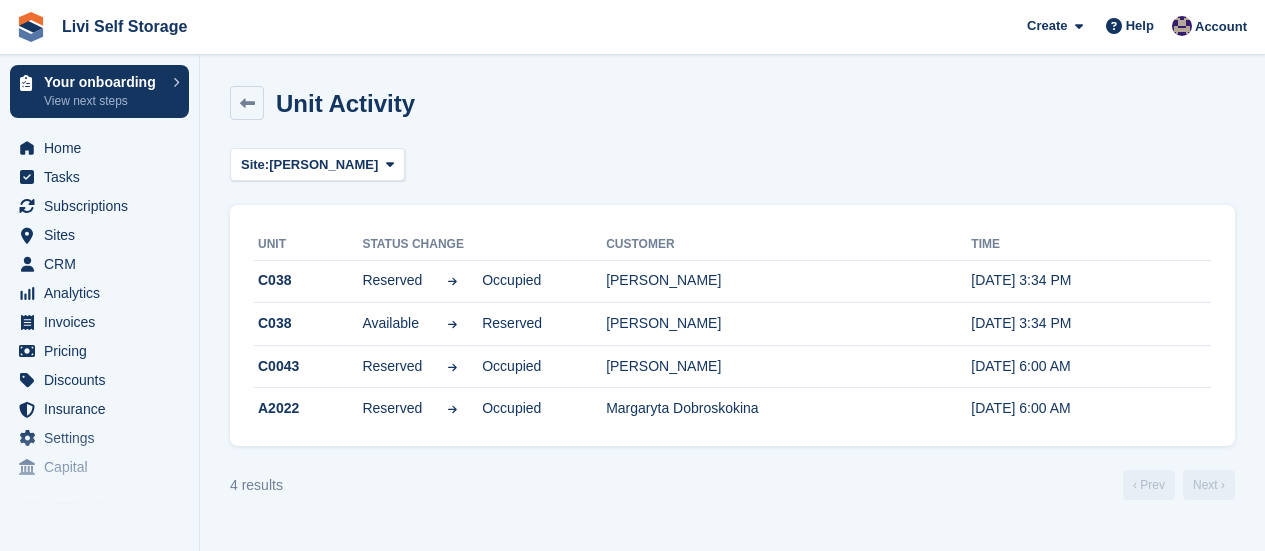 scroll, scrollTop: 0, scrollLeft: 0, axis: both 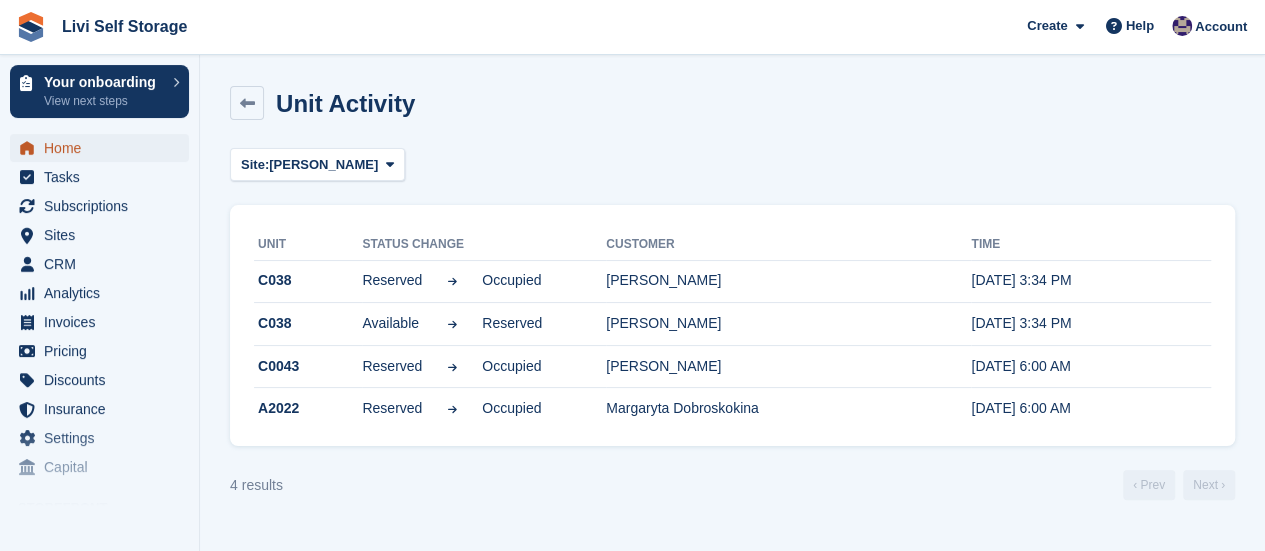 click on "Home" at bounding box center (104, 148) 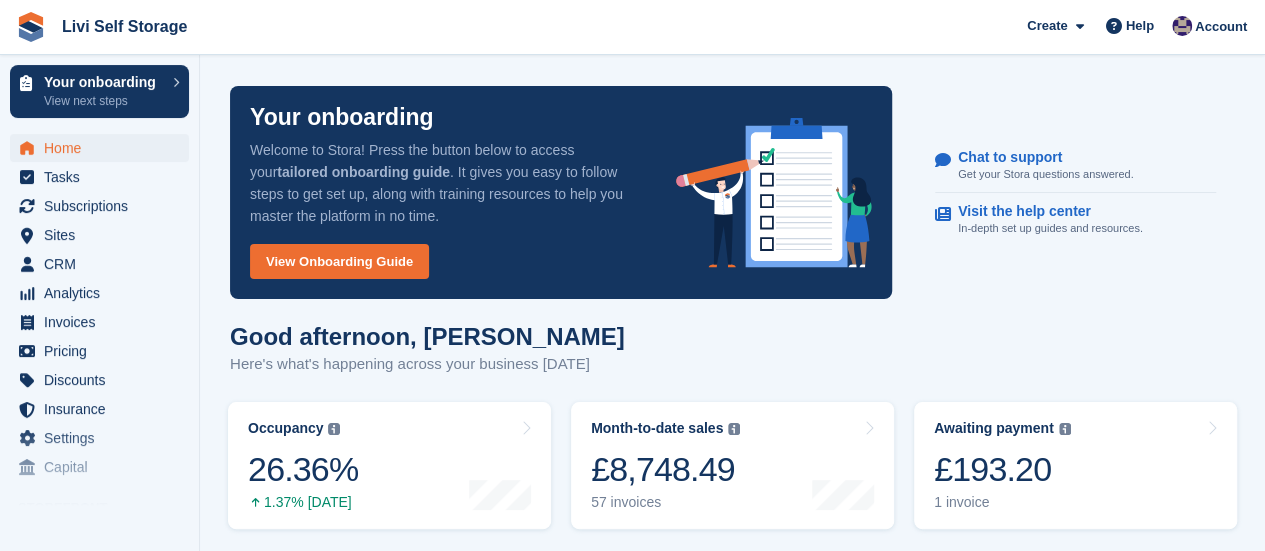 scroll, scrollTop: 200, scrollLeft: 0, axis: vertical 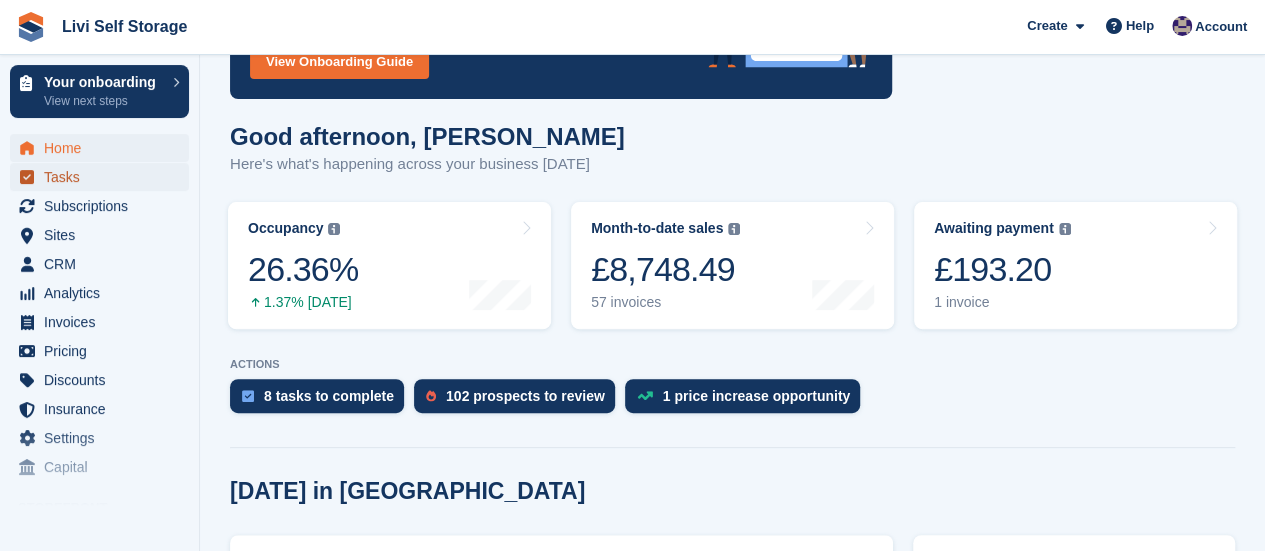 click on "Tasks" at bounding box center (104, 177) 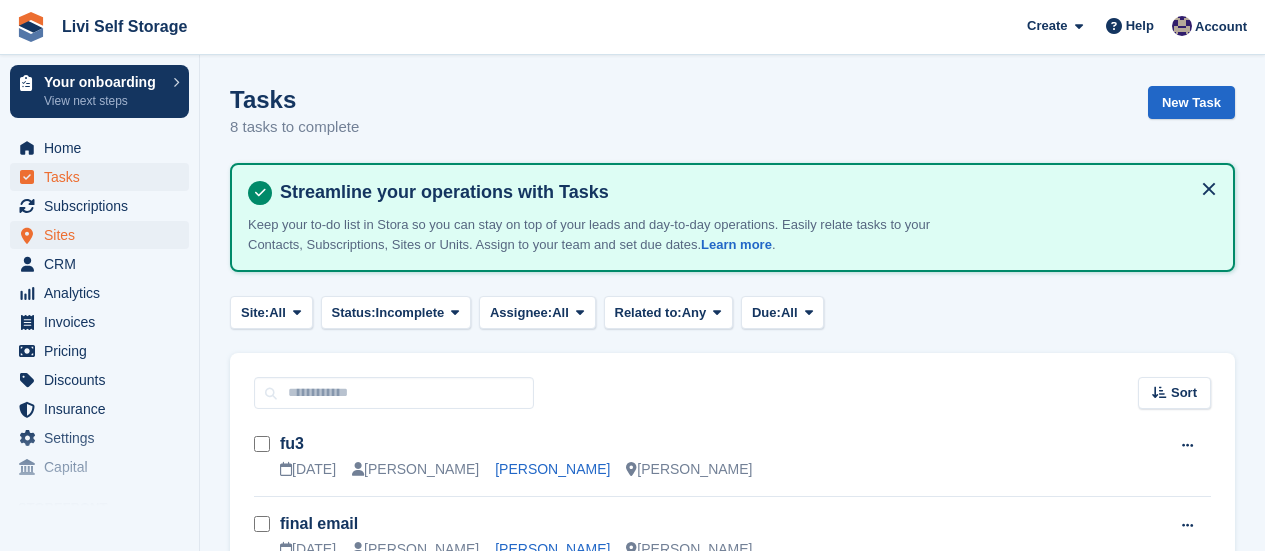 scroll, scrollTop: 0, scrollLeft: 0, axis: both 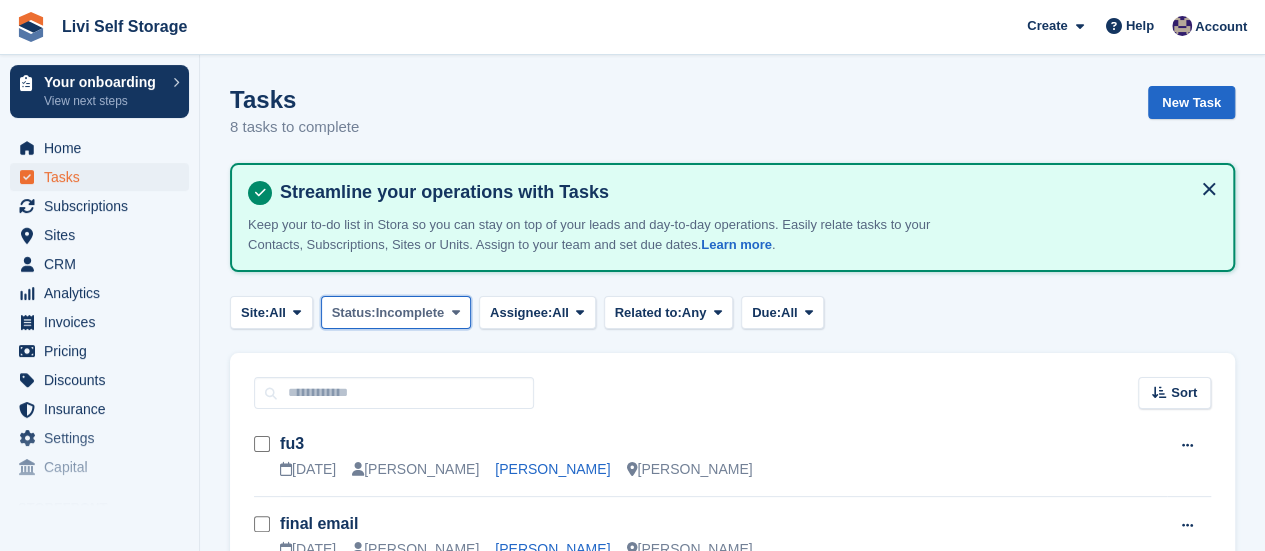 click at bounding box center (455, 312) 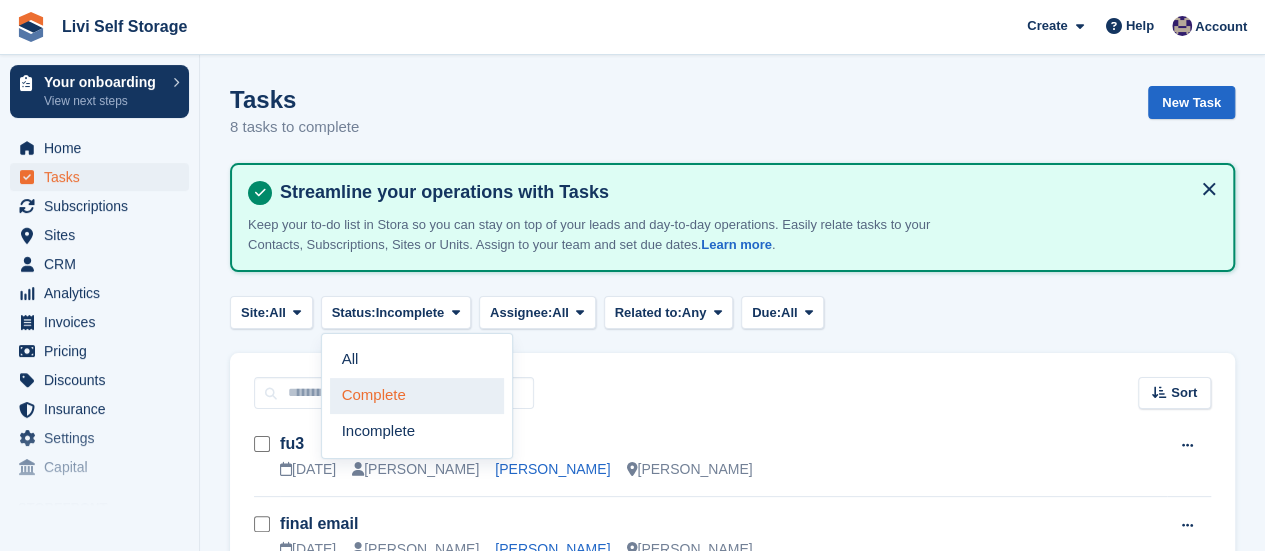 click on "Complete" at bounding box center (417, 396) 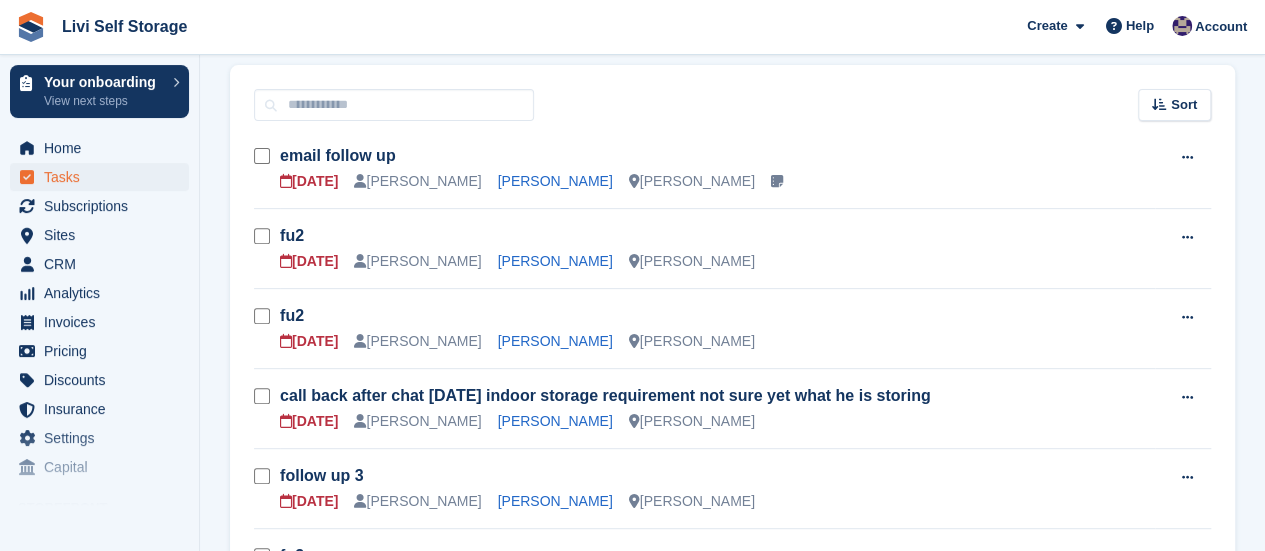 scroll, scrollTop: 300, scrollLeft: 0, axis: vertical 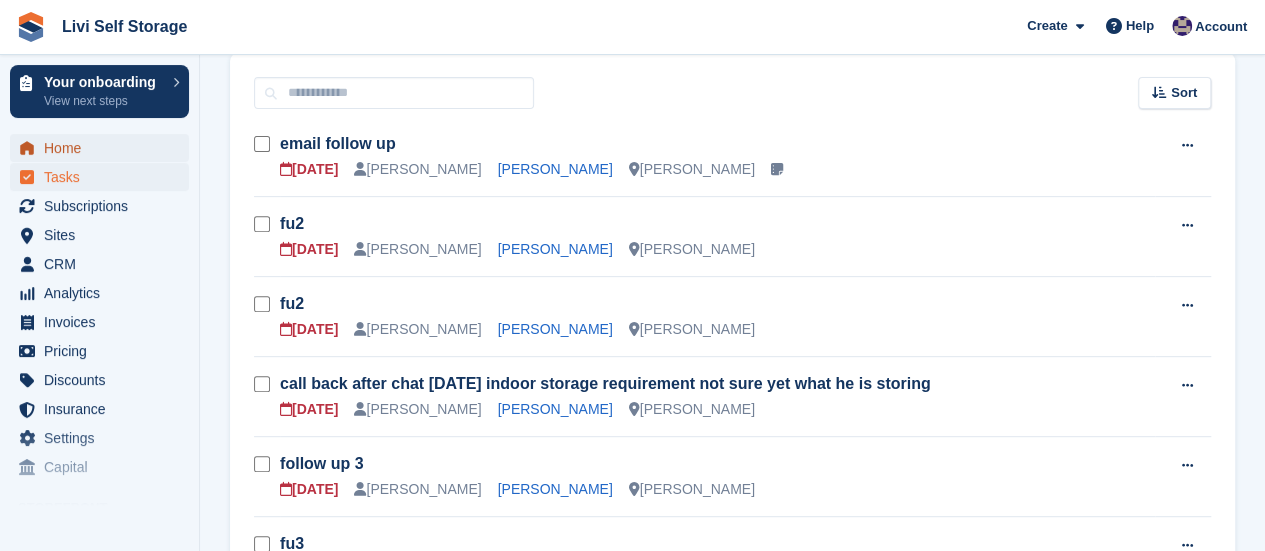 click on "Home" at bounding box center [104, 148] 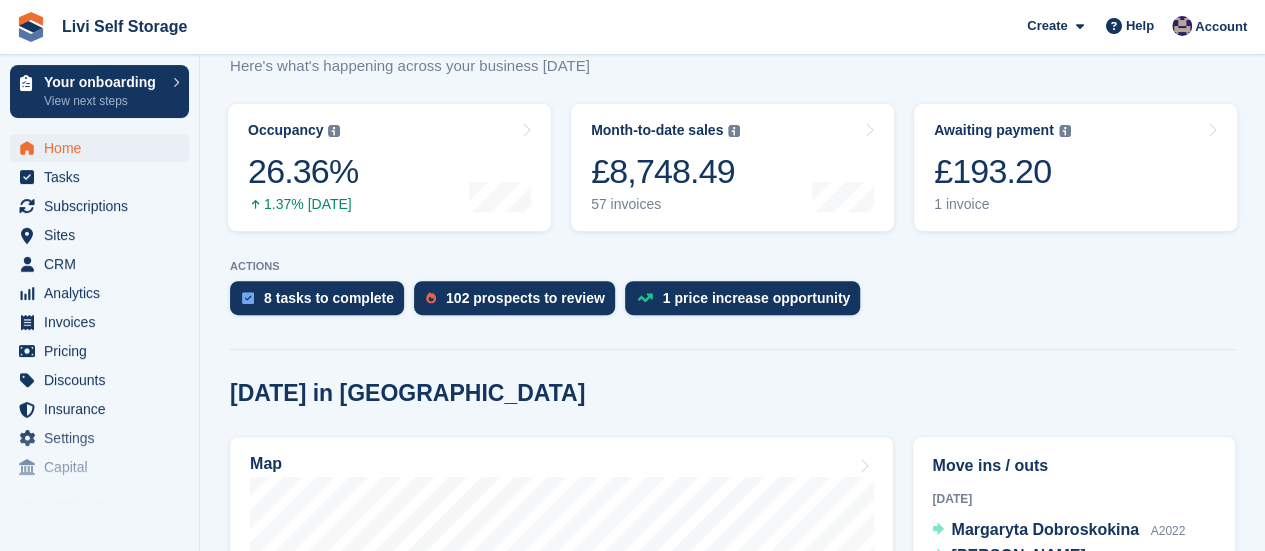 scroll, scrollTop: 104, scrollLeft: 0, axis: vertical 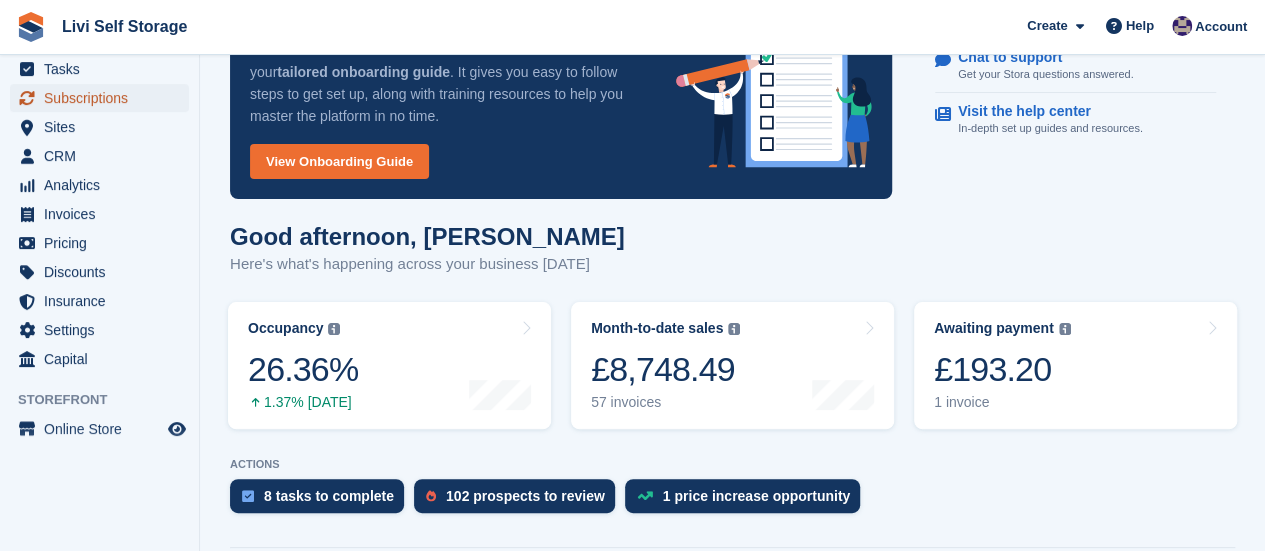 click on "Subscriptions" at bounding box center (104, 98) 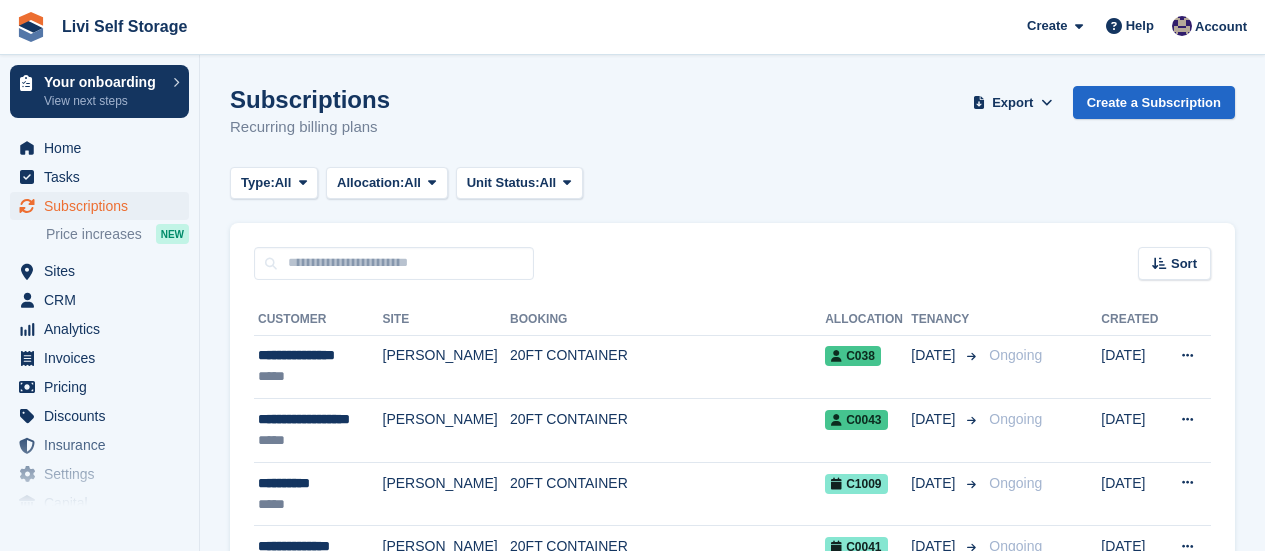 scroll, scrollTop: 0, scrollLeft: 0, axis: both 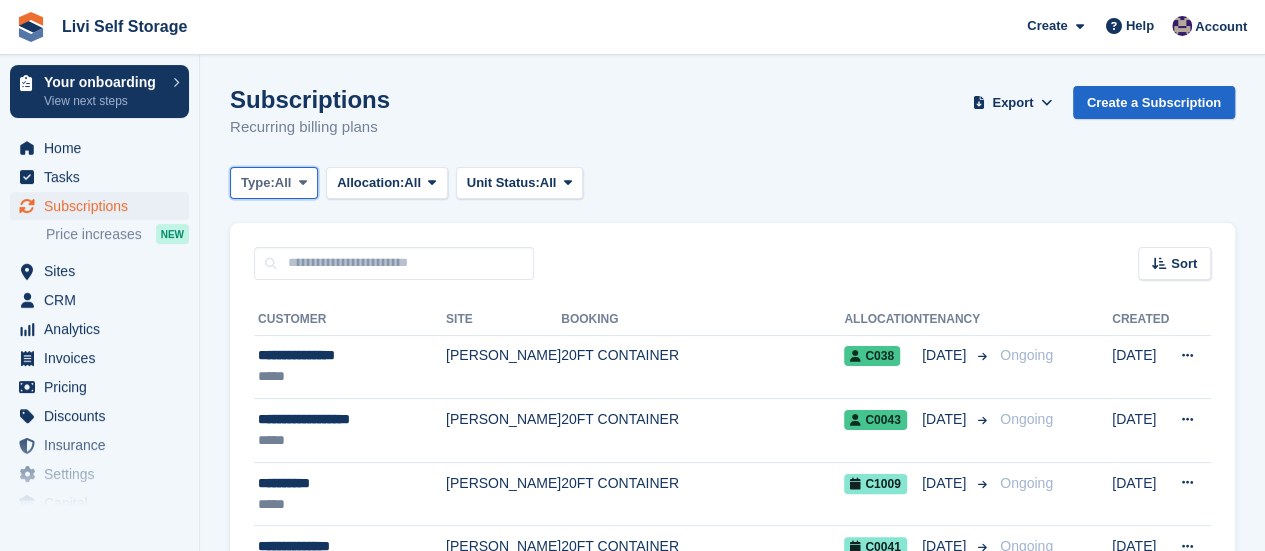 click at bounding box center (303, 183) 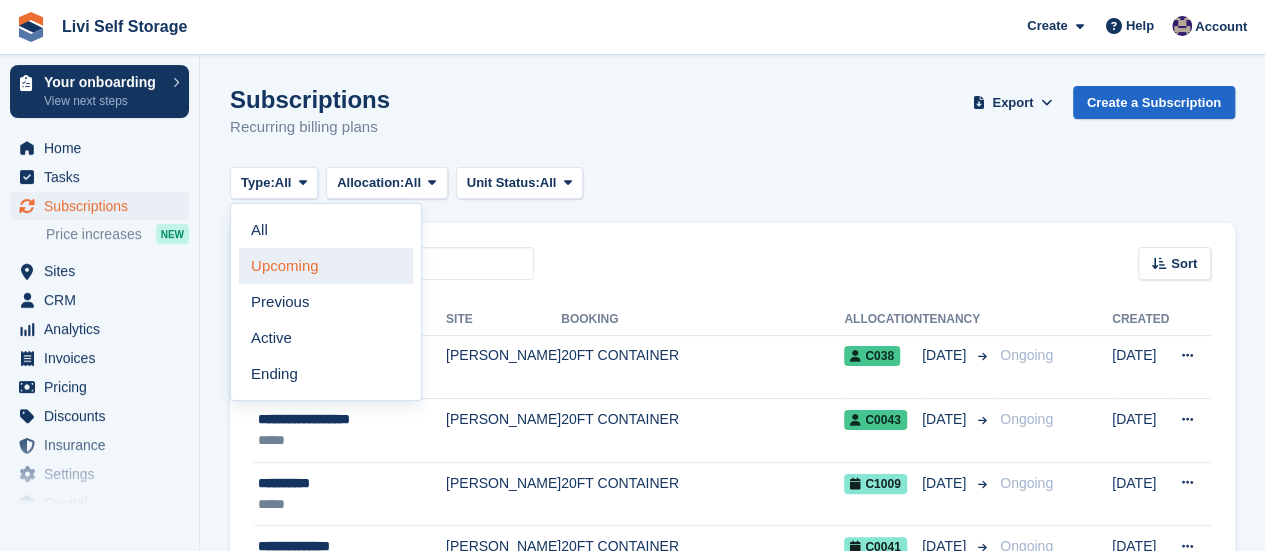 click on "Upcoming" at bounding box center (326, 266) 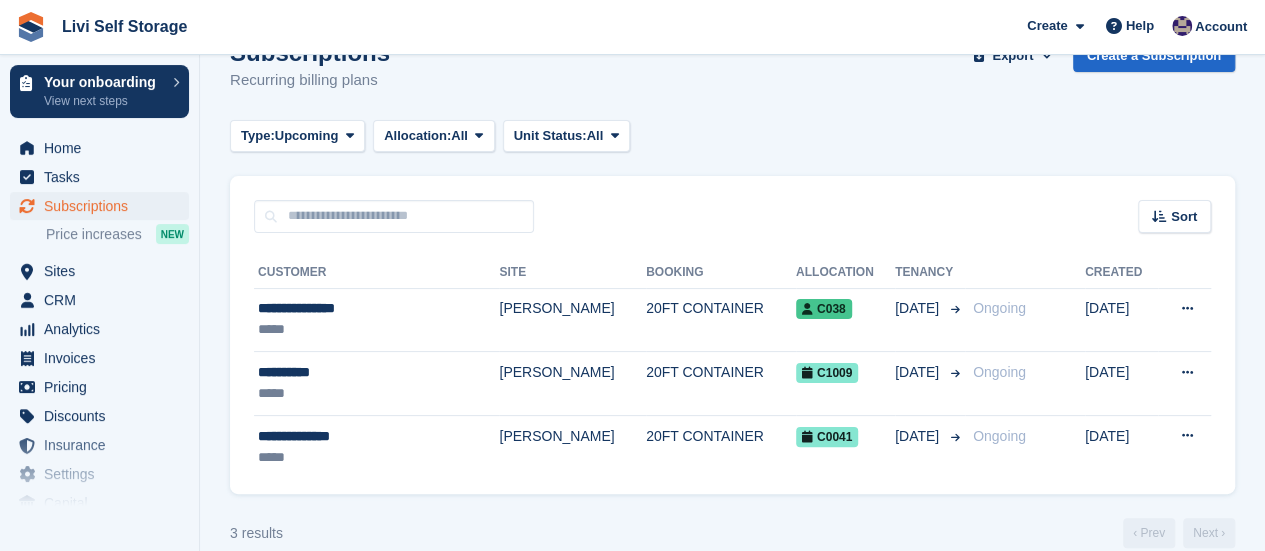 scroll, scrollTop: 73, scrollLeft: 0, axis: vertical 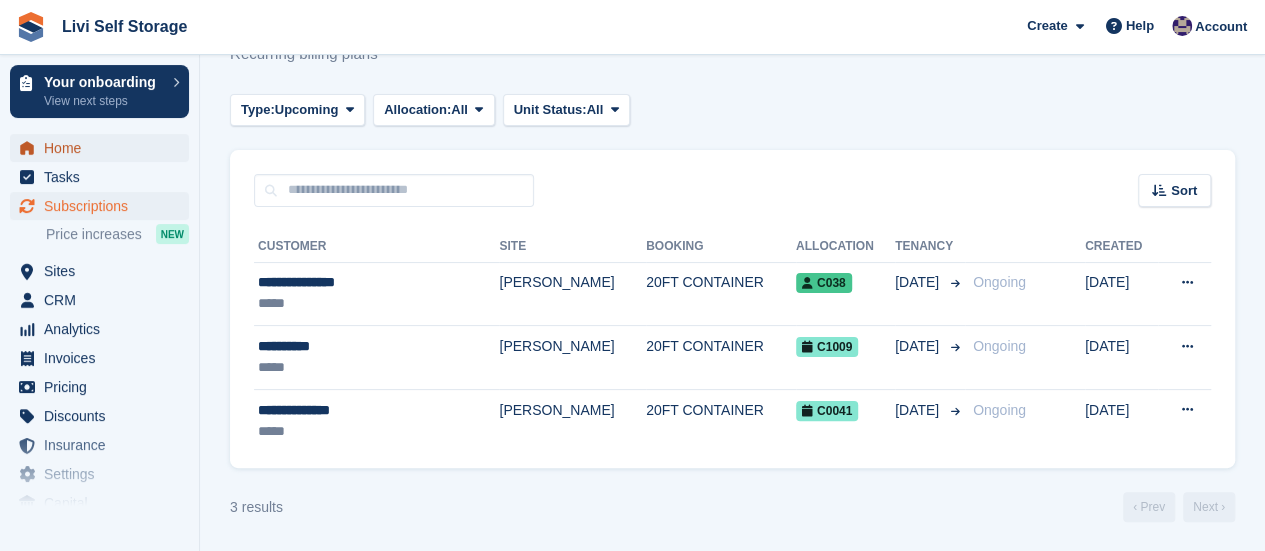 click on "Home" at bounding box center (104, 148) 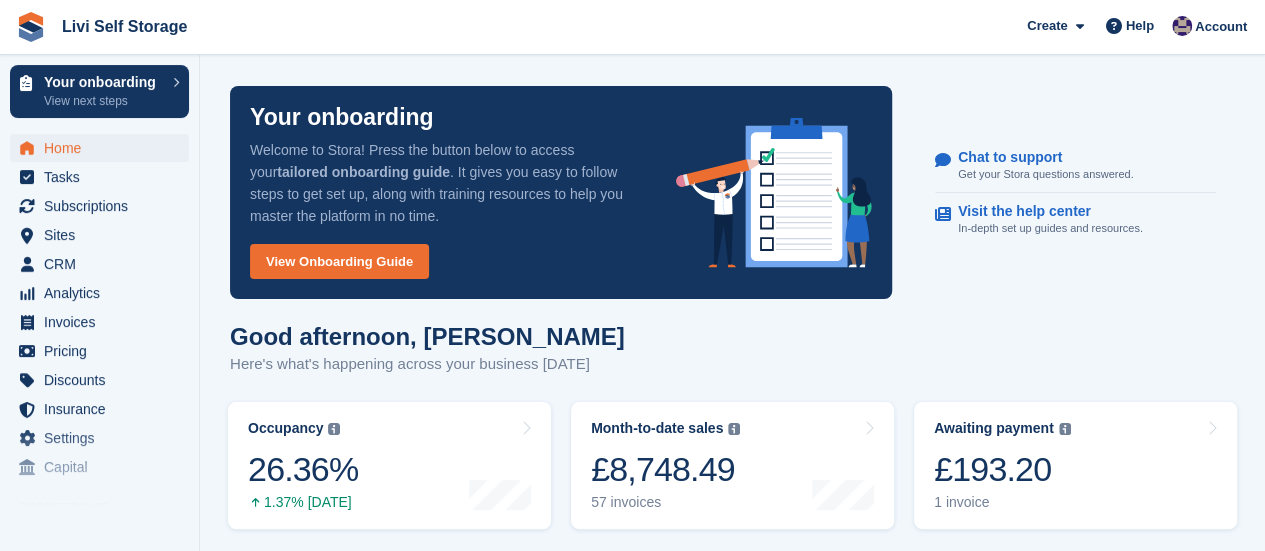 scroll, scrollTop: 200, scrollLeft: 0, axis: vertical 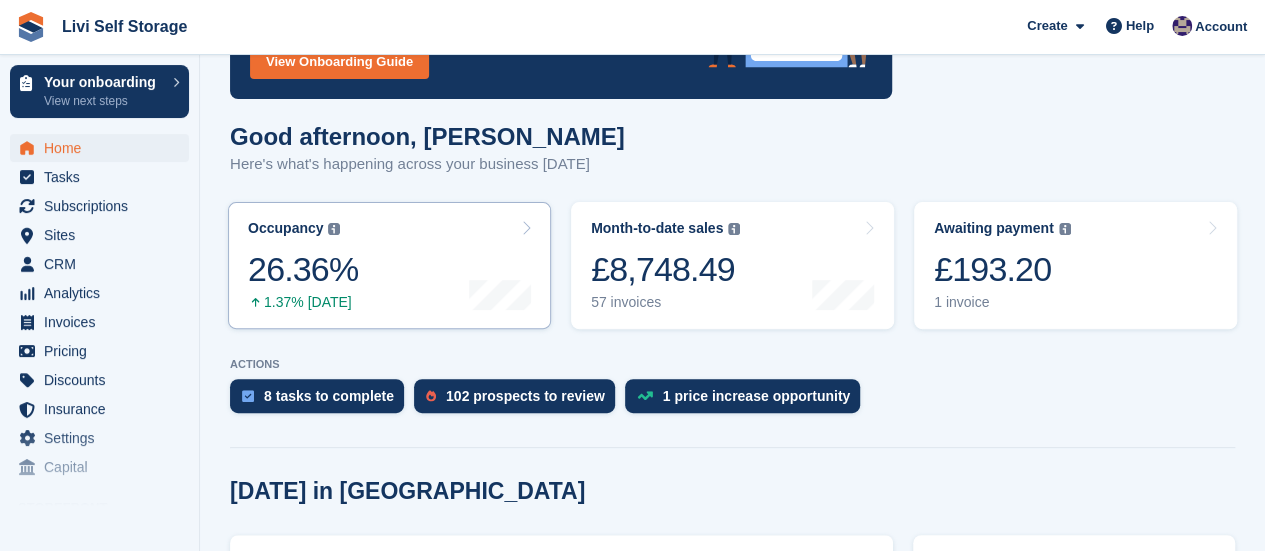 click on "1.37% today" at bounding box center [303, 302] 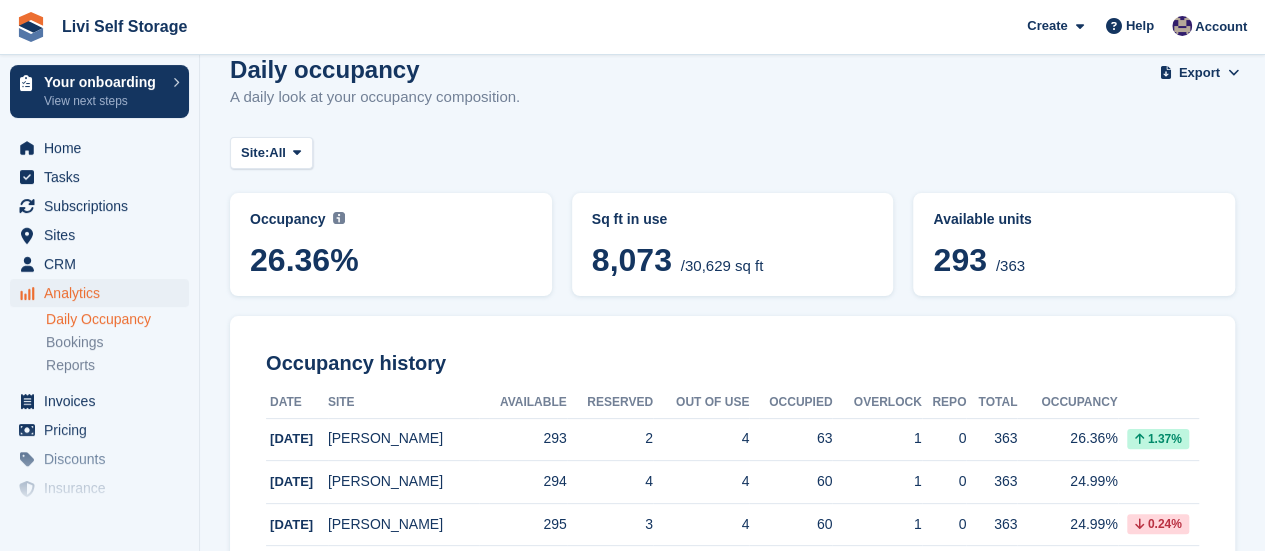 scroll, scrollTop: 0, scrollLeft: 0, axis: both 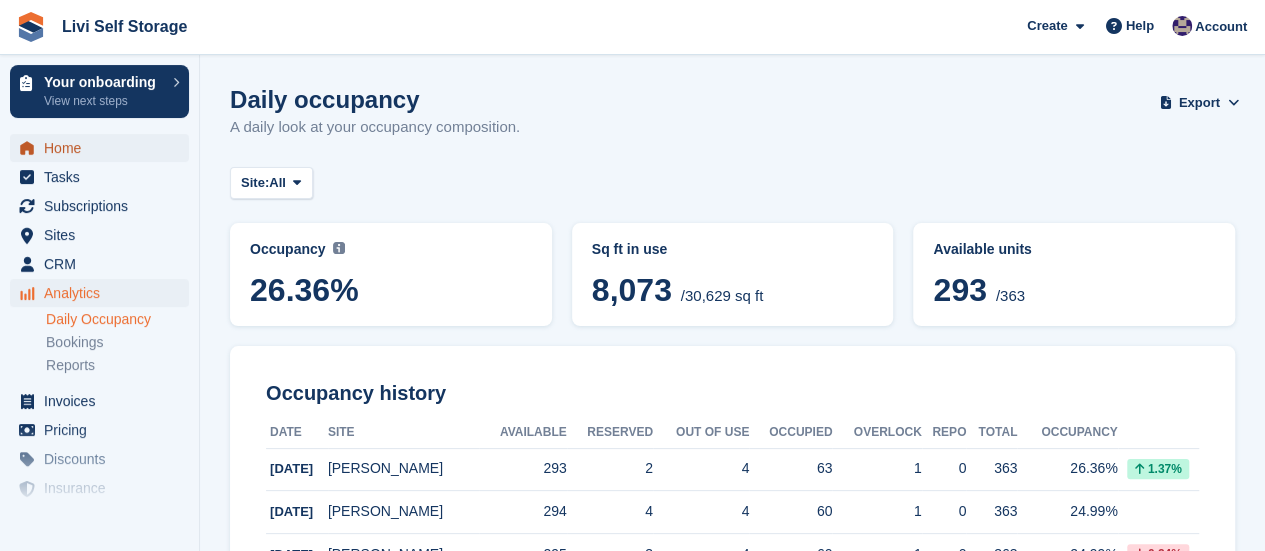 click on "Home" at bounding box center (104, 148) 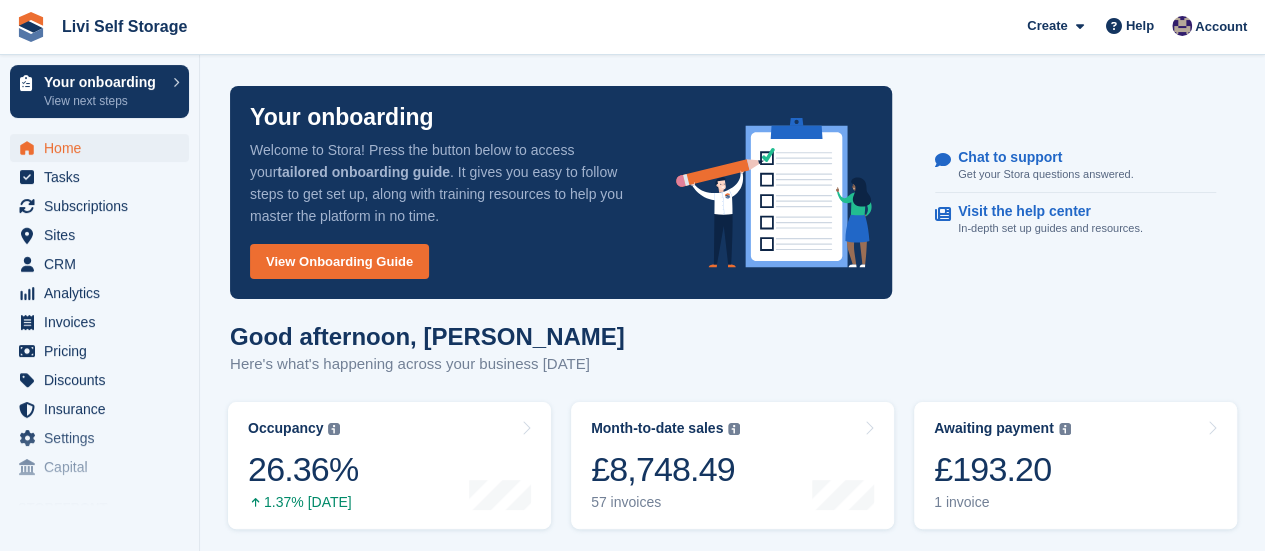 scroll, scrollTop: 200, scrollLeft: 0, axis: vertical 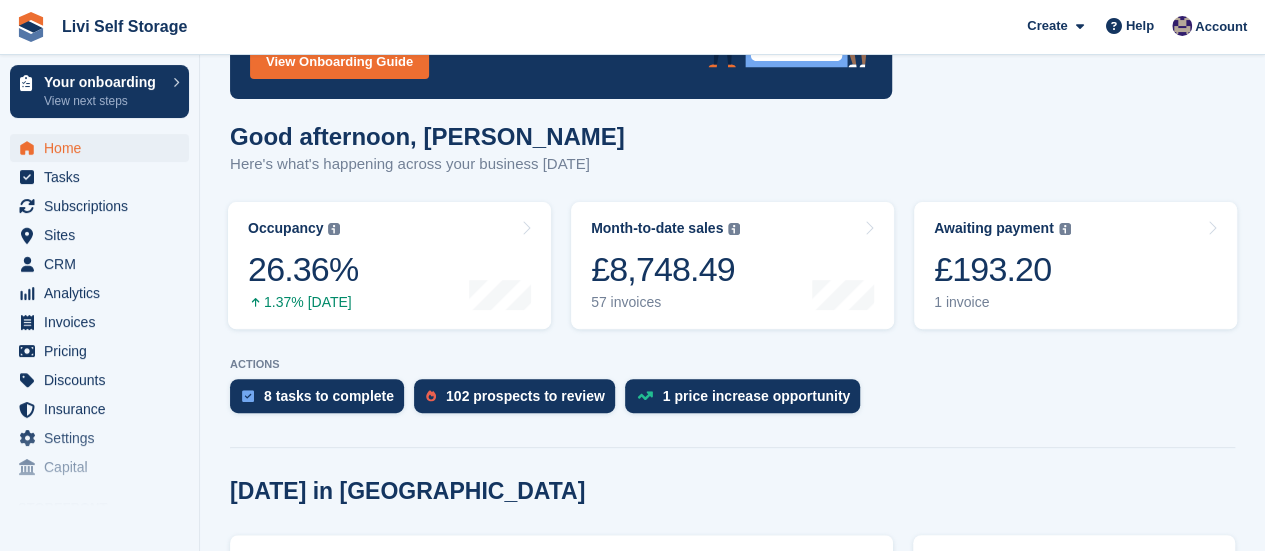 click on "Your onboarding
Welcome to Stora! Press the button below to access your  tailored onboarding guide . It gives you easy to follow steps to get set up, along with training resources to help you master the platform in no time.
View Onboarding Guide
Chat to support
Get your Stora questions answered.
Visit the help center
In-depth set up guides and resources.
Good afternoon, Jim
Here's what's happening across your business today
Occupancy" at bounding box center (732, 1335) 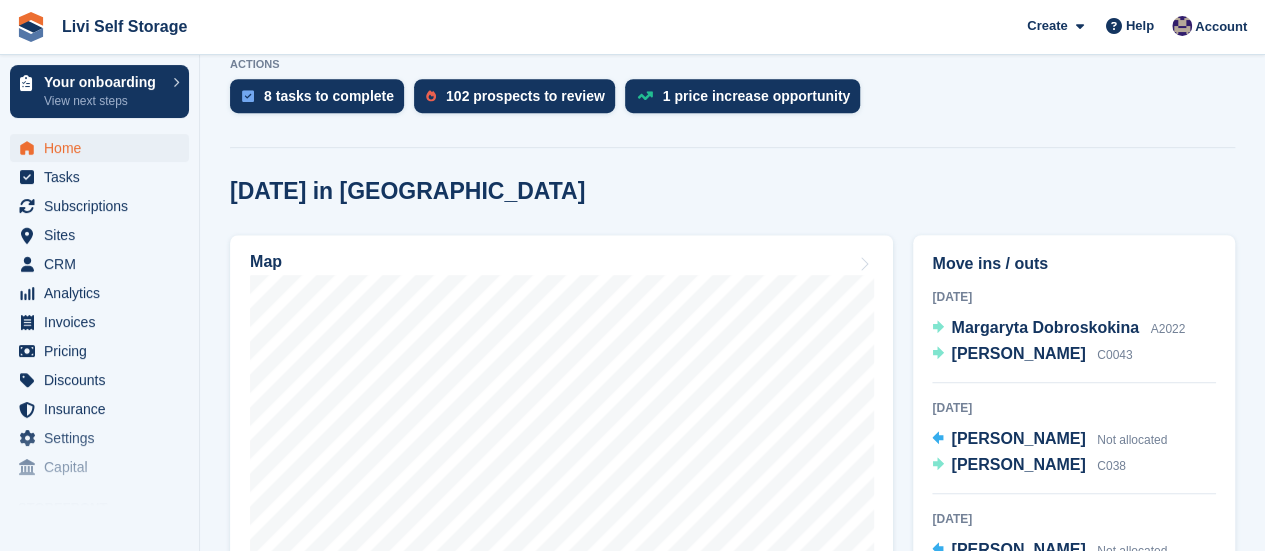 scroll, scrollTop: 600, scrollLeft: 0, axis: vertical 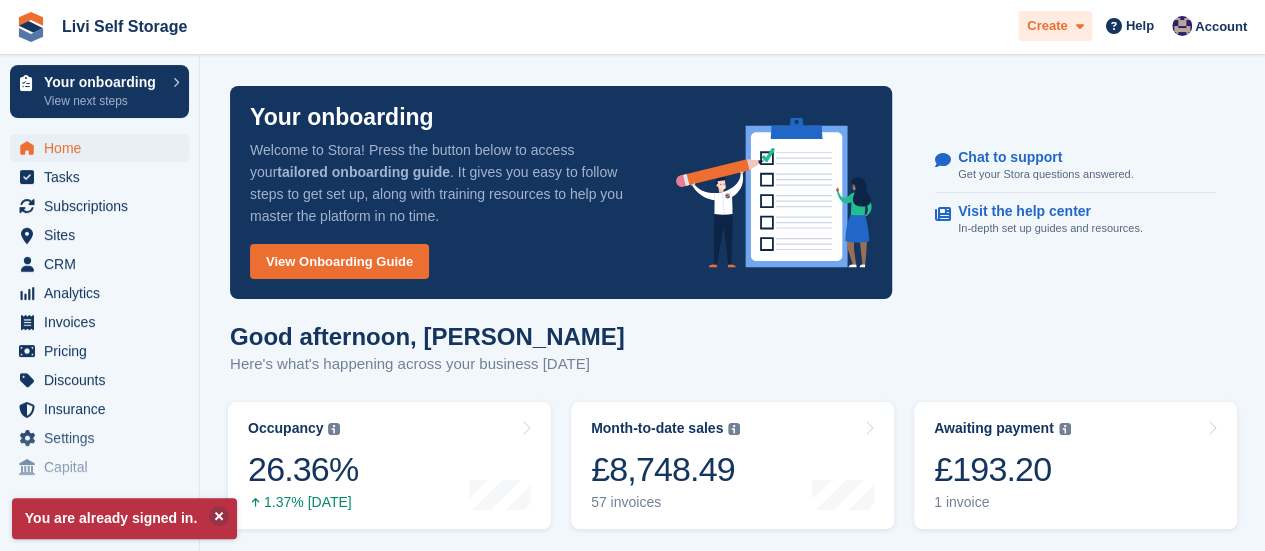 click at bounding box center [1075, 26] 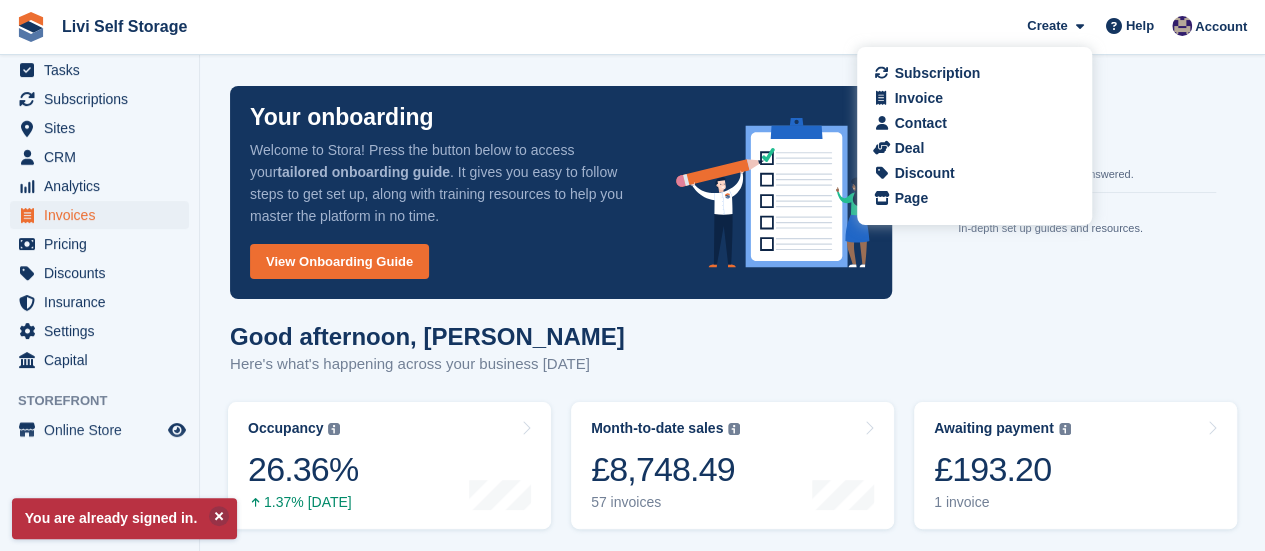 scroll, scrollTop: 108, scrollLeft: 0, axis: vertical 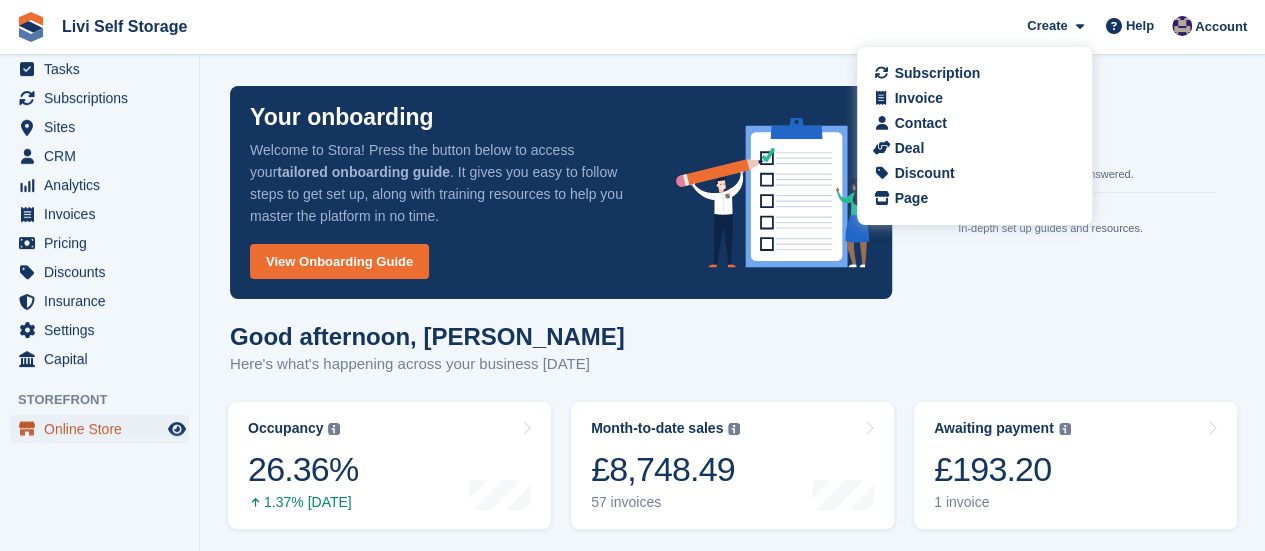 click on "Online Store" at bounding box center [104, 429] 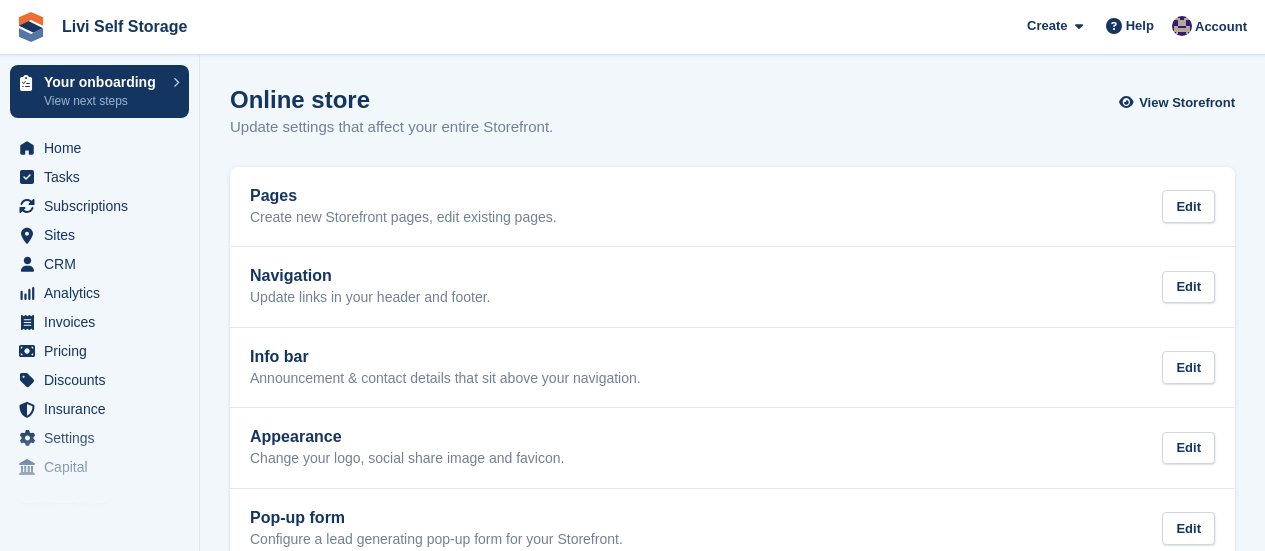 scroll, scrollTop: 0, scrollLeft: 0, axis: both 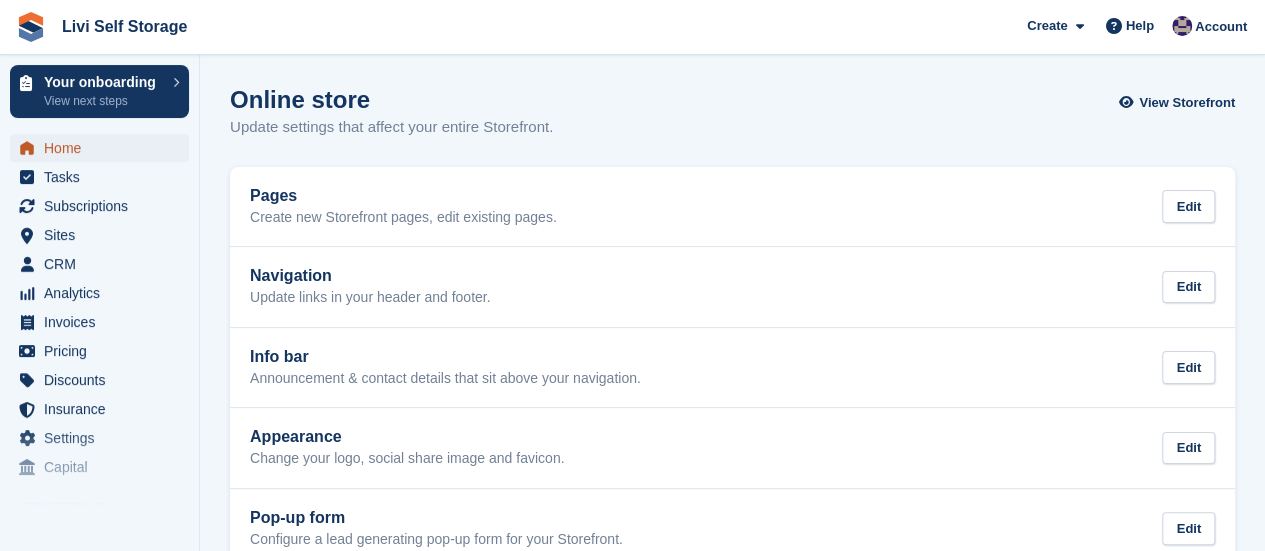 click on "Home" at bounding box center (104, 148) 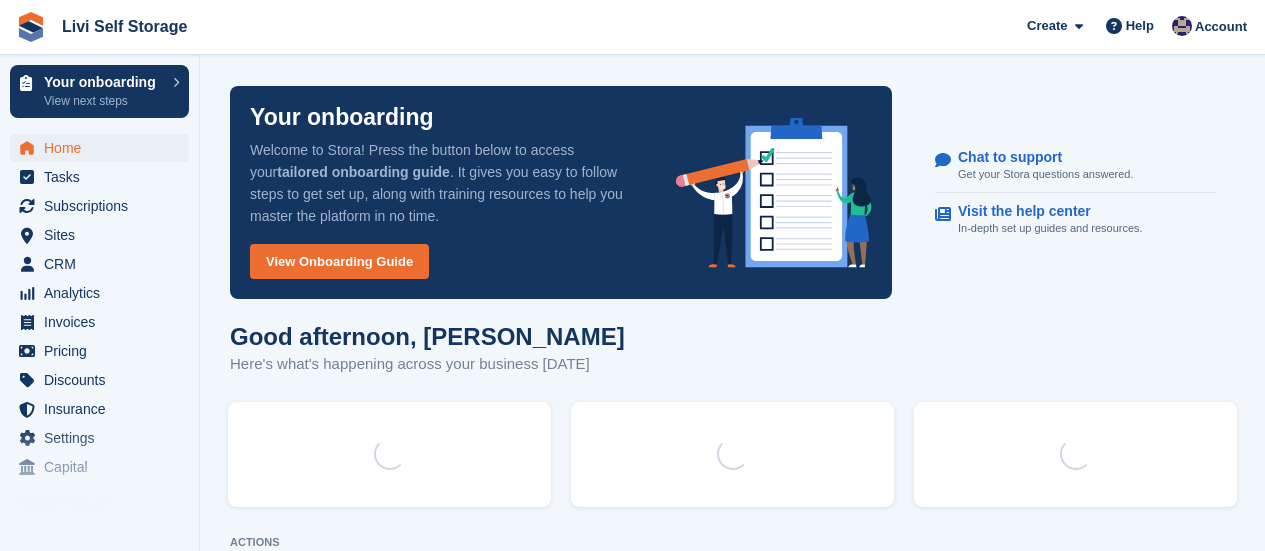 scroll, scrollTop: 0, scrollLeft: 0, axis: both 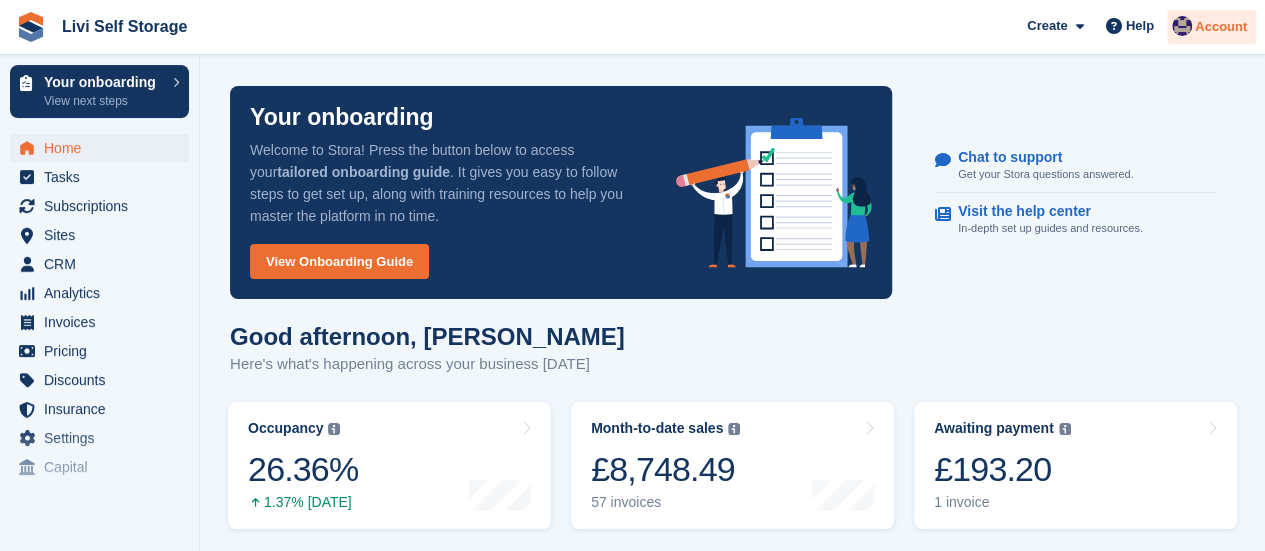 click on "Account" at bounding box center (1221, 27) 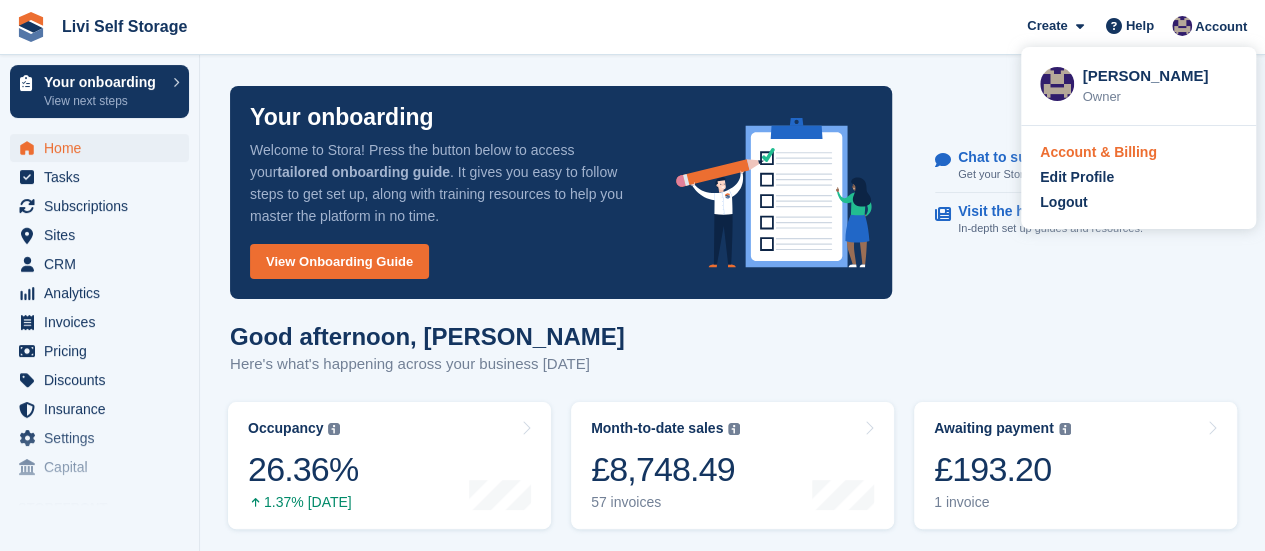 click on "Account & Billing" at bounding box center (1098, 152) 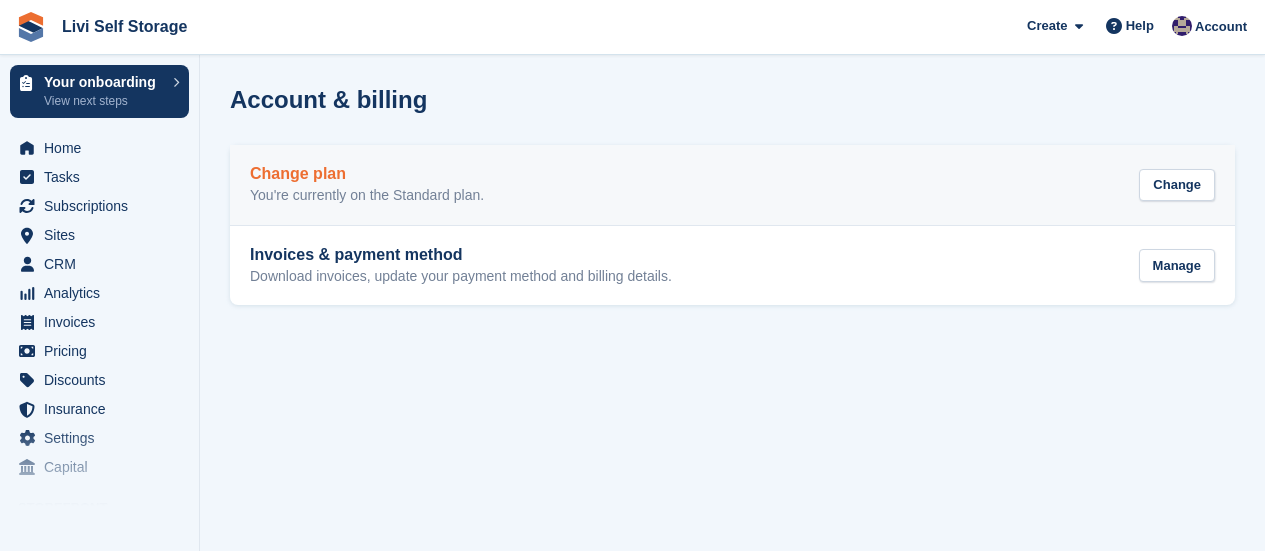 scroll, scrollTop: 0, scrollLeft: 0, axis: both 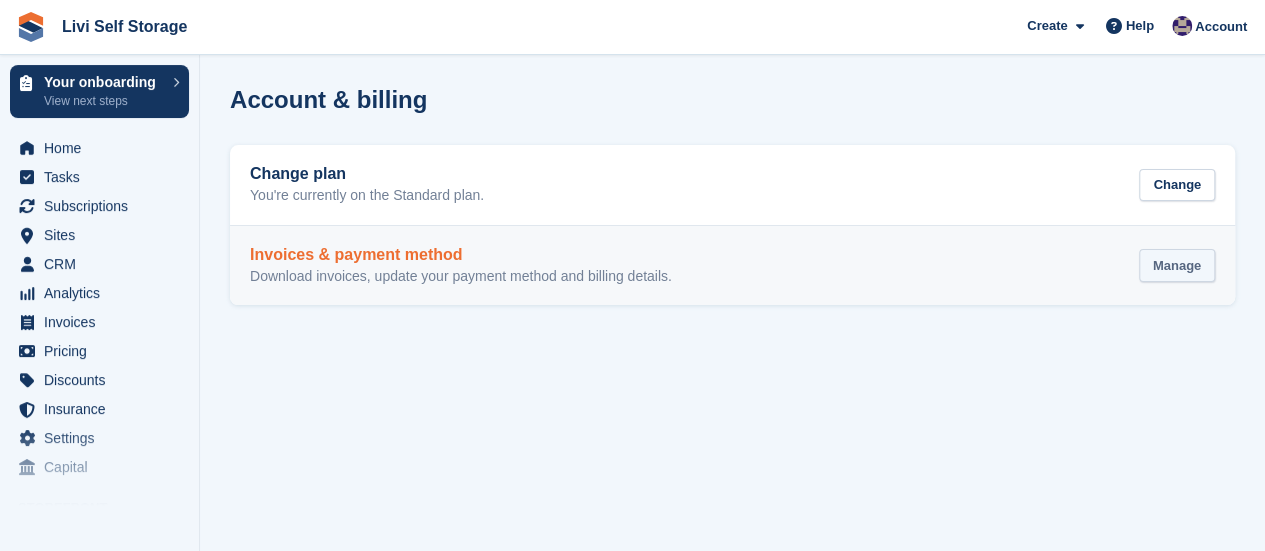 click on "Manage" at bounding box center [1177, 265] 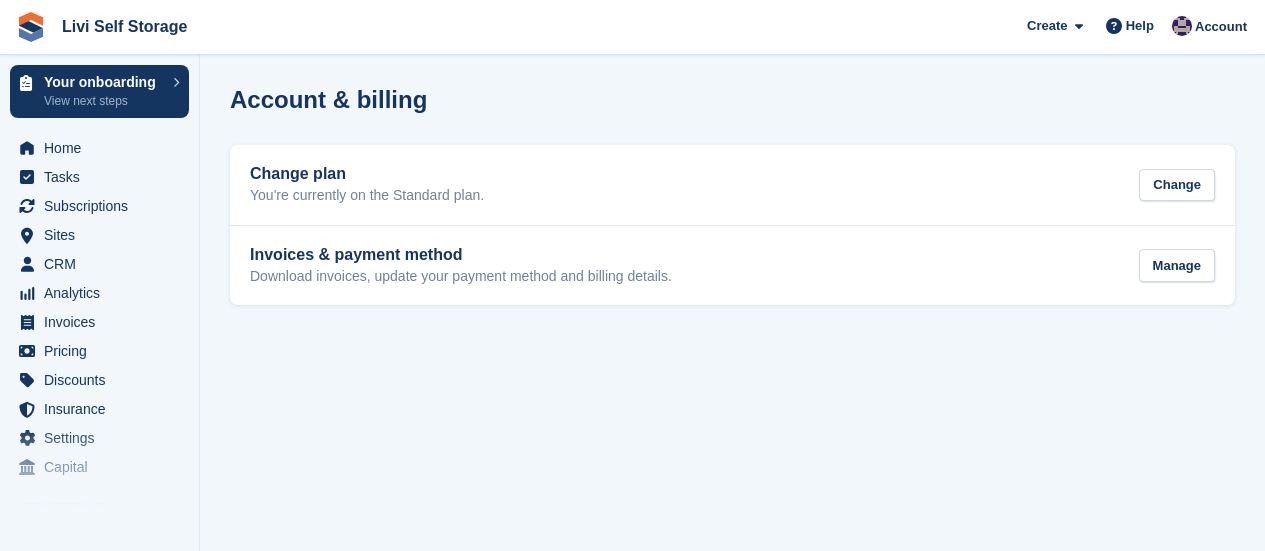 scroll, scrollTop: 0, scrollLeft: 0, axis: both 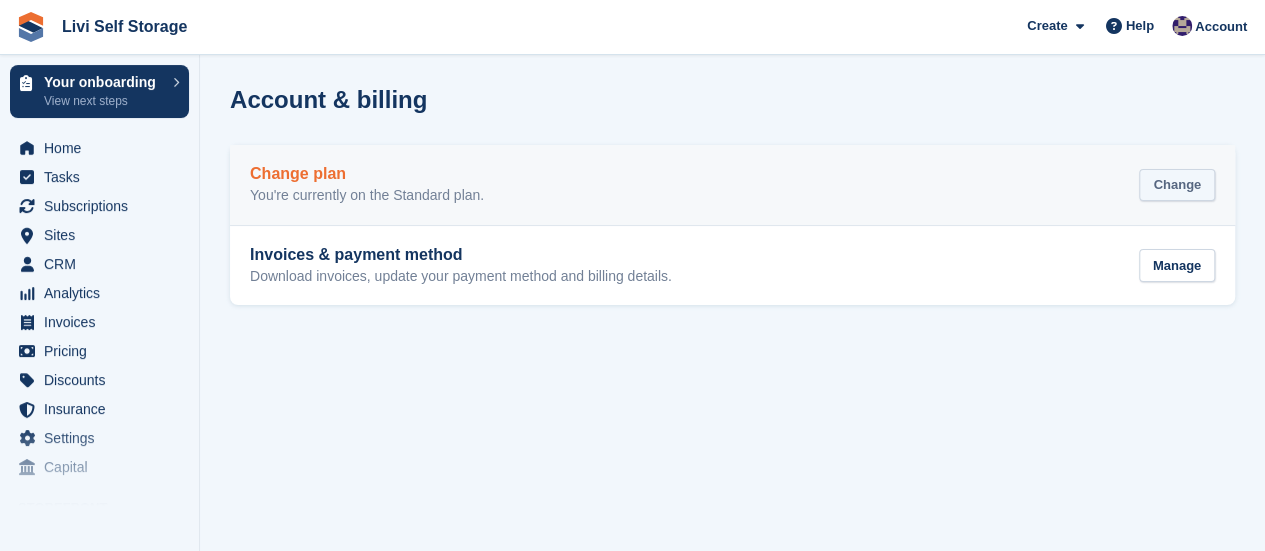 click on "Change" at bounding box center (1177, 185) 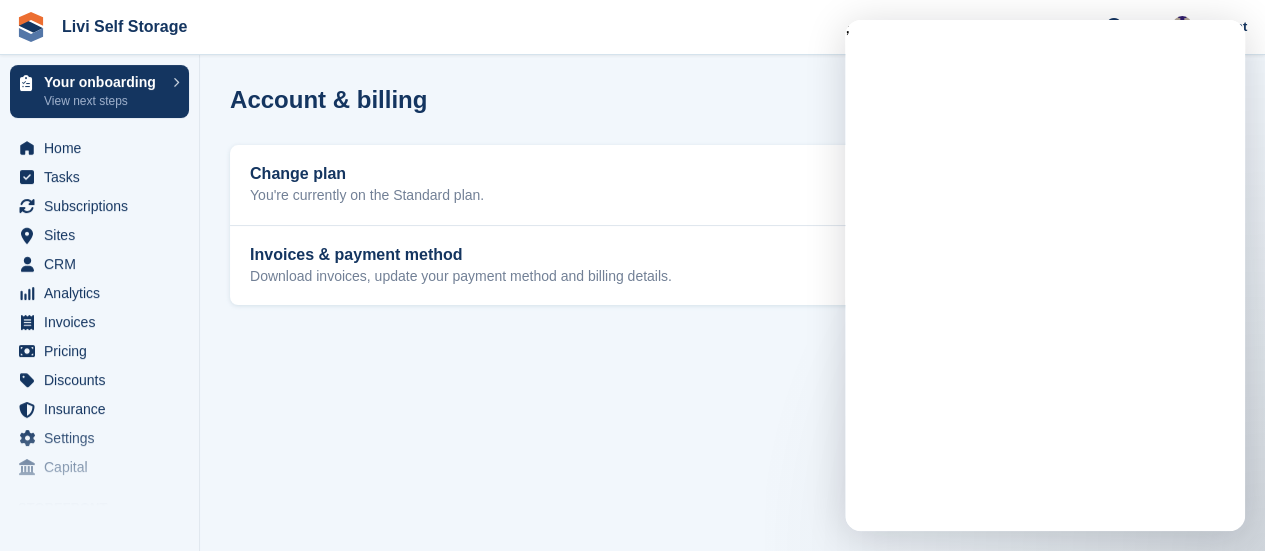 scroll, scrollTop: 0, scrollLeft: 0, axis: both 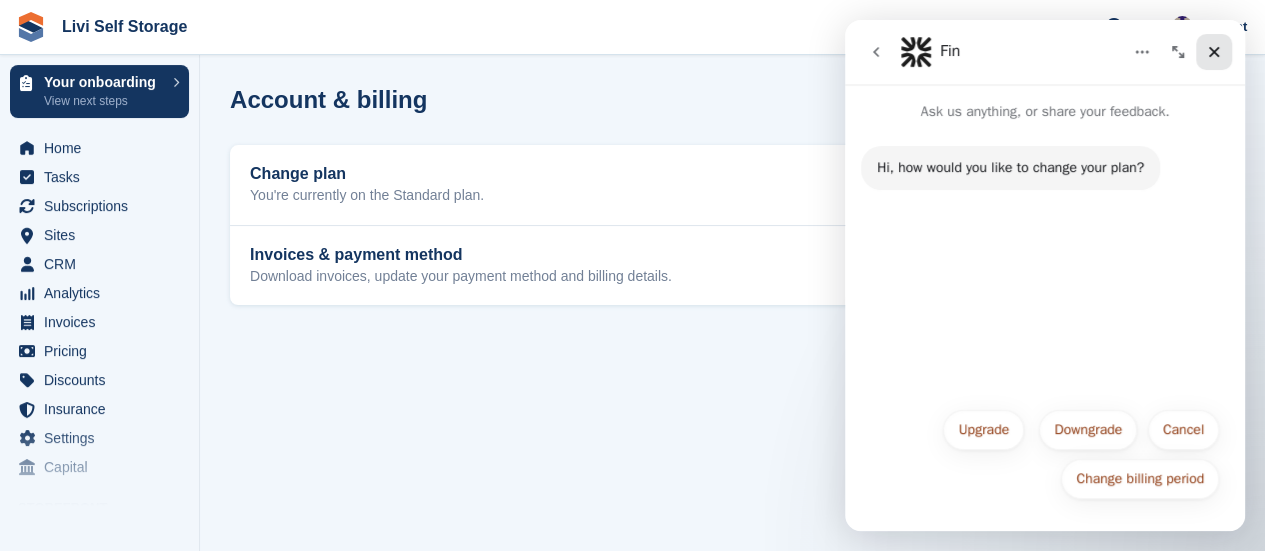 click 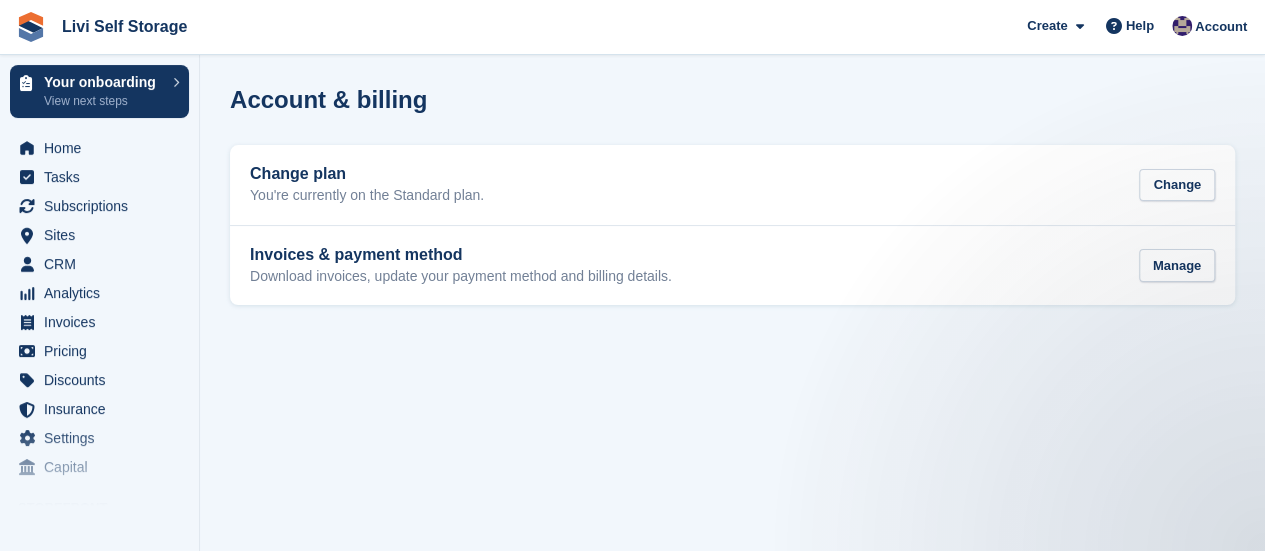 scroll, scrollTop: 0, scrollLeft: 0, axis: both 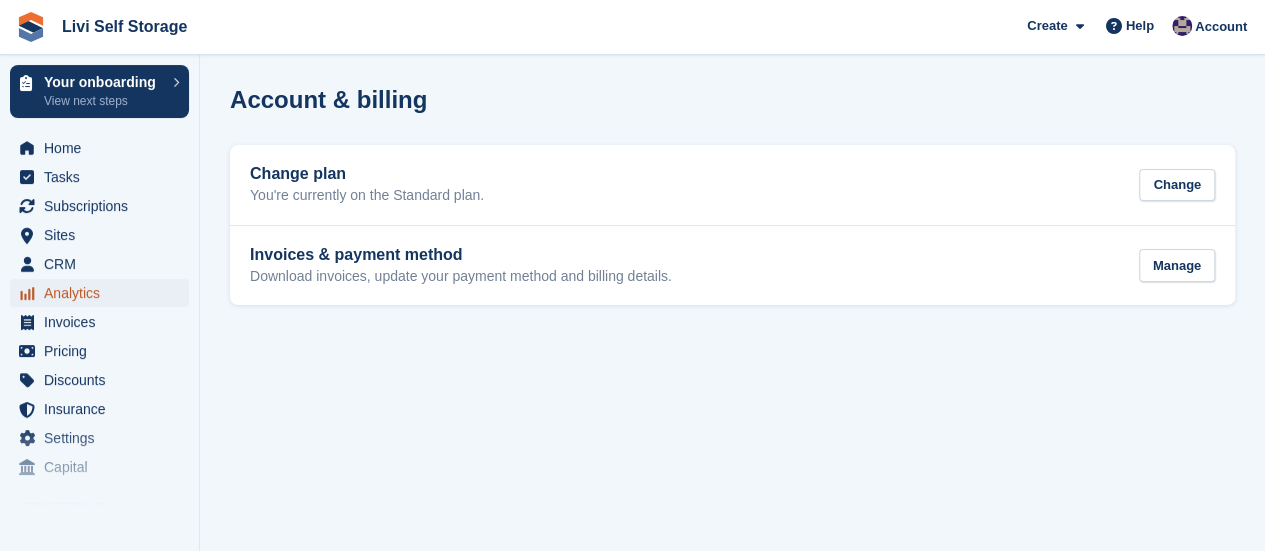 click on "Analytics" at bounding box center [104, 293] 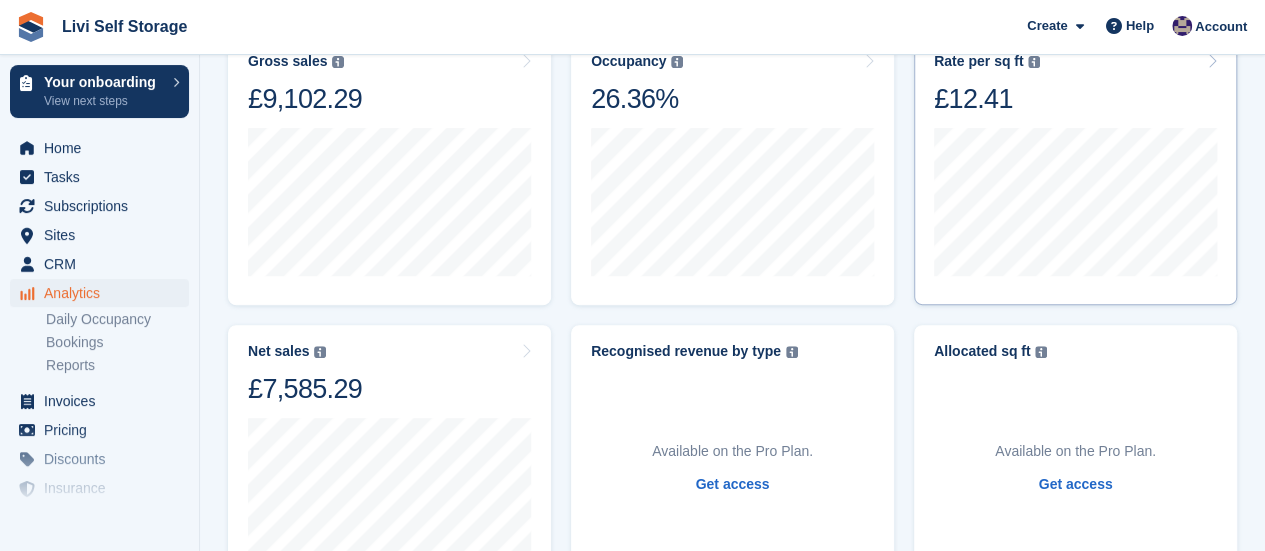 scroll, scrollTop: 200, scrollLeft: 0, axis: vertical 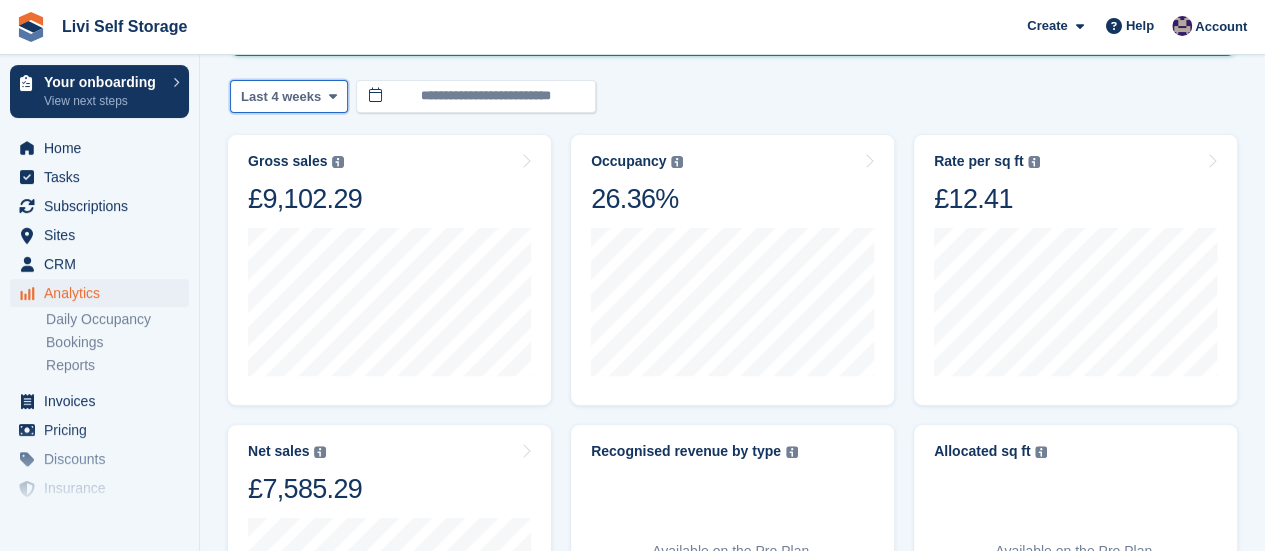 click at bounding box center [332, 96] 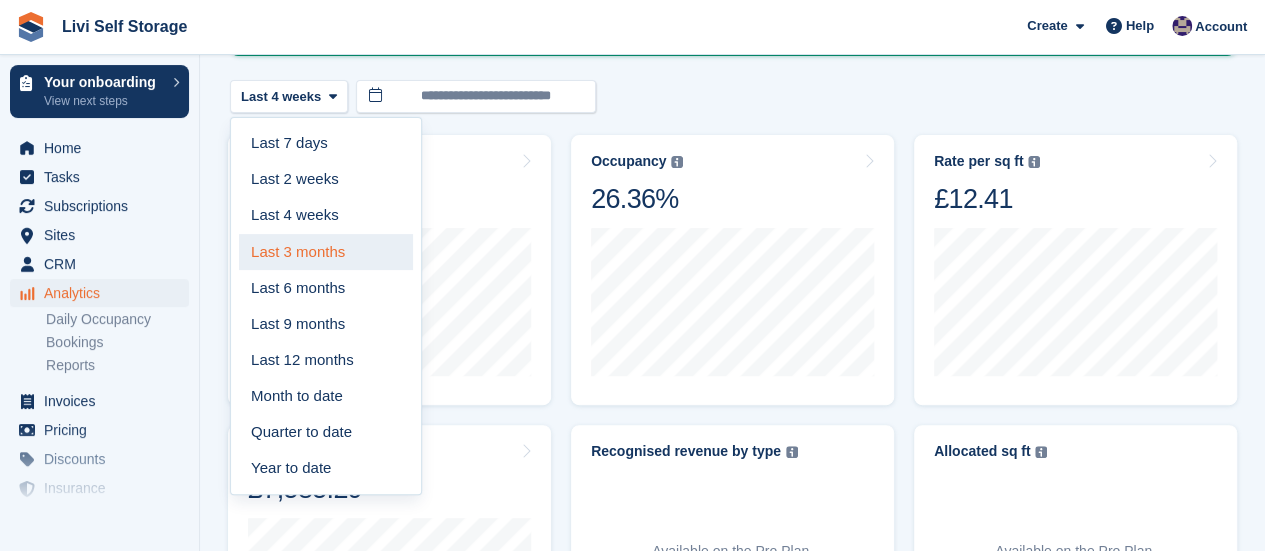 click on "Last 3 months" at bounding box center [326, 252] 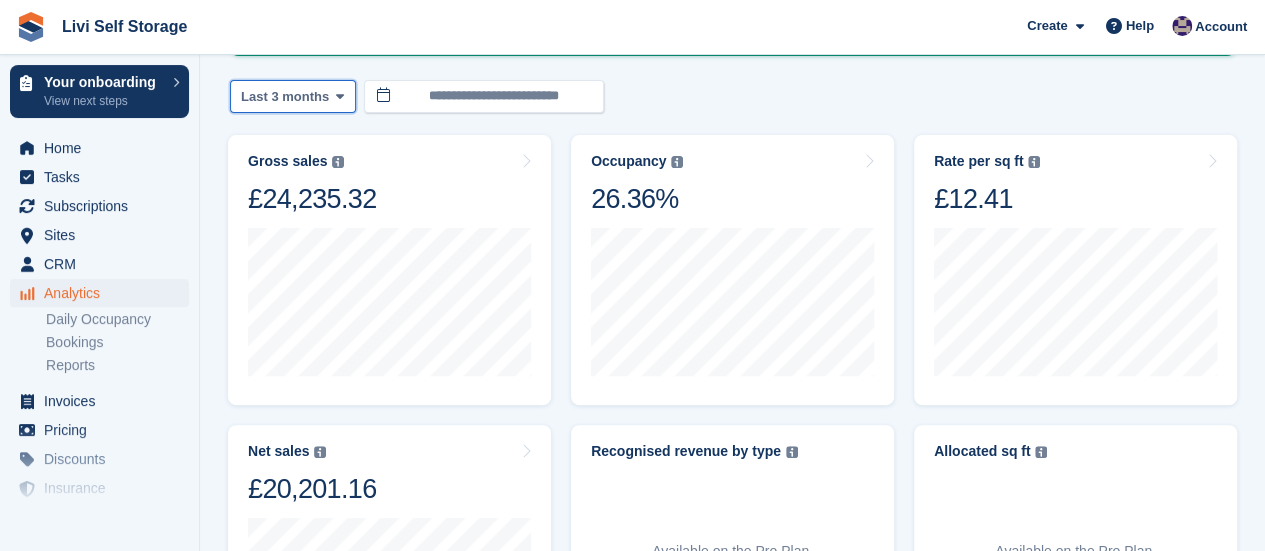 click at bounding box center (340, 96) 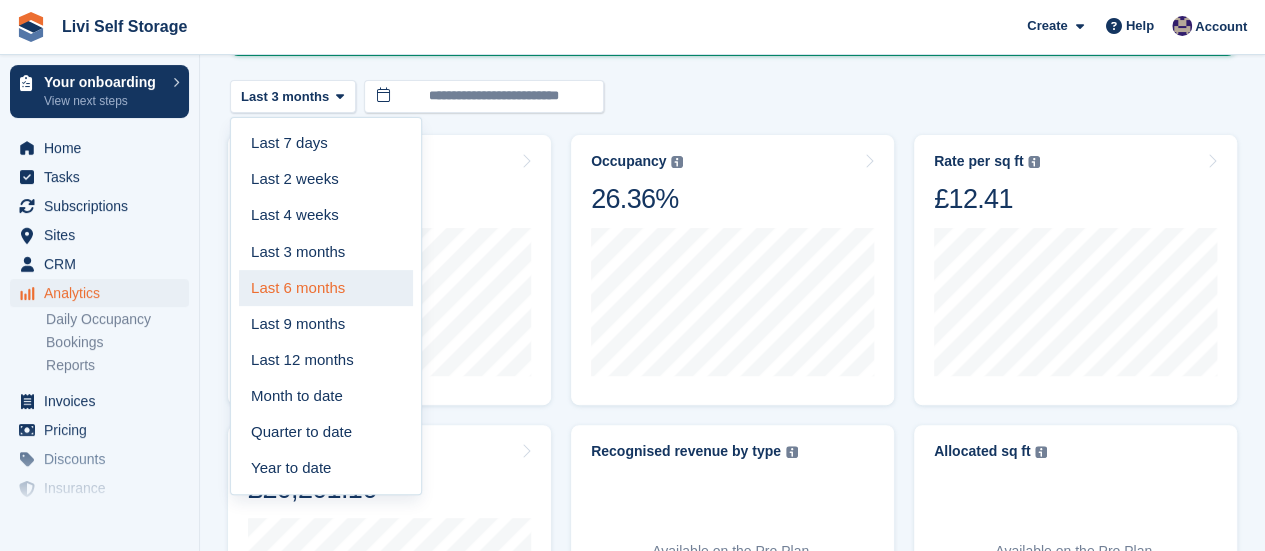 click on "Last 6 months" at bounding box center (326, 288) 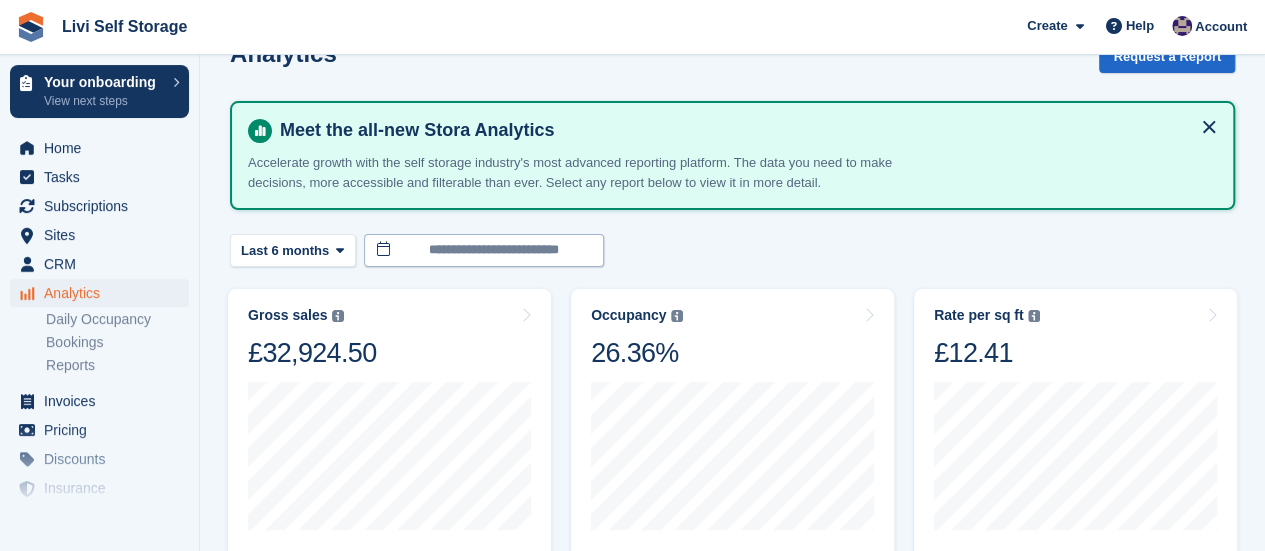 scroll, scrollTop: 0, scrollLeft: 0, axis: both 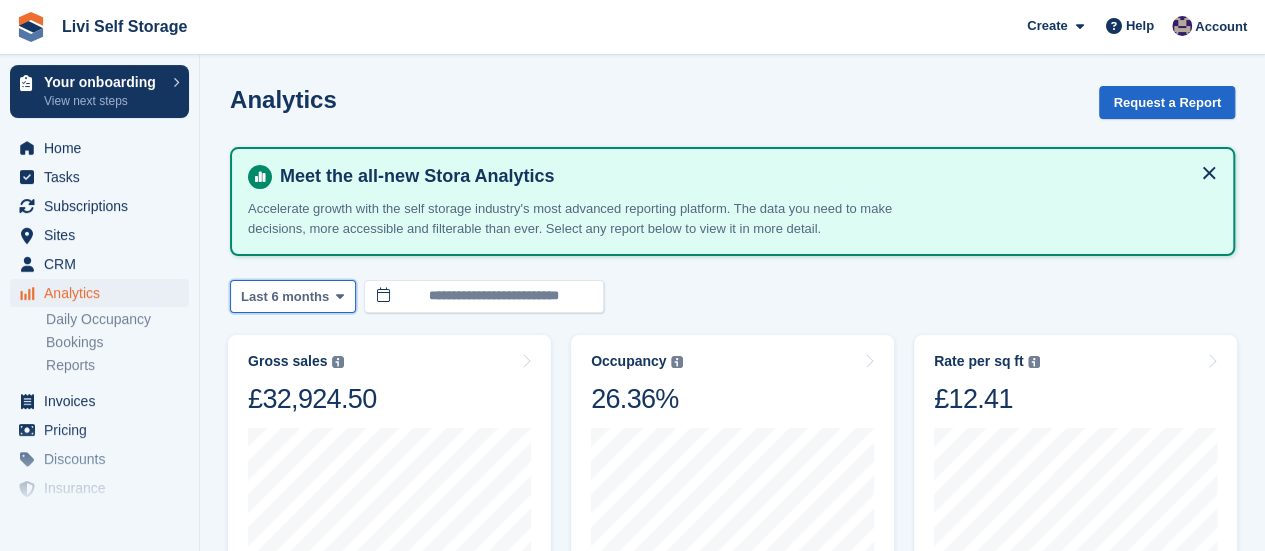click at bounding box center [340, 296] 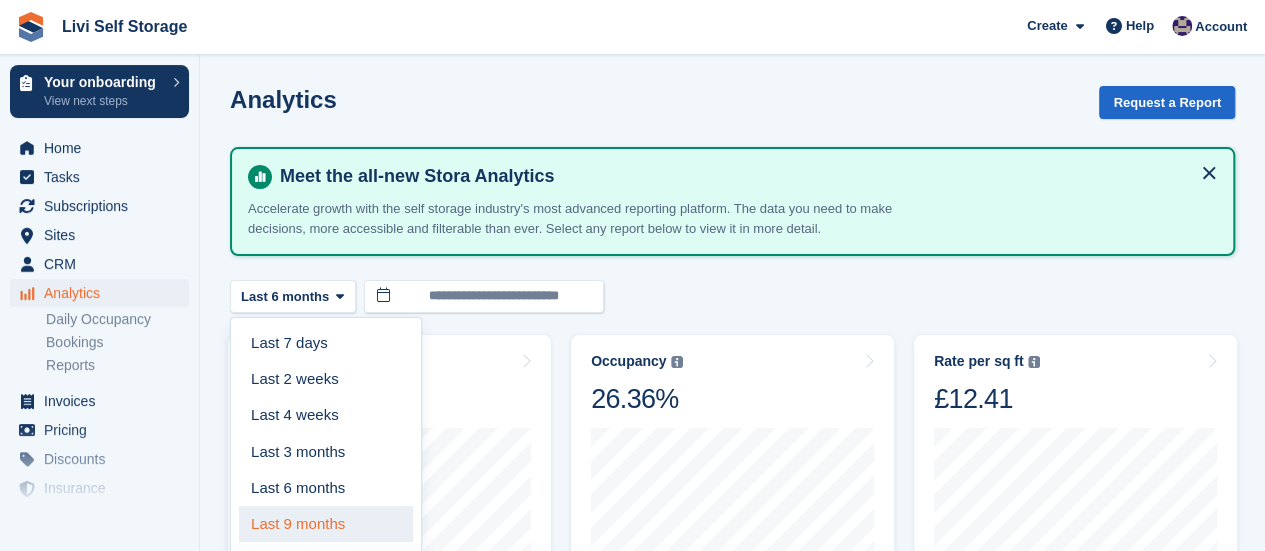 click on "Last 9 months" at bounding box center [326, 524] 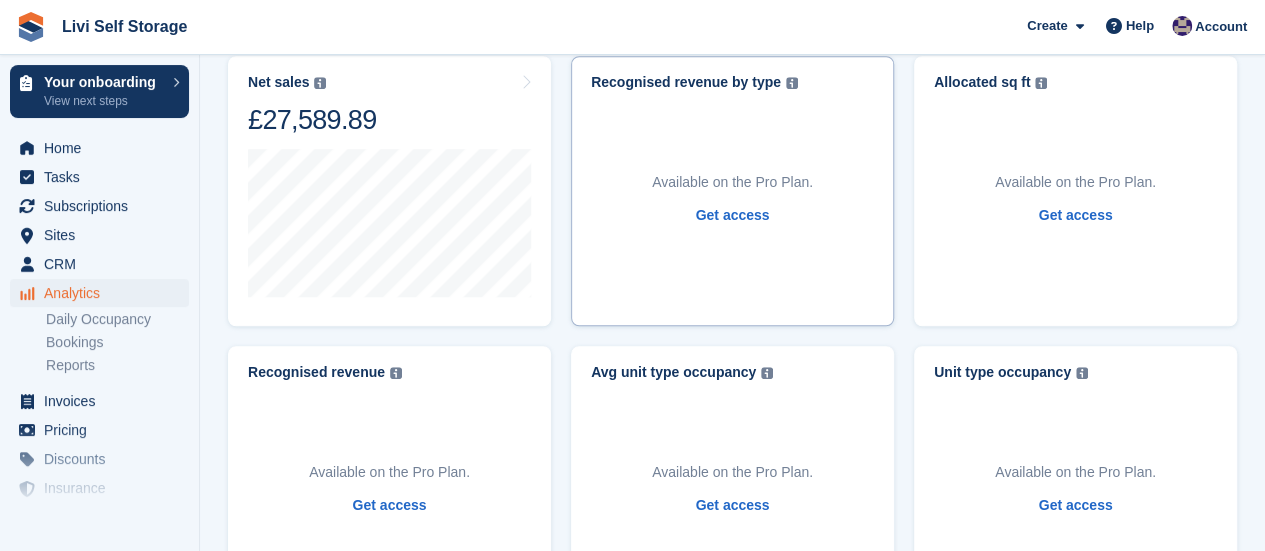 scroll, scrollTop: 600, scrollLeft: 0, axis: vertical 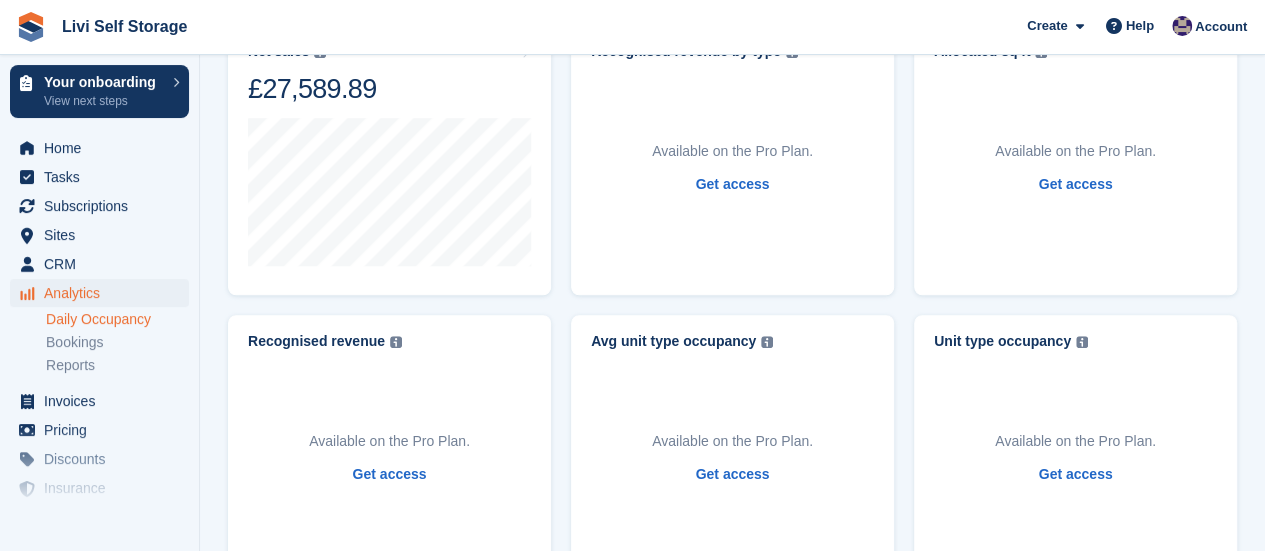 click on "Daily Occupancy" at bounding box center [117, 319] 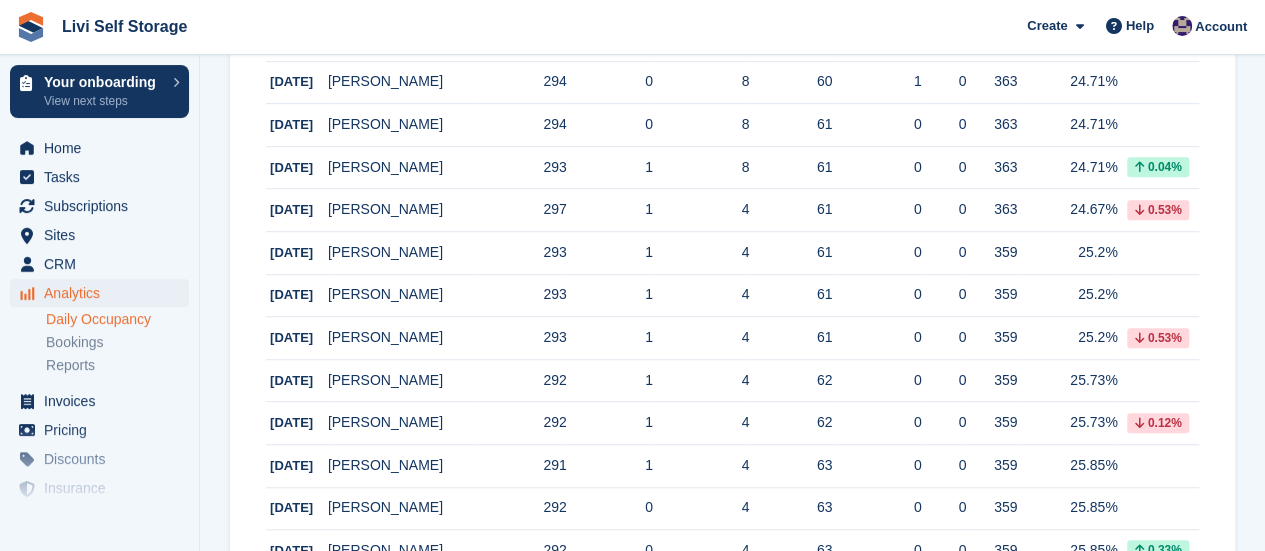 scroll, scrollTop: 0, scrollLeft: 0, axis: both 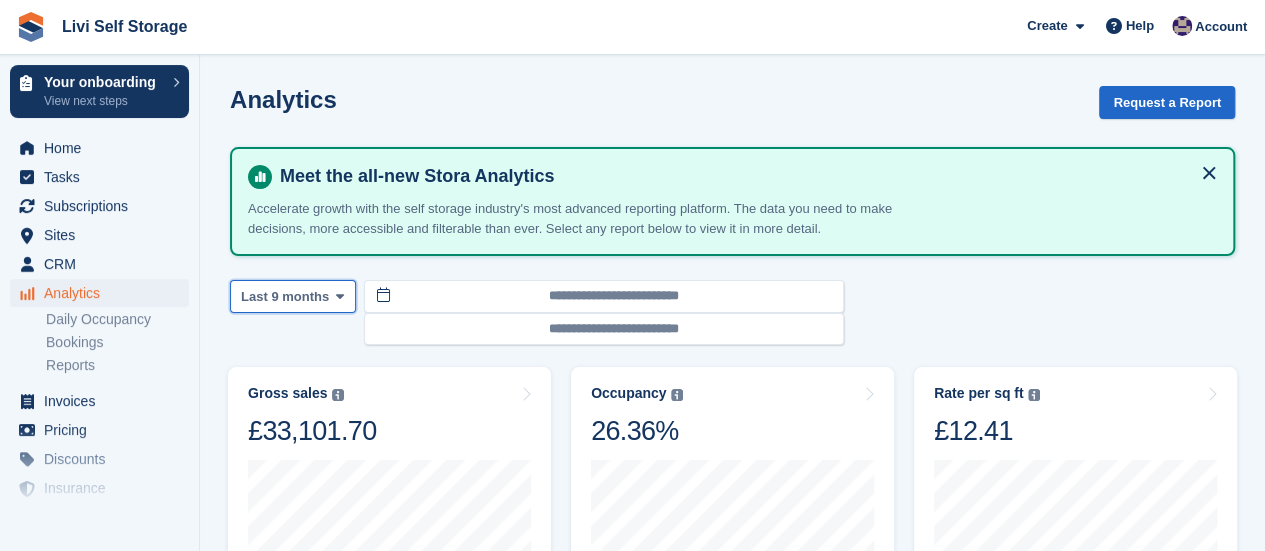 click at bounding box center (340, 296) 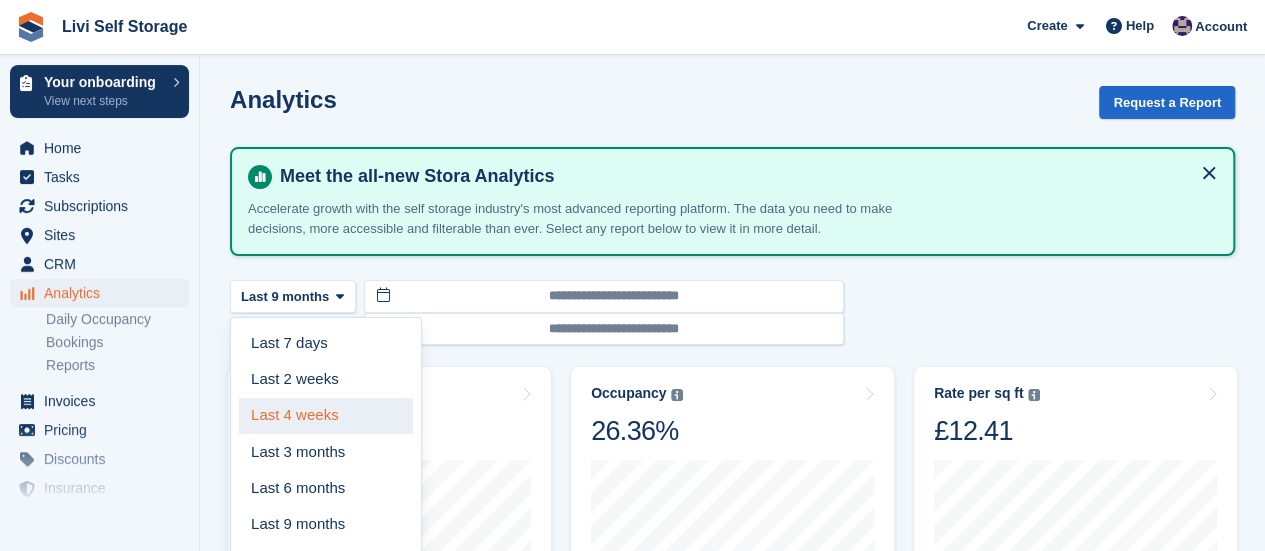 click on "Last 4 weeks" at bounding box center [326, 416] 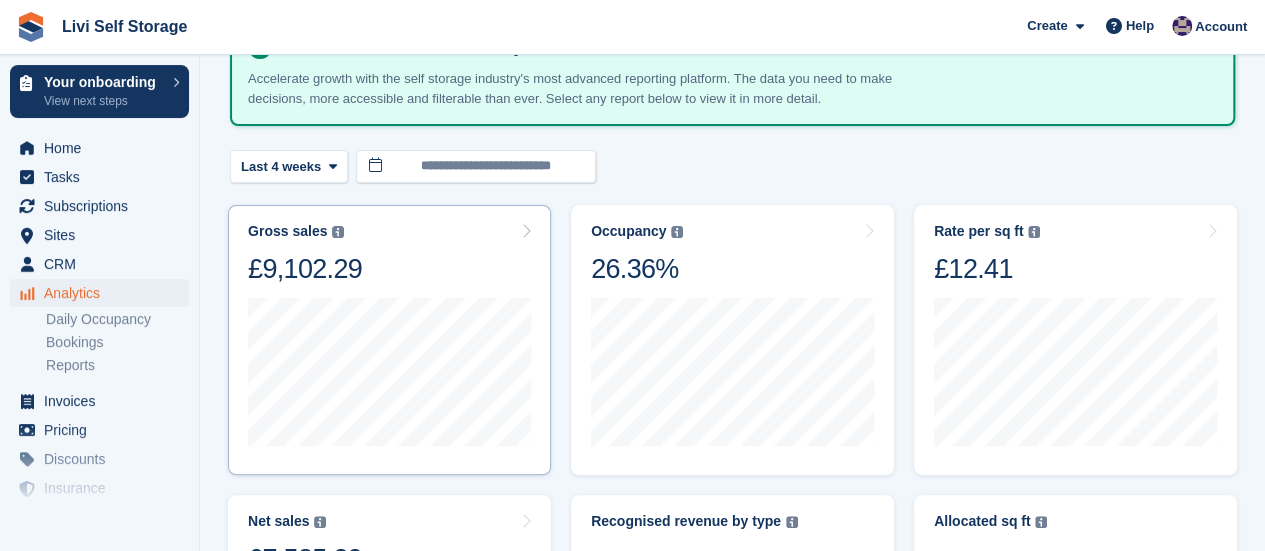 scroll, scrollTop: 100, scrollLeft: 0, axis: vertical 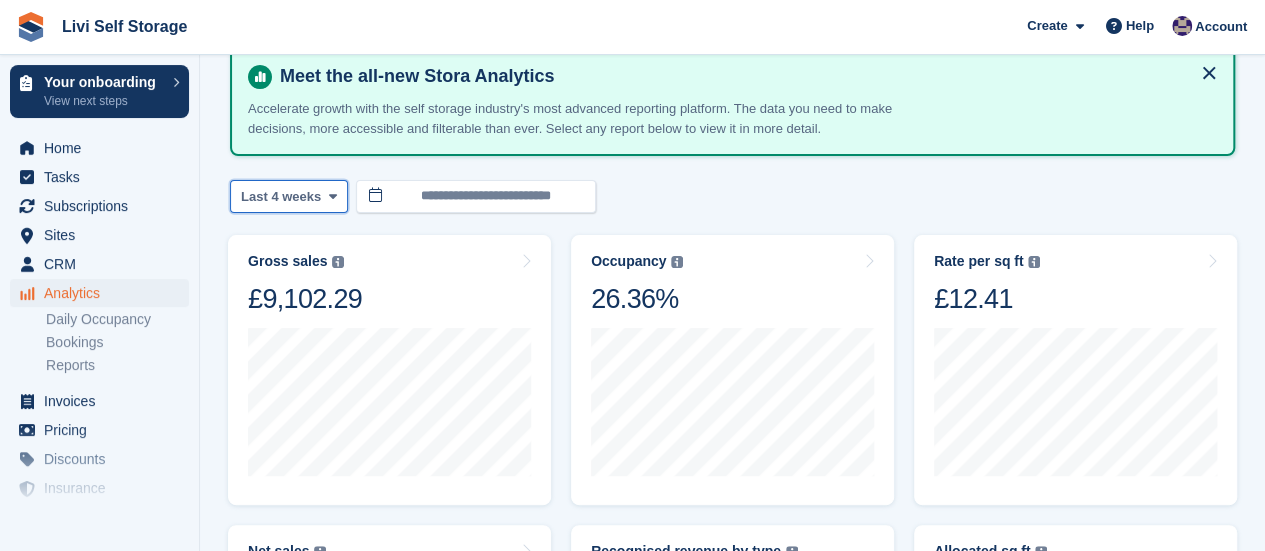 click at bounding box center [332, 196] 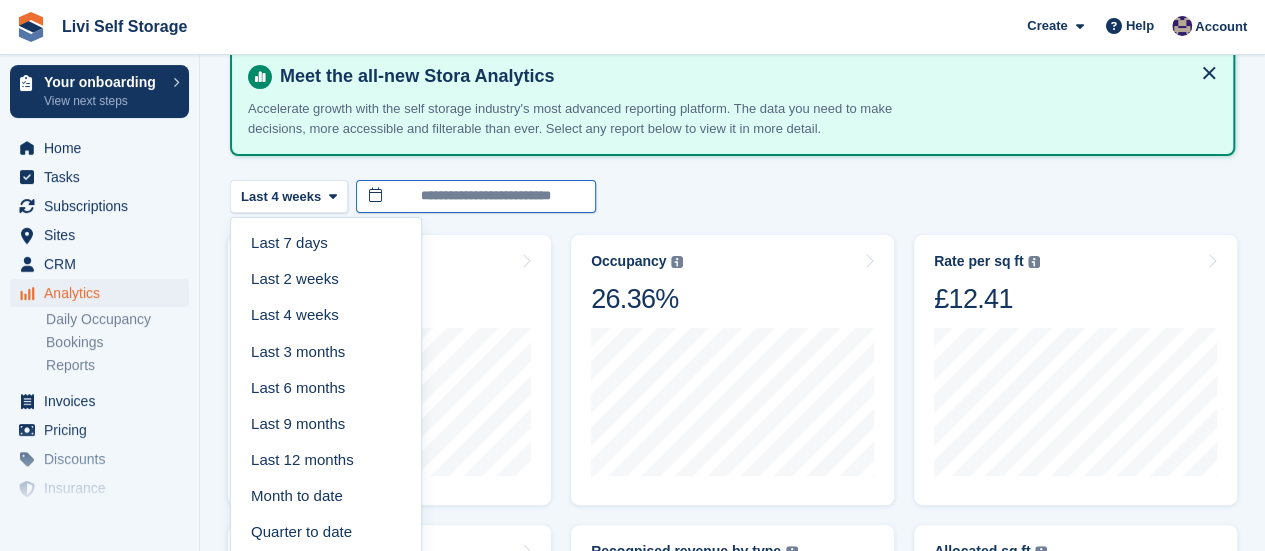 click on "**********" at bounding box center [476, 196] 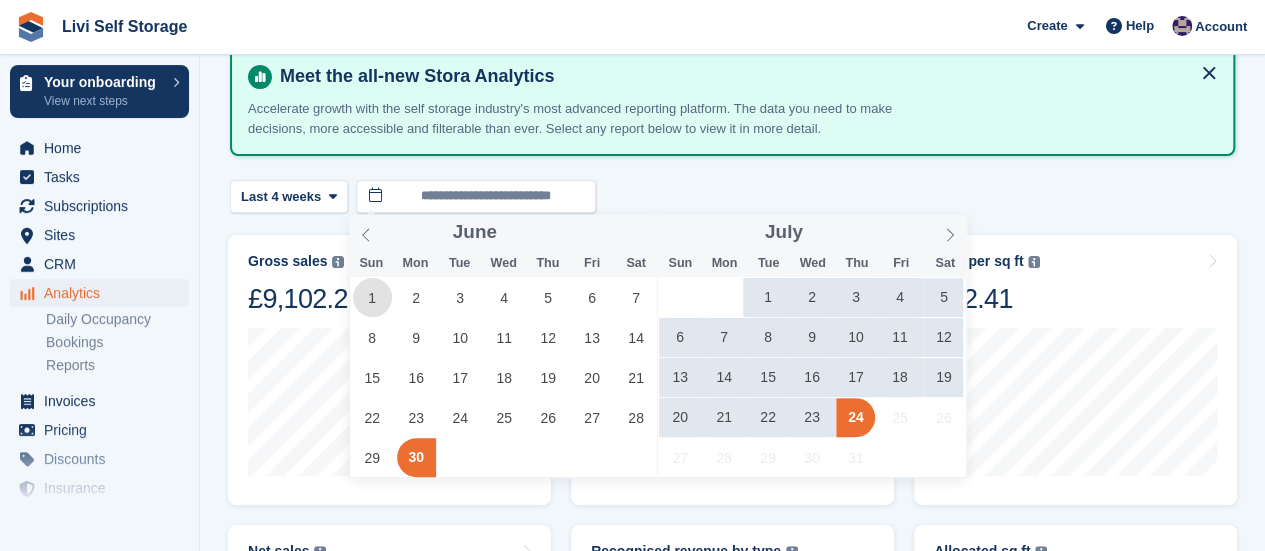 click on "1" at bounding box center (372, 297) 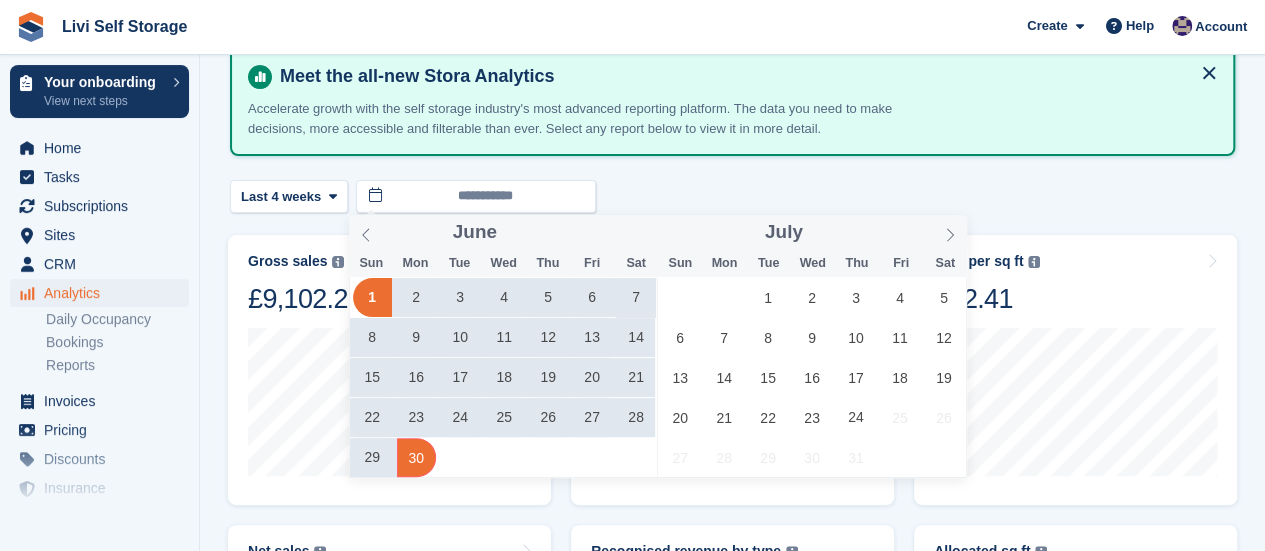 click on "30" at bounding box center (416, 457) 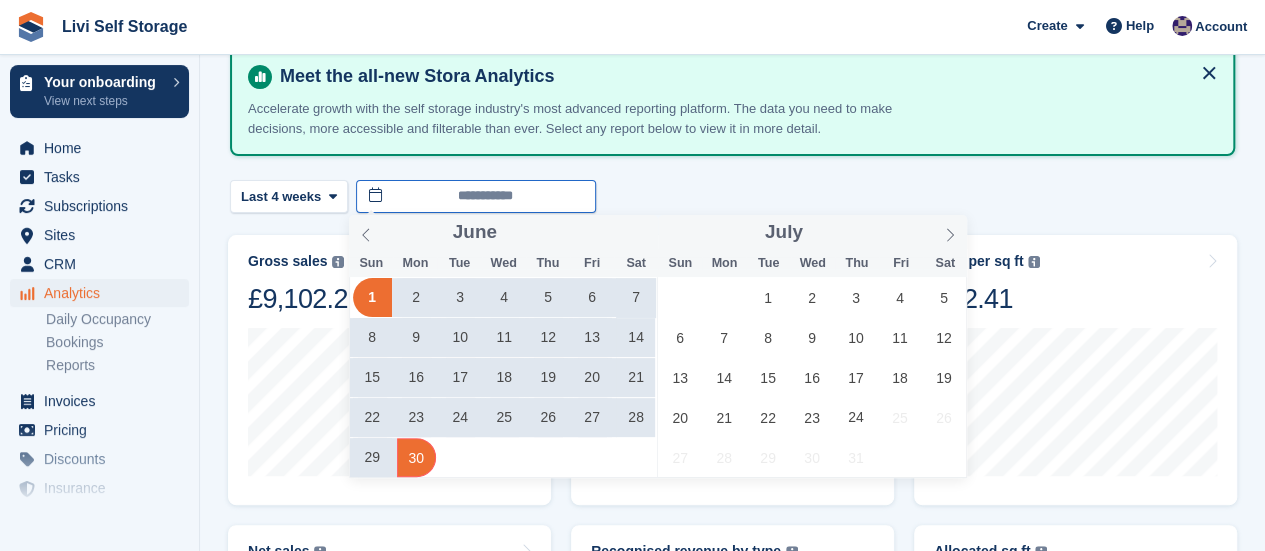 type on "**********" 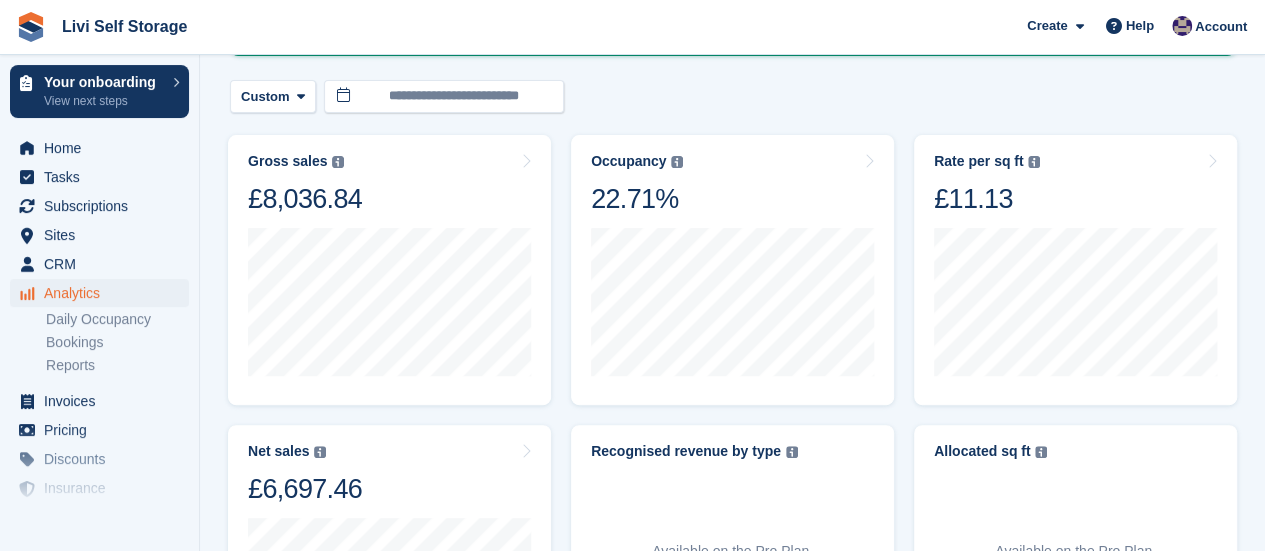 scroll, scrollTop: 100, scrollLeft: 0, axis: vertical 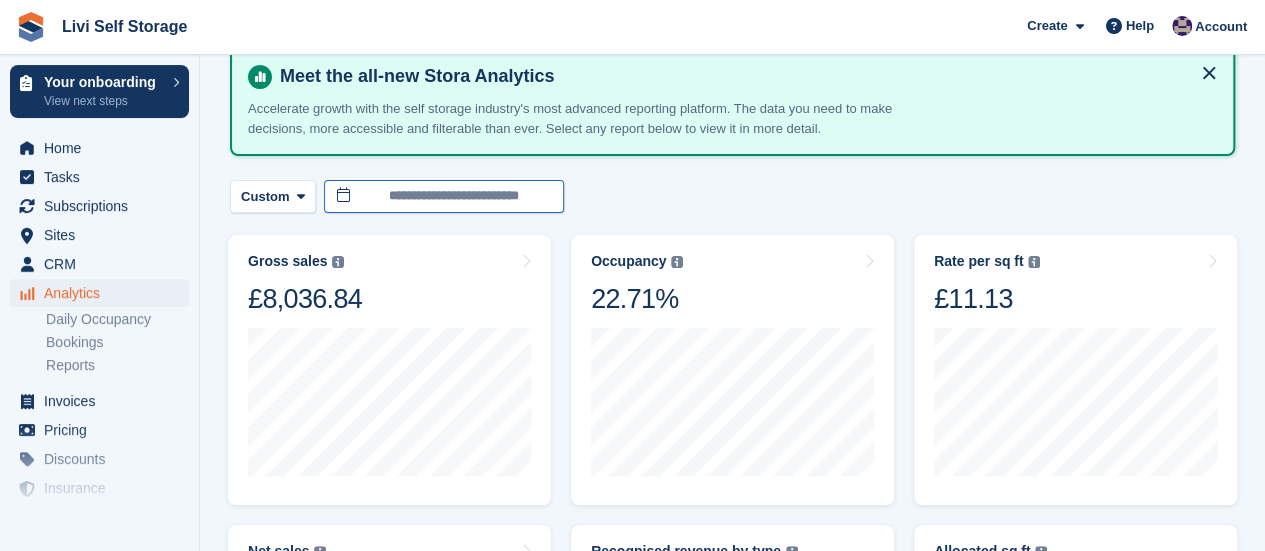 click on "**********" at bounding box center (444, 196) 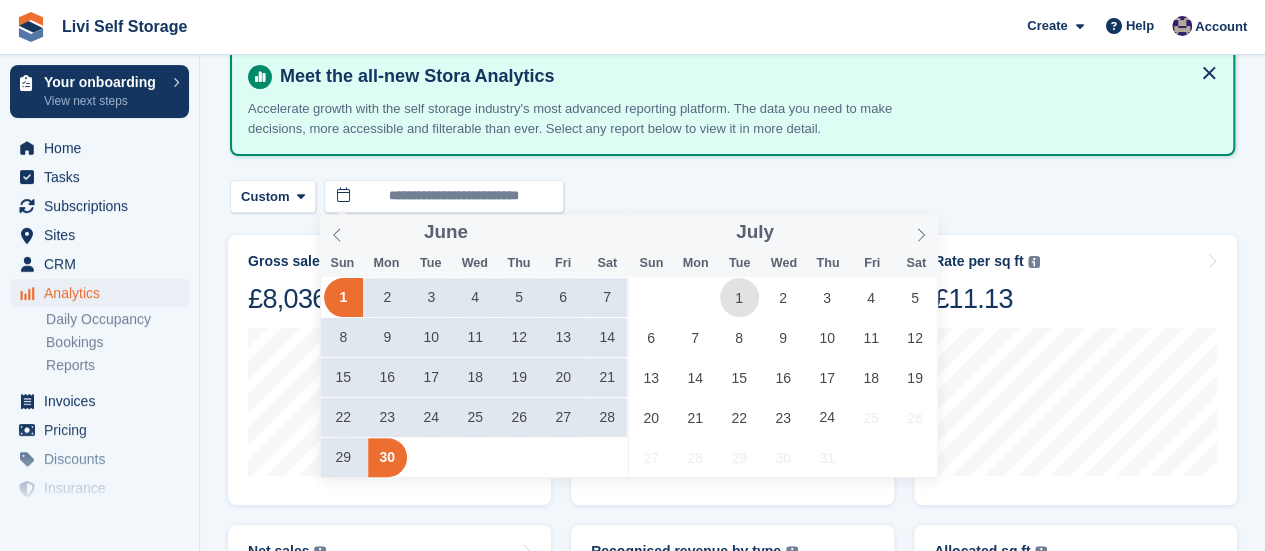 click on "1" at bounding box center (739, 297) 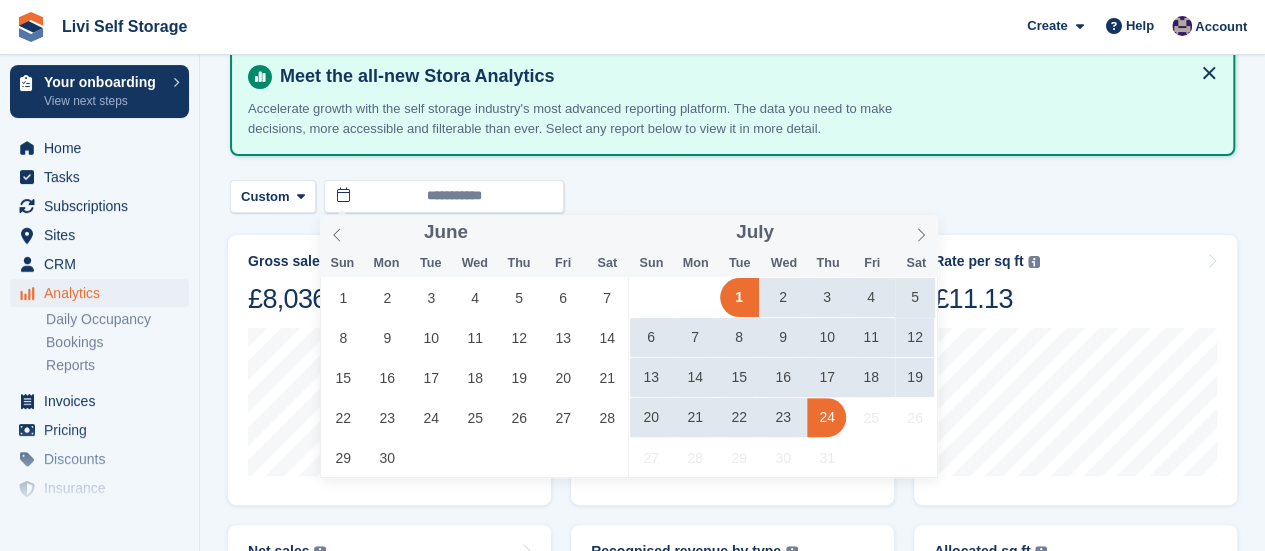 click on "24" at bounding box center [826, 417] 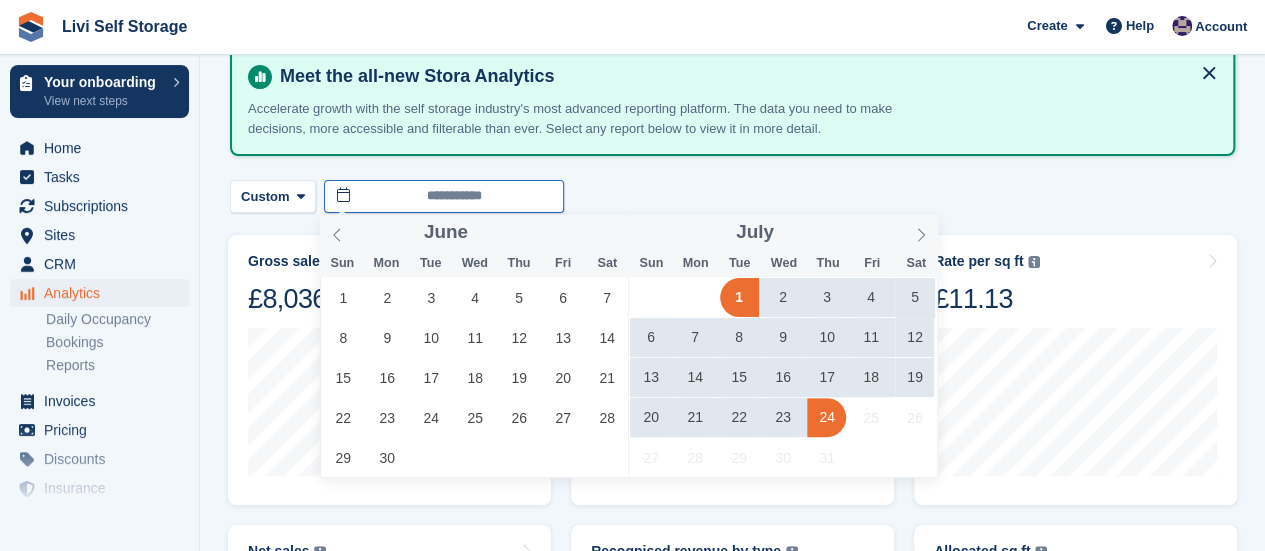 type on "**********" 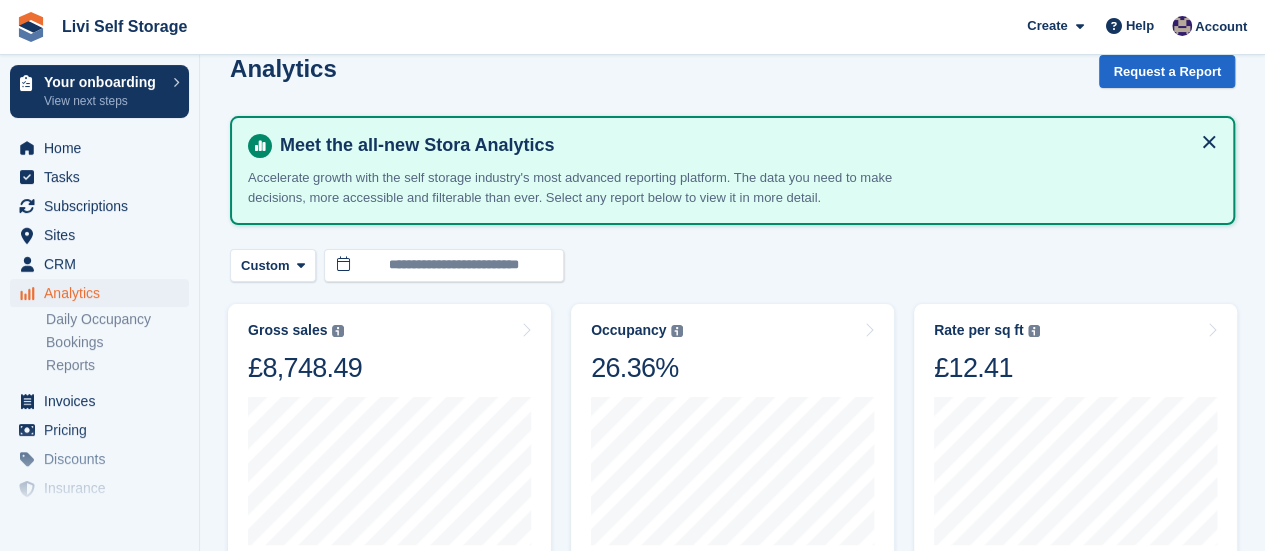 scroll, scrollTop: 0, scrollLeft: 0, axis: both 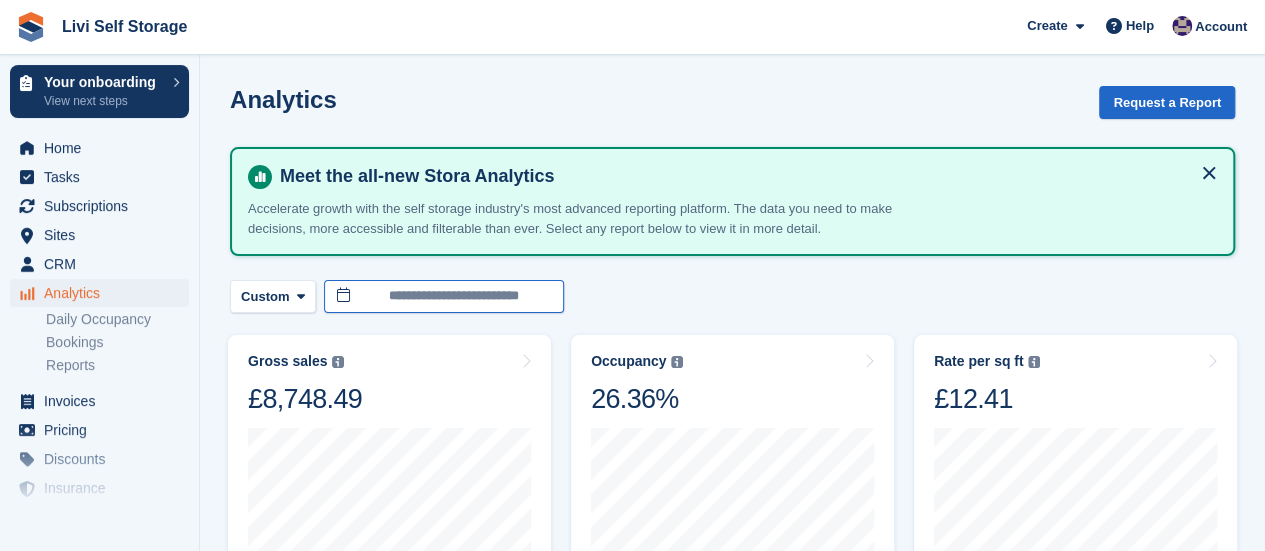 click on "**********" at bounding box center (444, 296) 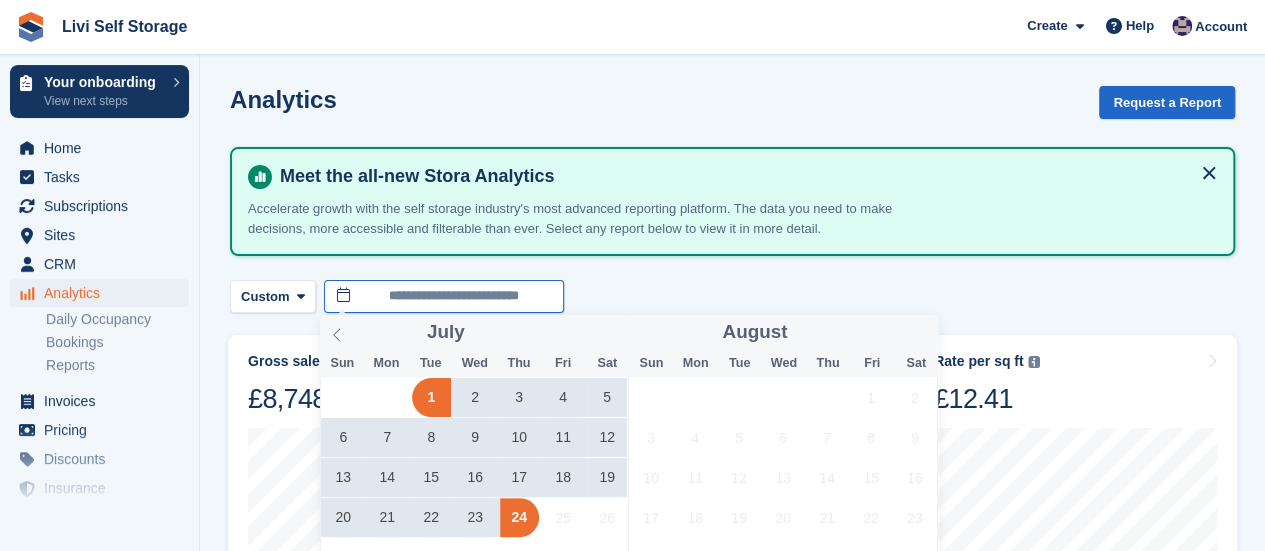 click on "**********" at bounding box center (444, 296) 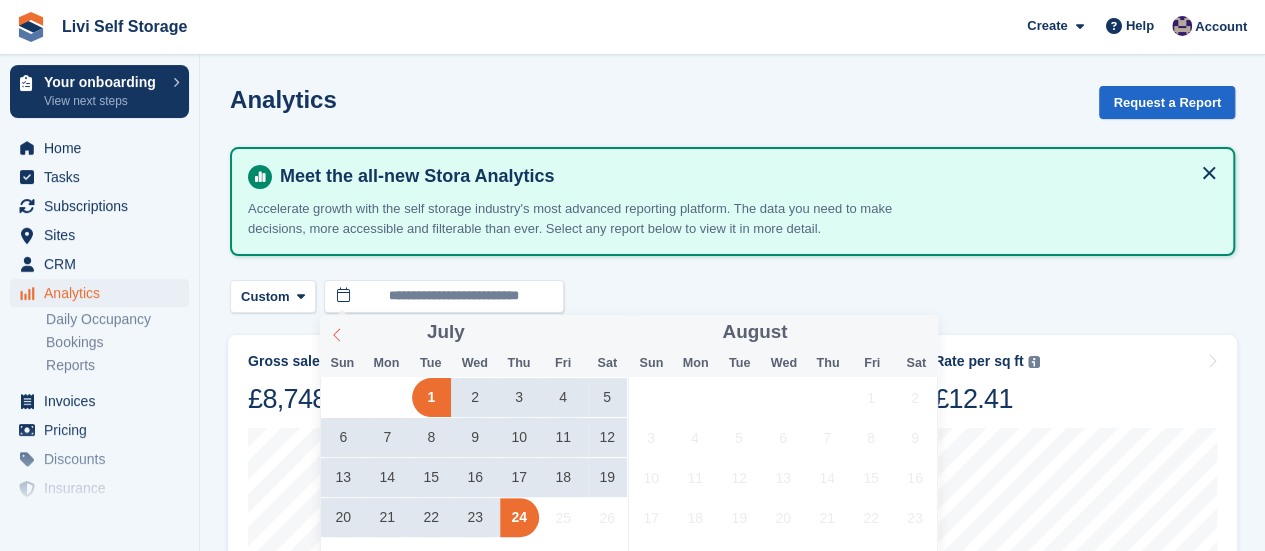click 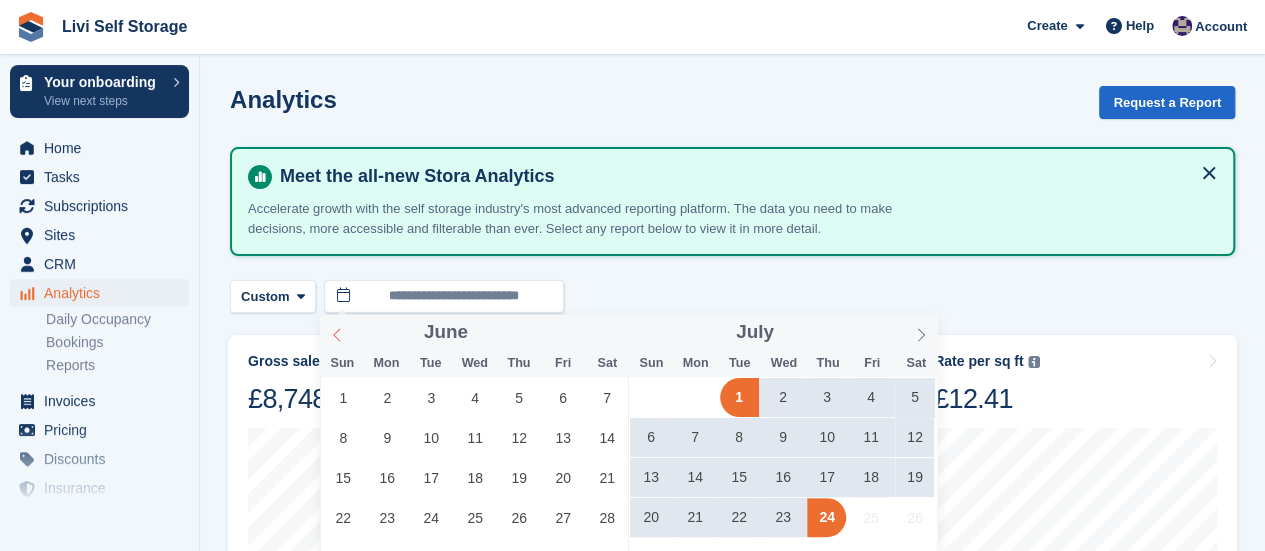 click 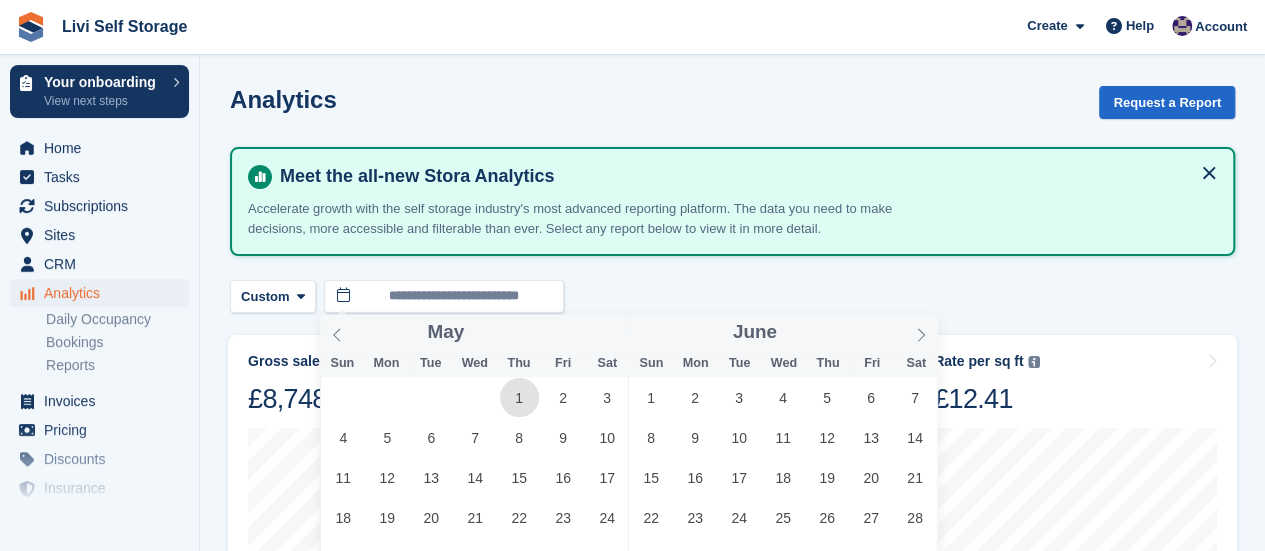 click on "1" at bounding box center (519, 397) 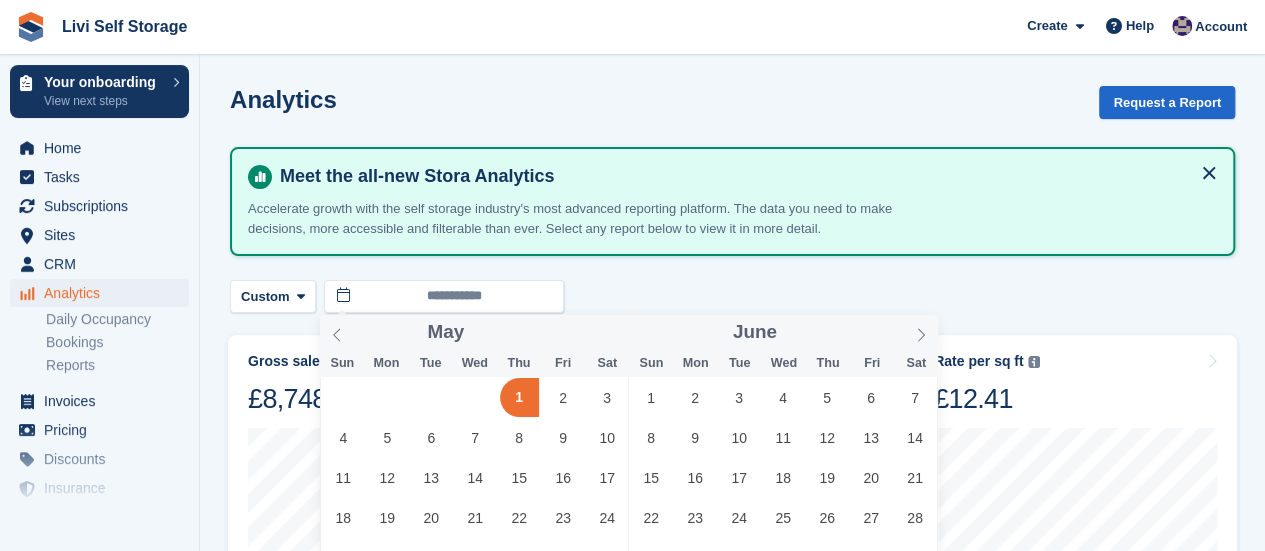 scroll, scrollTop: 200, scrollLeft: 0, axis: vertical 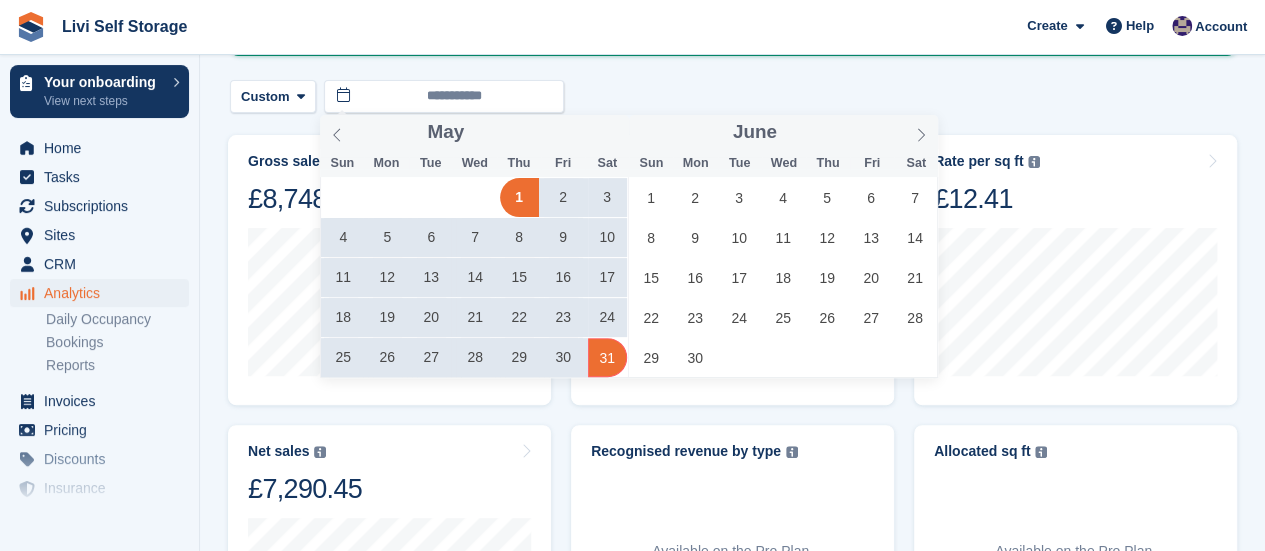 click on "31" at bounding box center (607, 357) 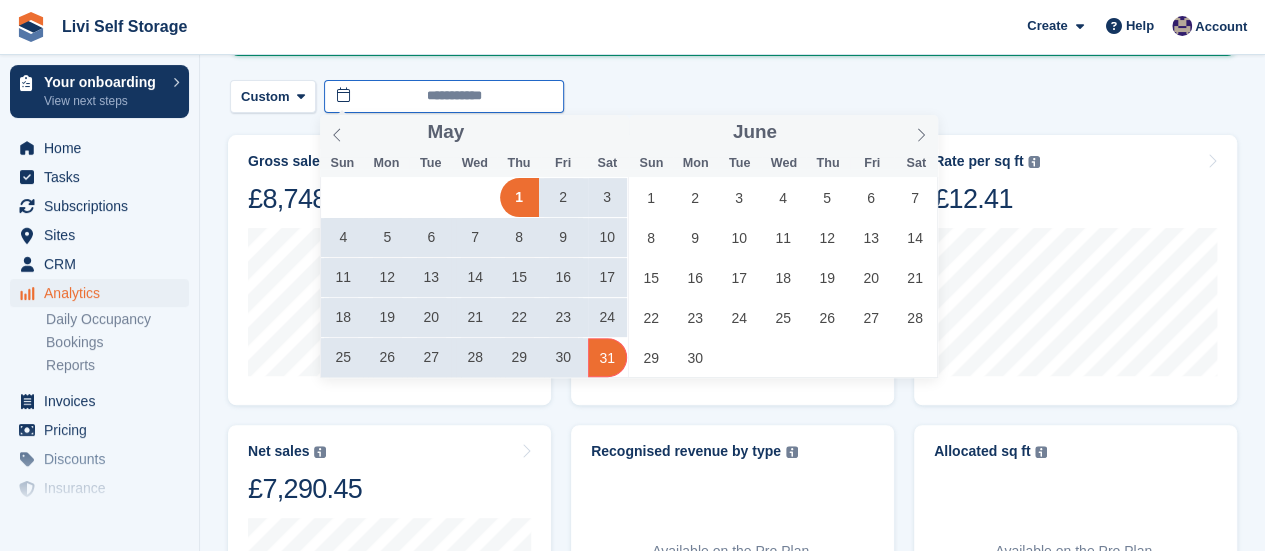 type on "**********" 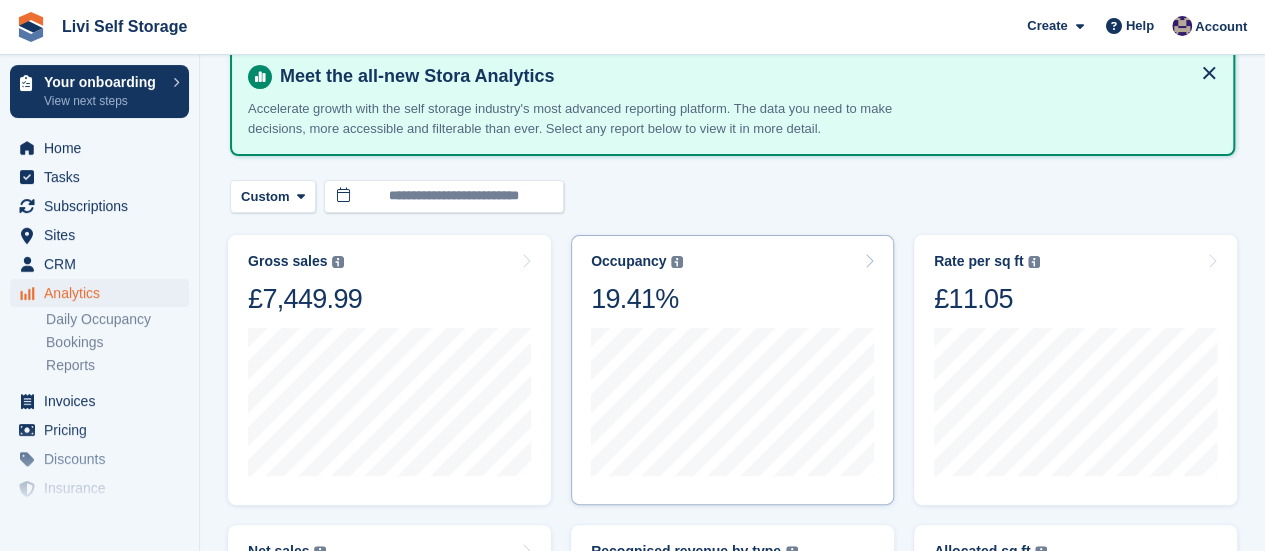 scroll, scrollTop: 0, scrollLeft: 0, axis: both 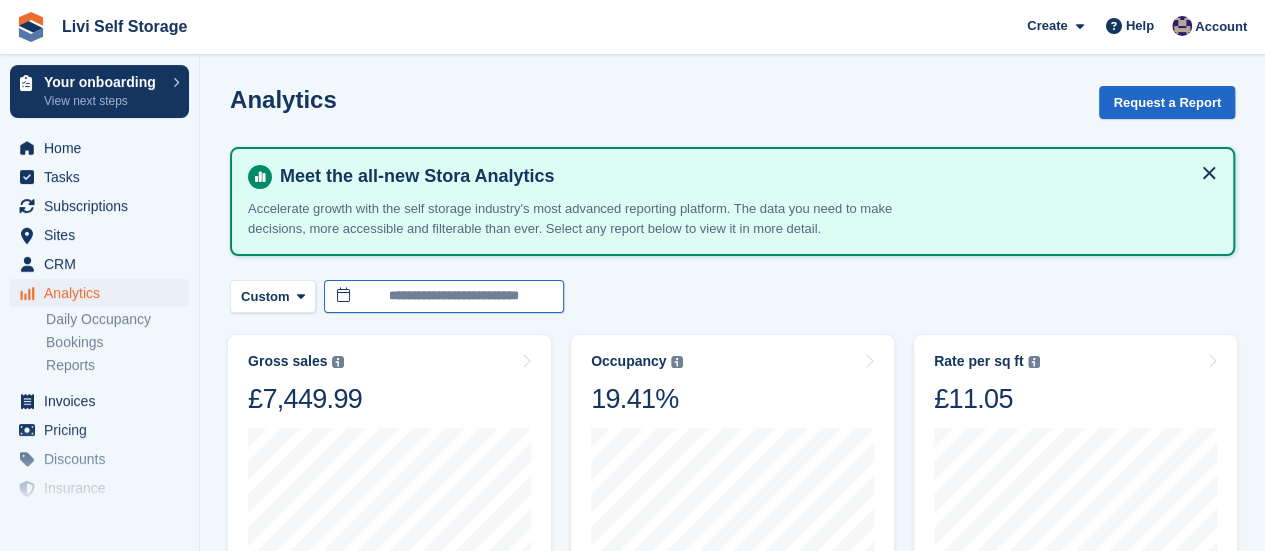 click on "**********" at bounding box center [444, 296] 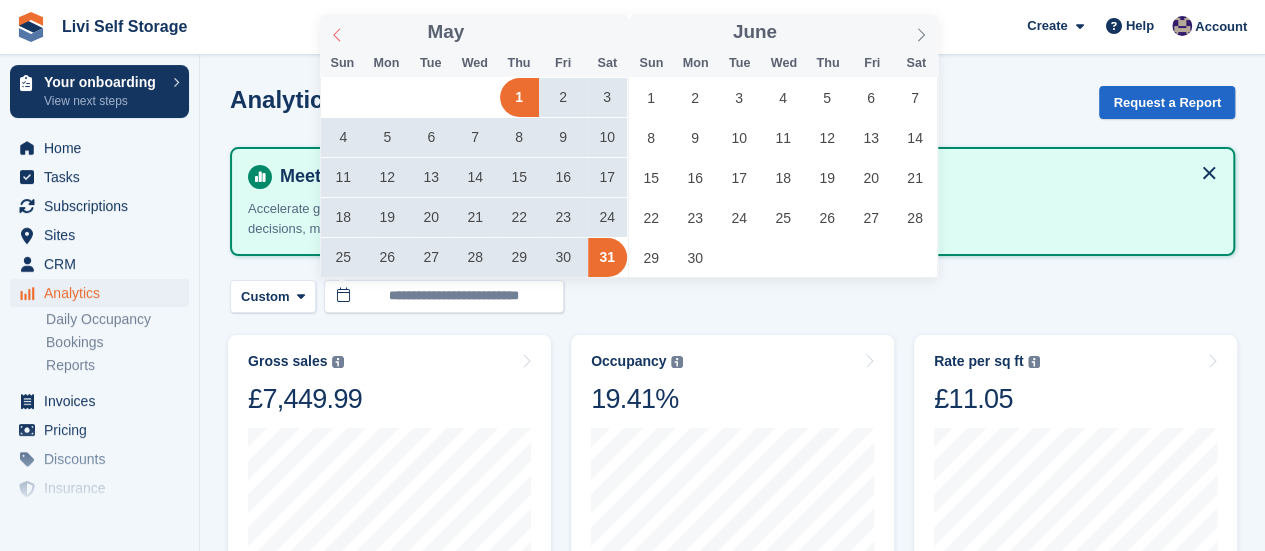 click 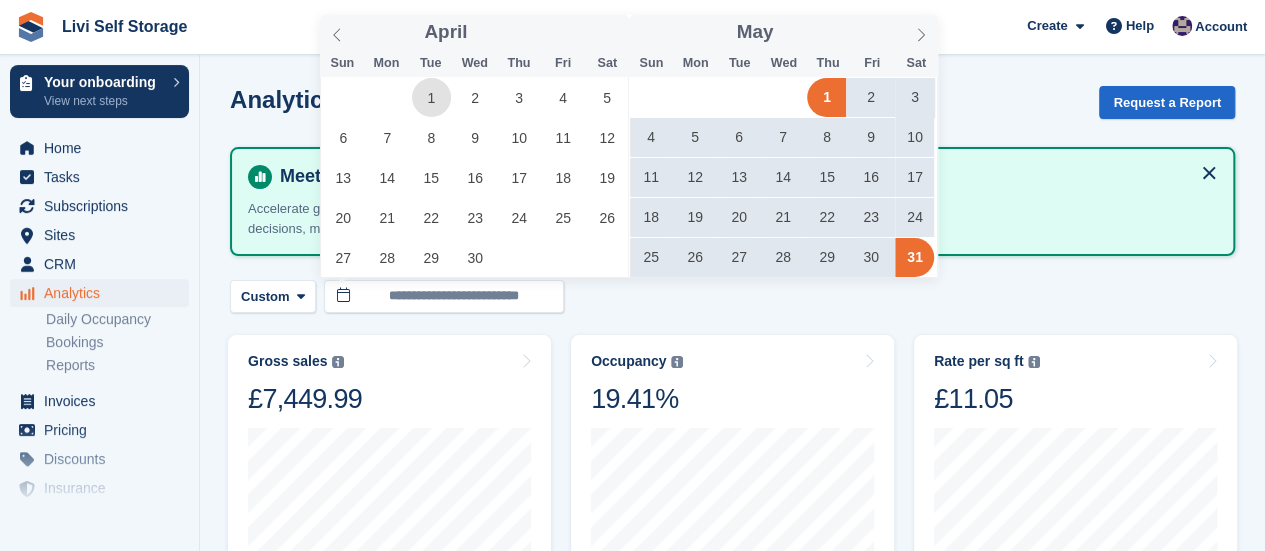 click on "1" at bounding box center (431, 97) 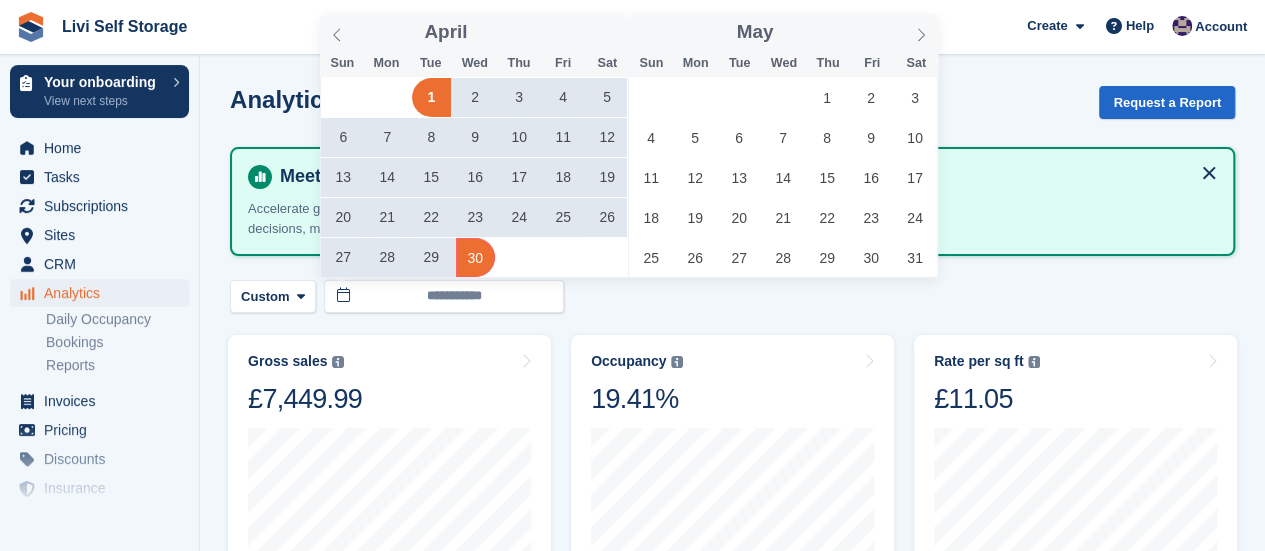 click on "30" at bounding box center [475, 257] 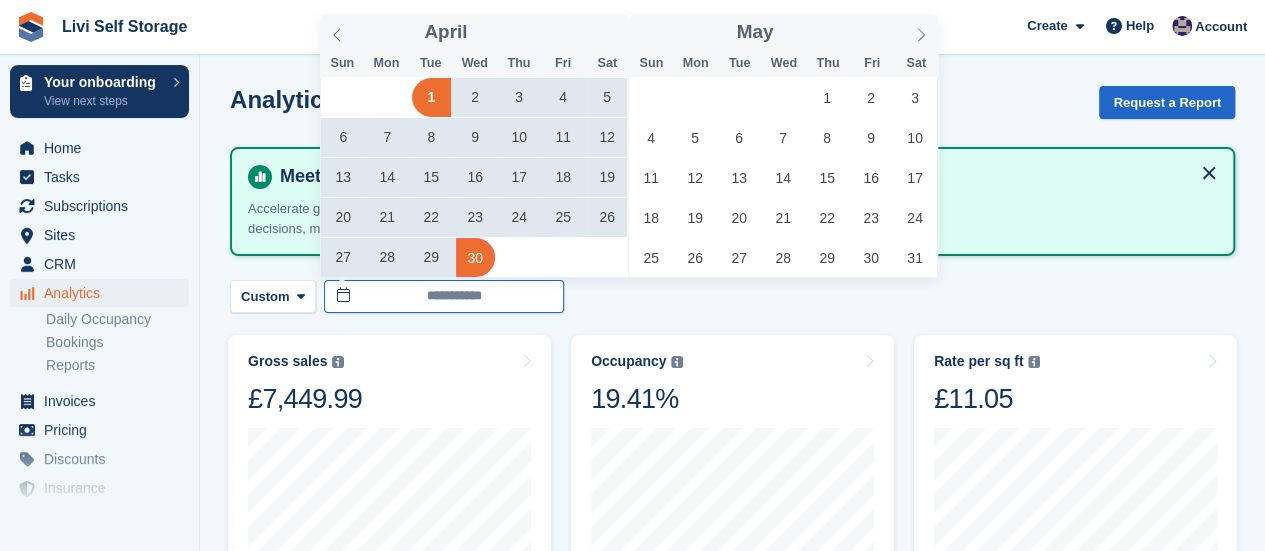 type on "**********" 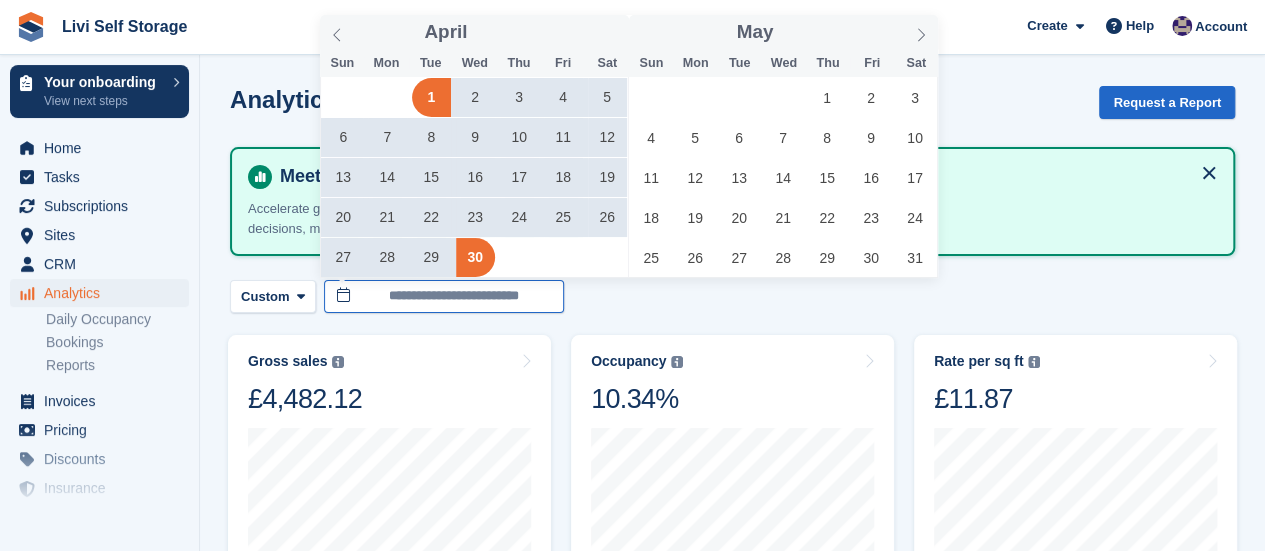 click on "**********" at bounding box center (444, 296) 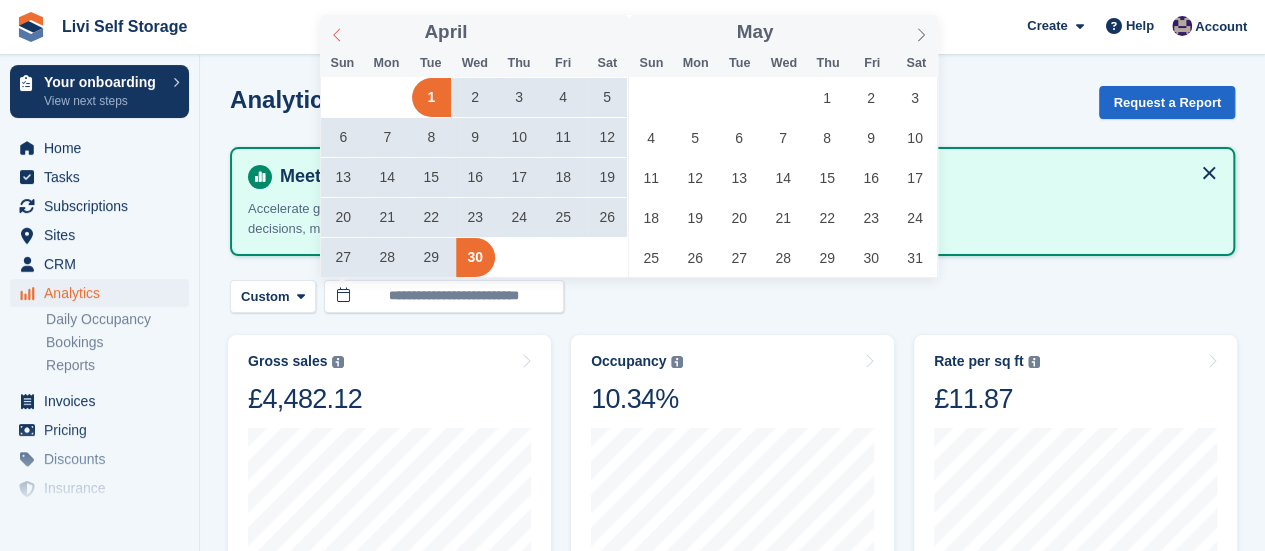 click 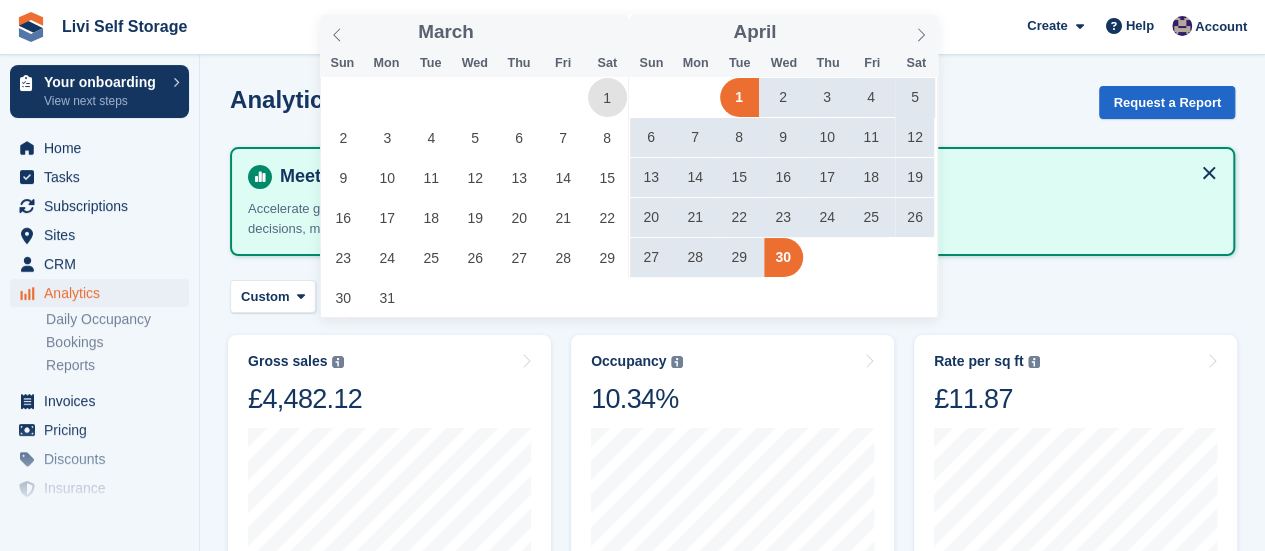 click on "1" at bounding box center (607, 97) 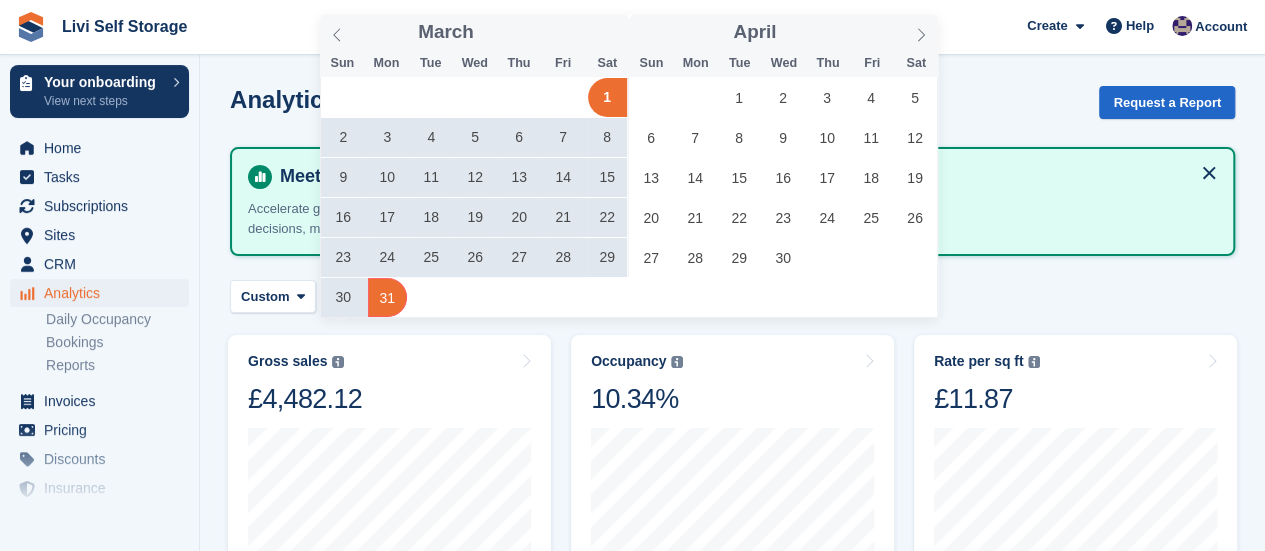 click on "31" at bounding box center (387, 297) 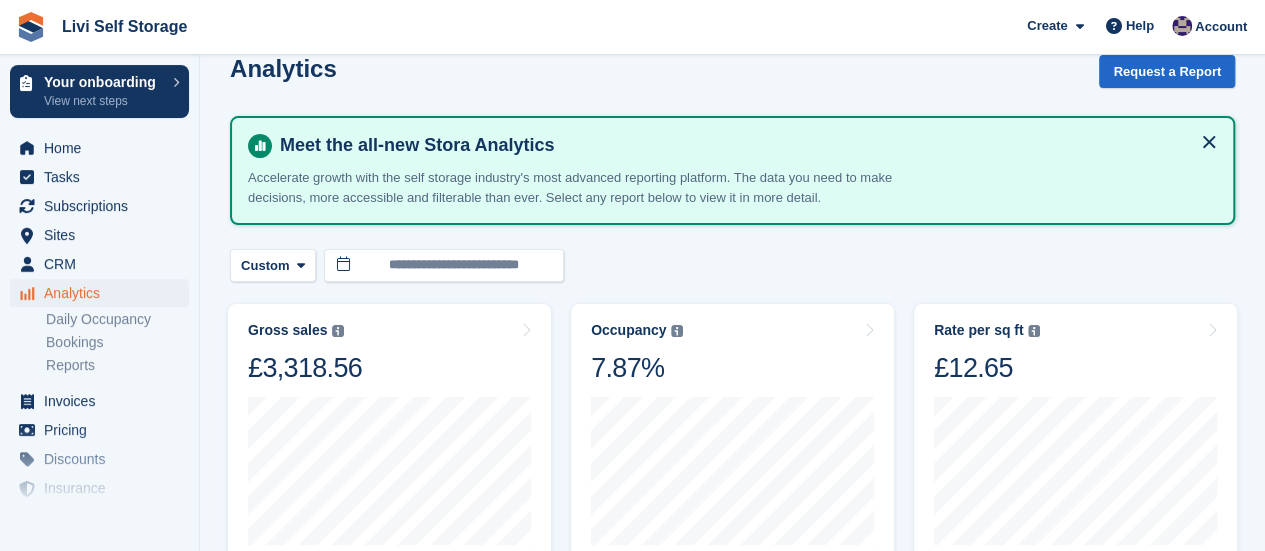 scroll, scrollTop: 0, scrollLeft: 0, axis: both 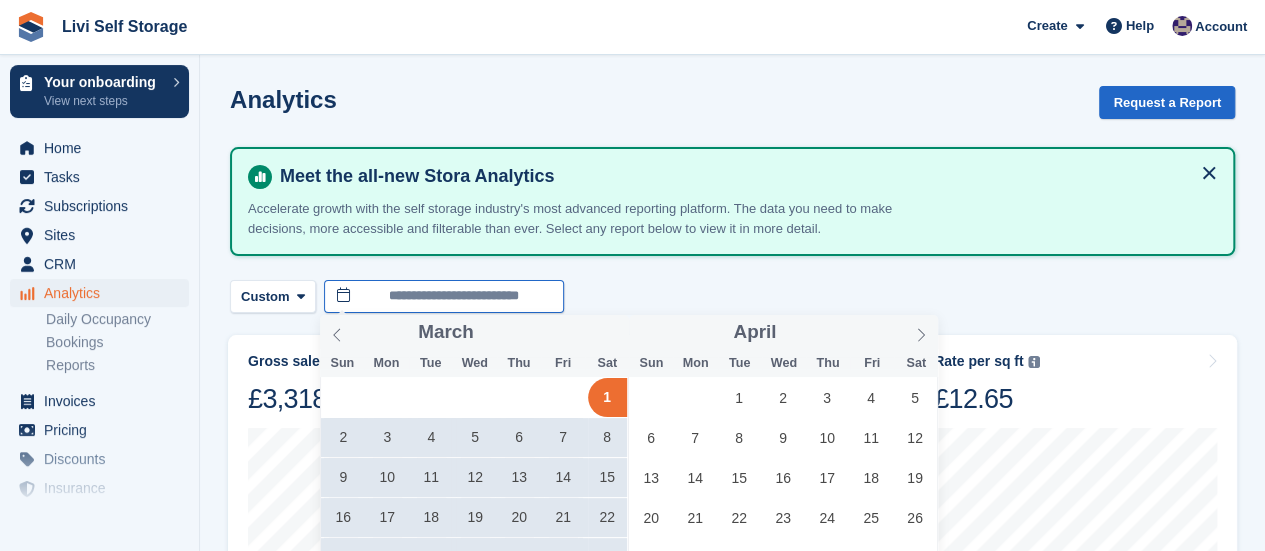 click on "**********" at bounding box center [444, 296] 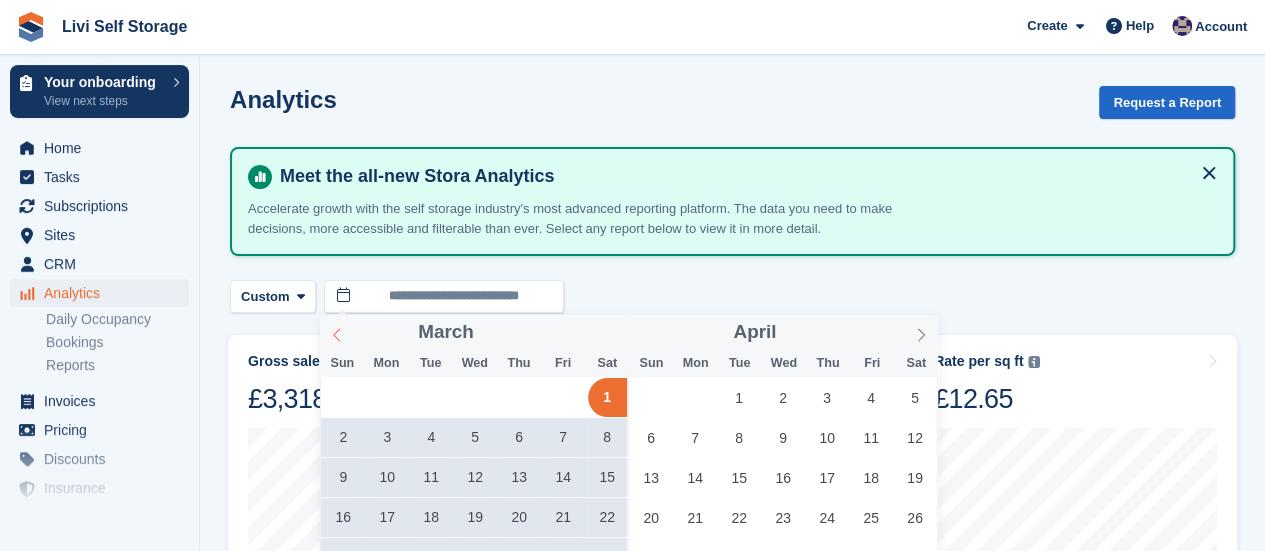 click at bounding box center (337, 332) 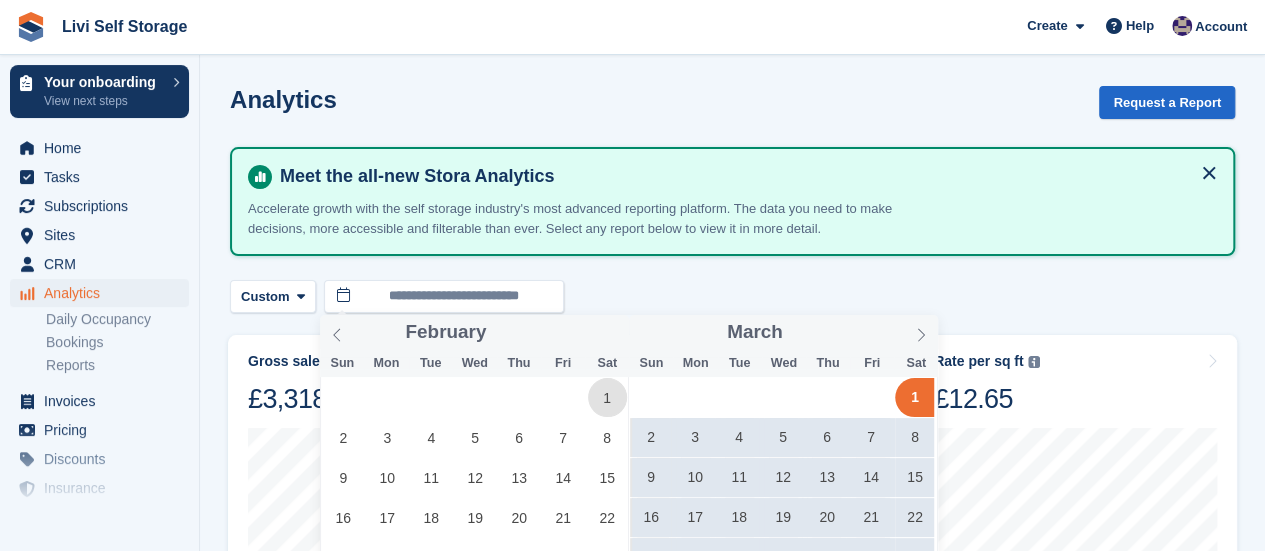 click on "1" at bounding box center (607, 397) 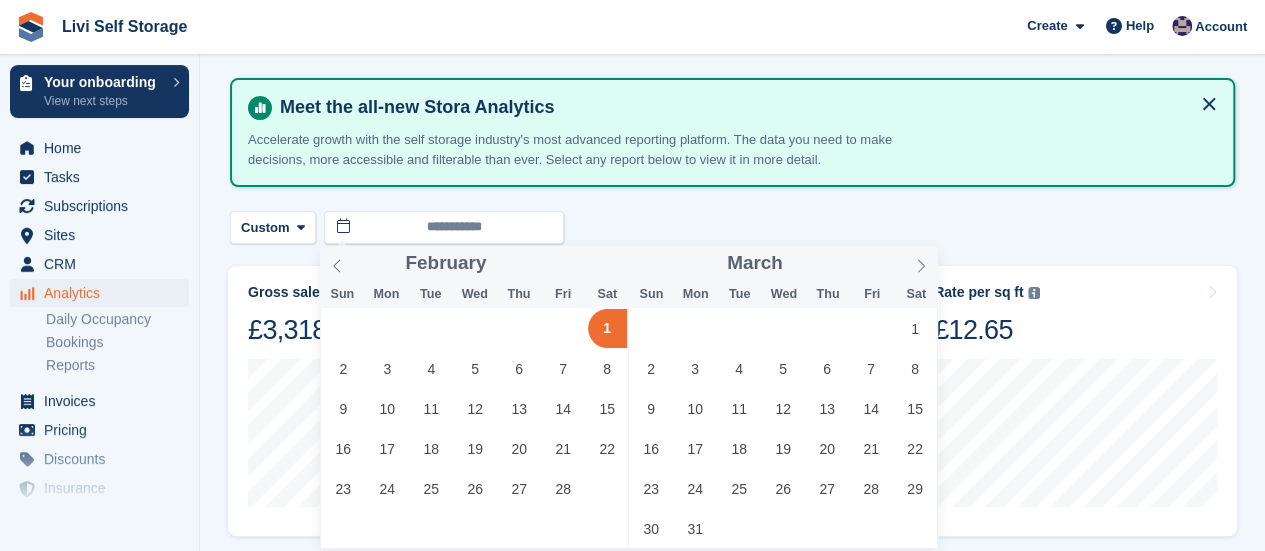 scroll, scrollTop: 100, scrollLeft: 0, axis: vertical 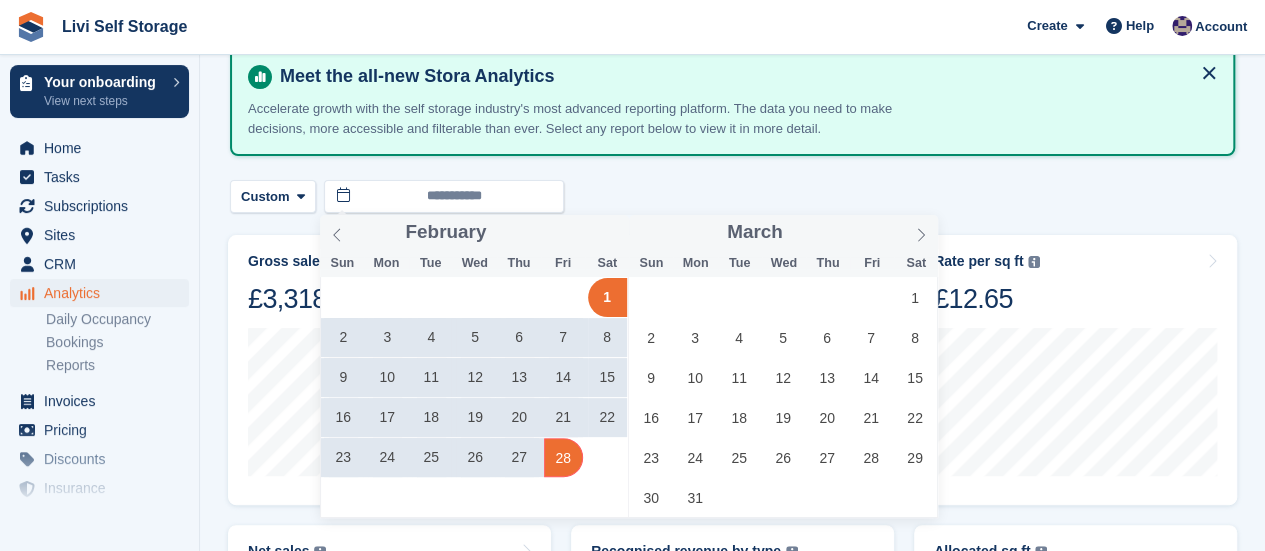 click on "28" at bounding box center (563, 457) 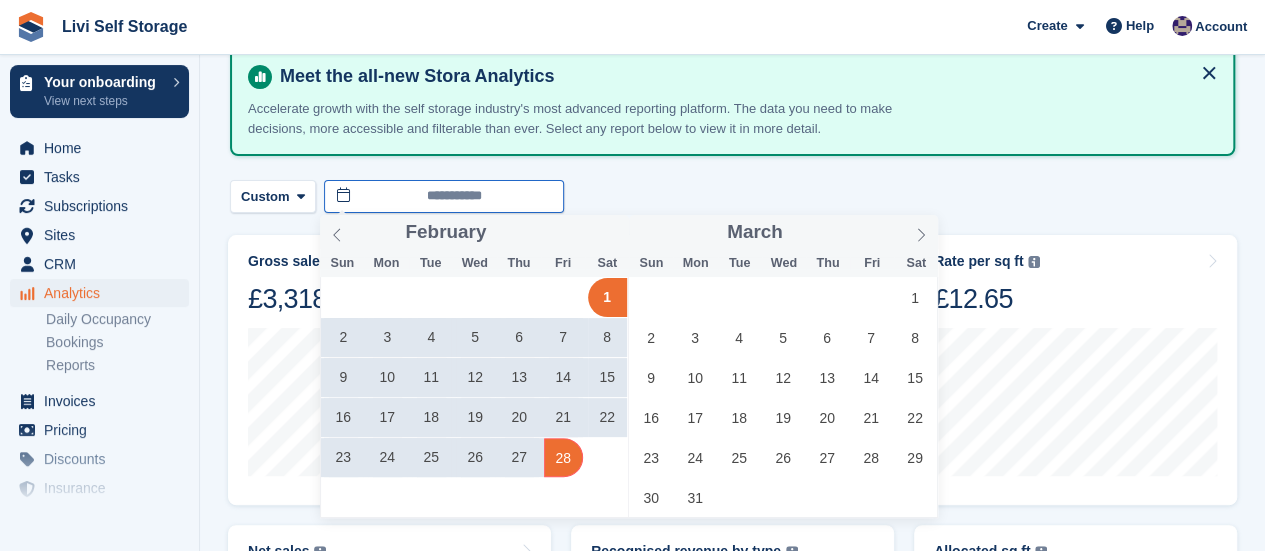 type on "**********" 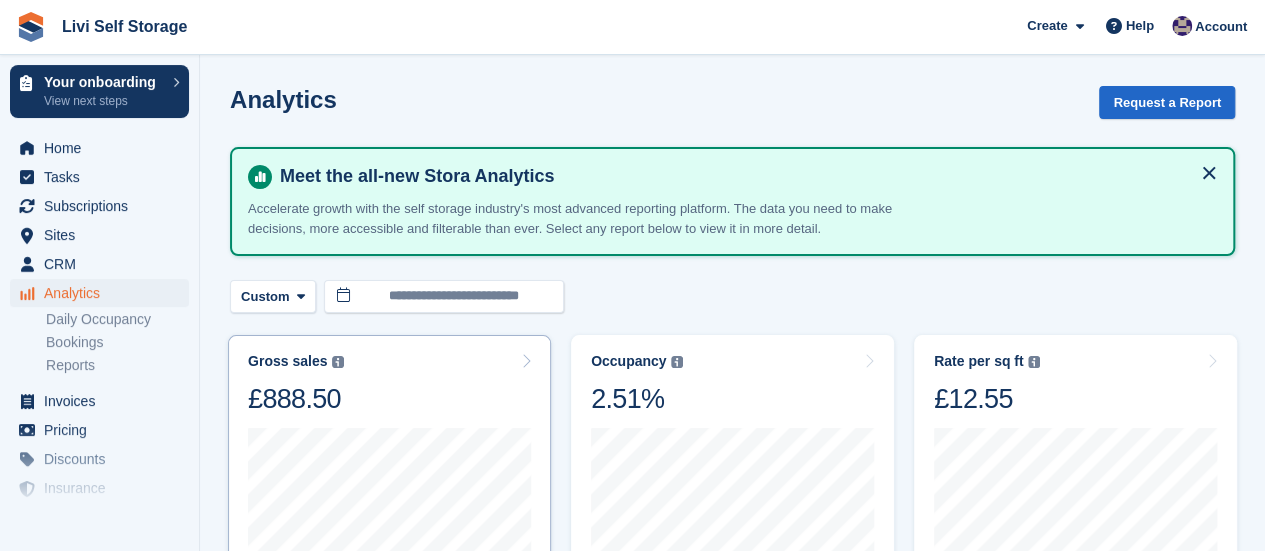 scroll, scrollTop: 100, scrollLeft: 0, axis: vertical 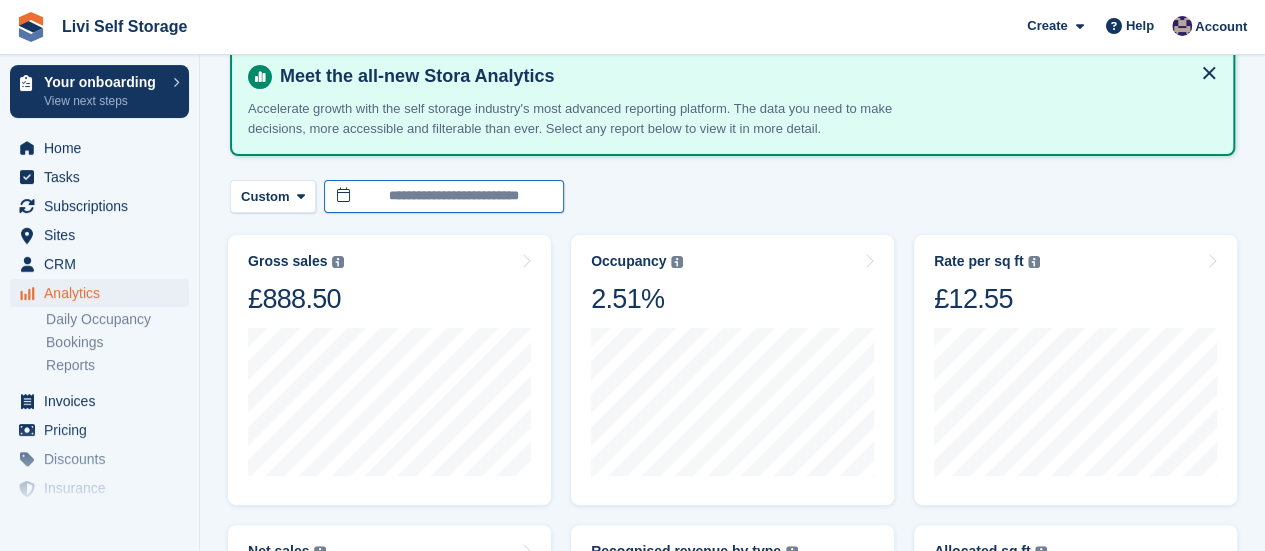 click on "**********" at bounding box center (444, 196) 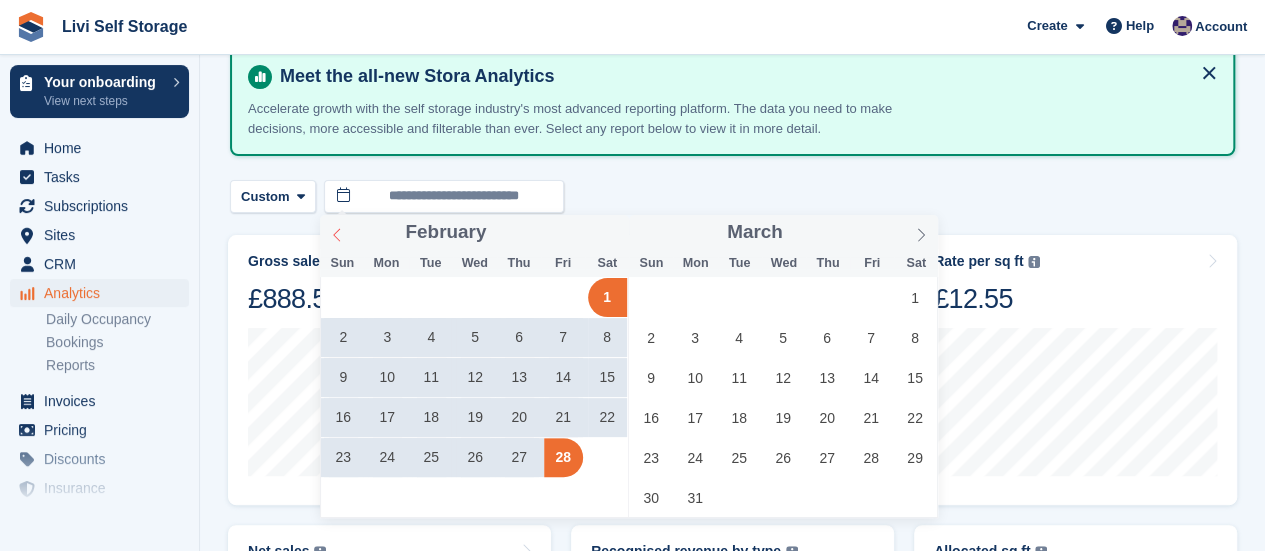 click 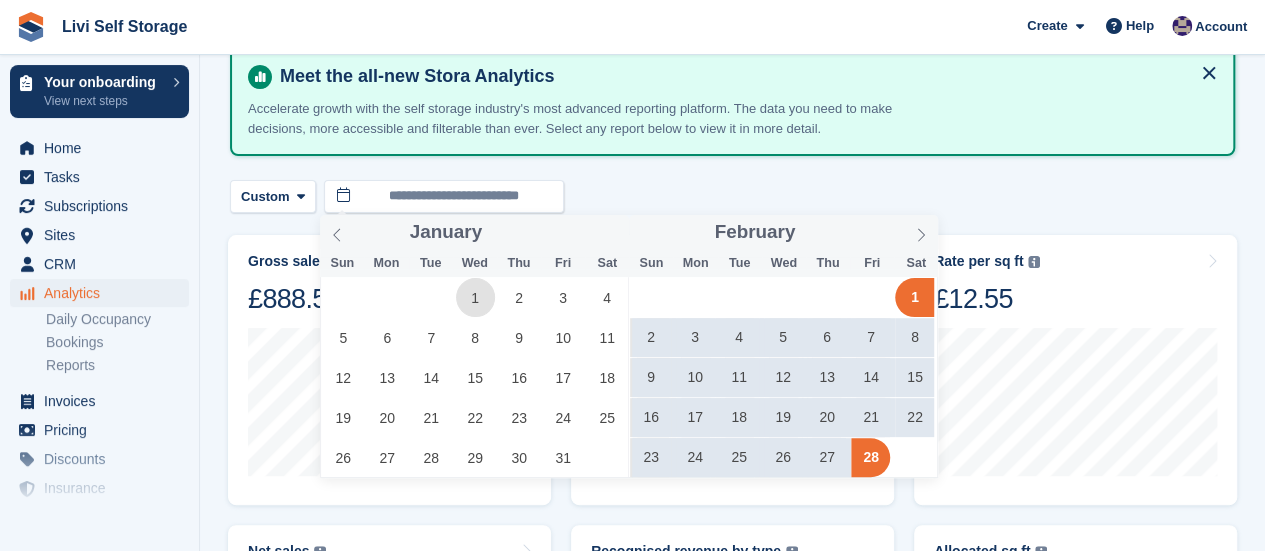 click on "1" at bounding box center (475, 297) 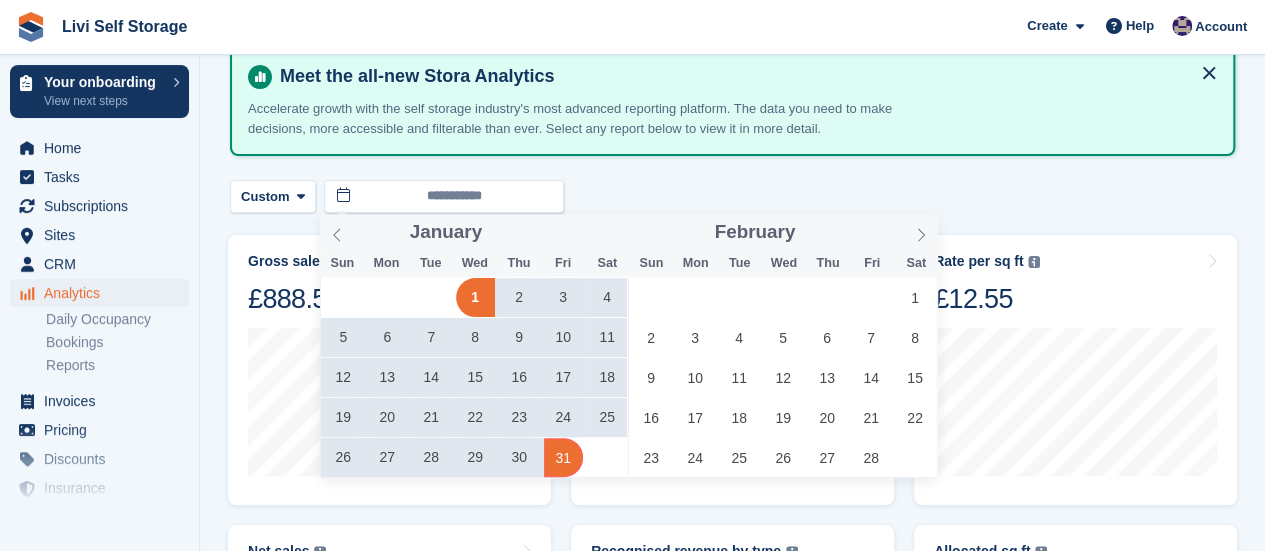 click on "31" at bounding box center (563, 457) 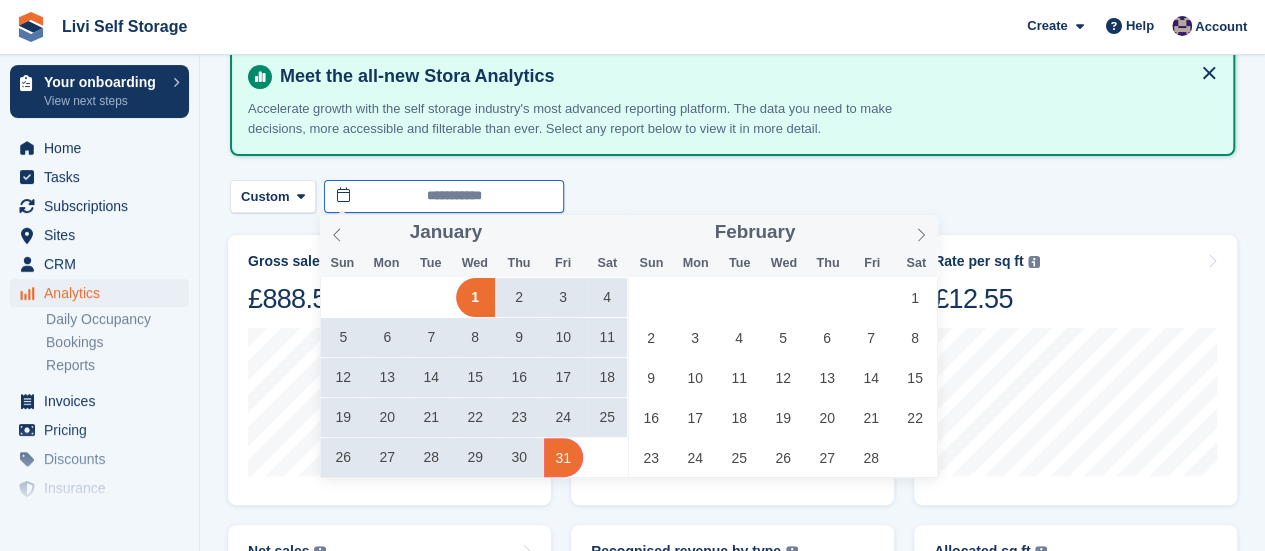 type on "**********" 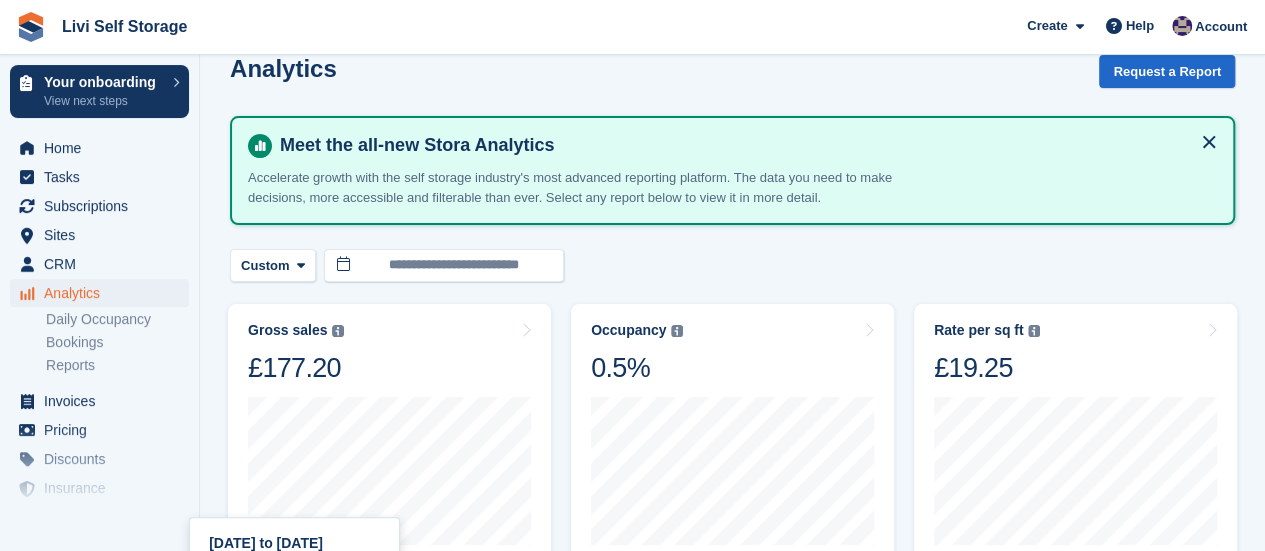 scroll, scrollTop: 0, scrollLeft: 0, axis: both 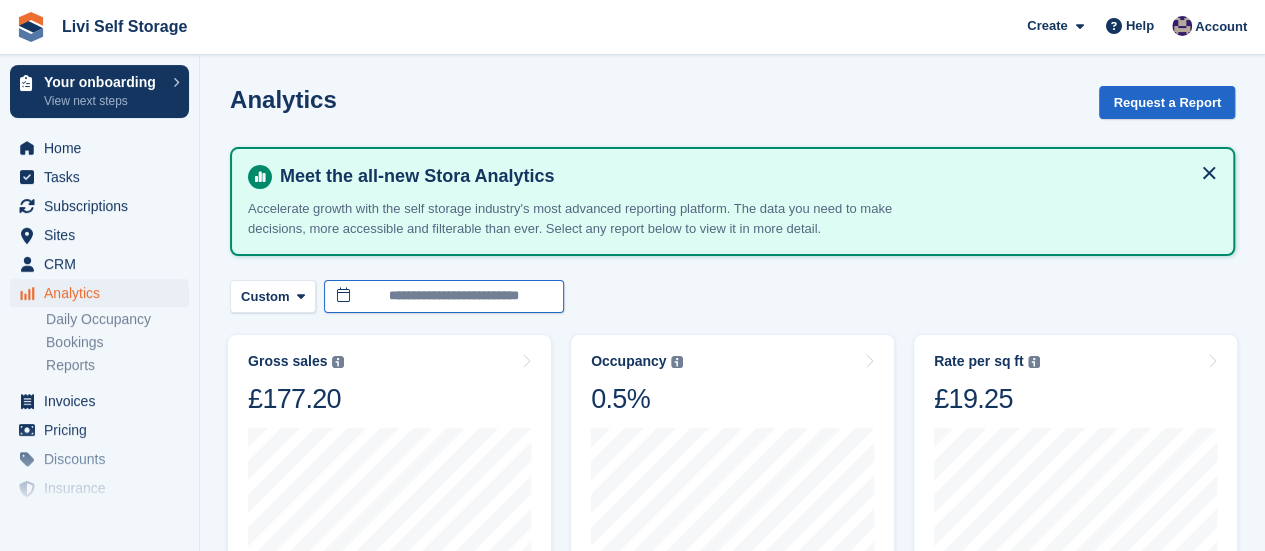 click on "**********" at bounding box center [444, 296] 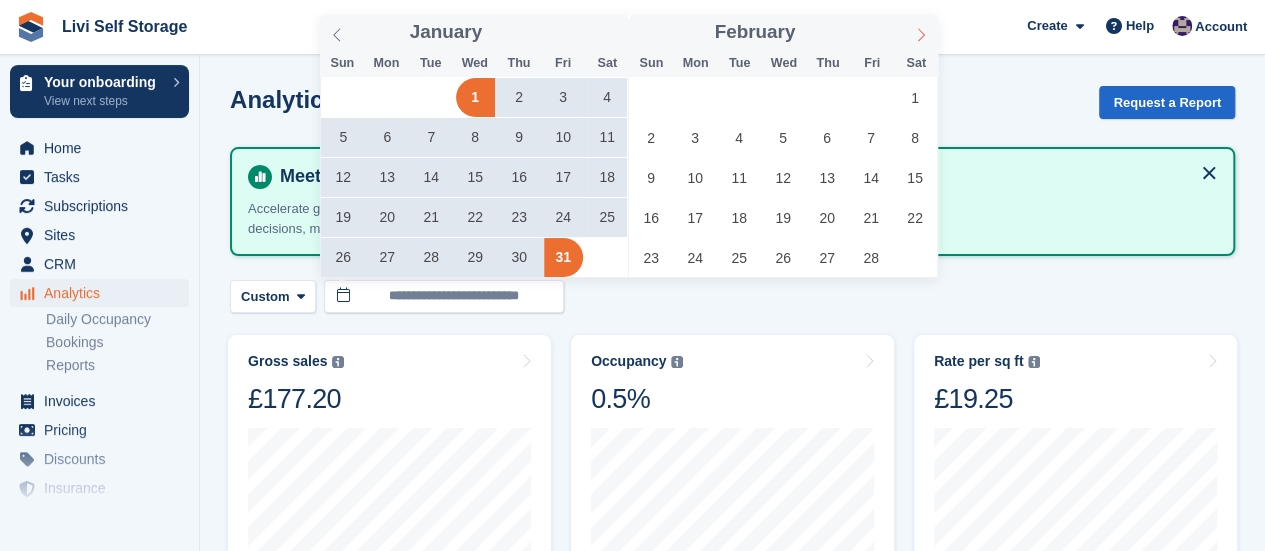 click 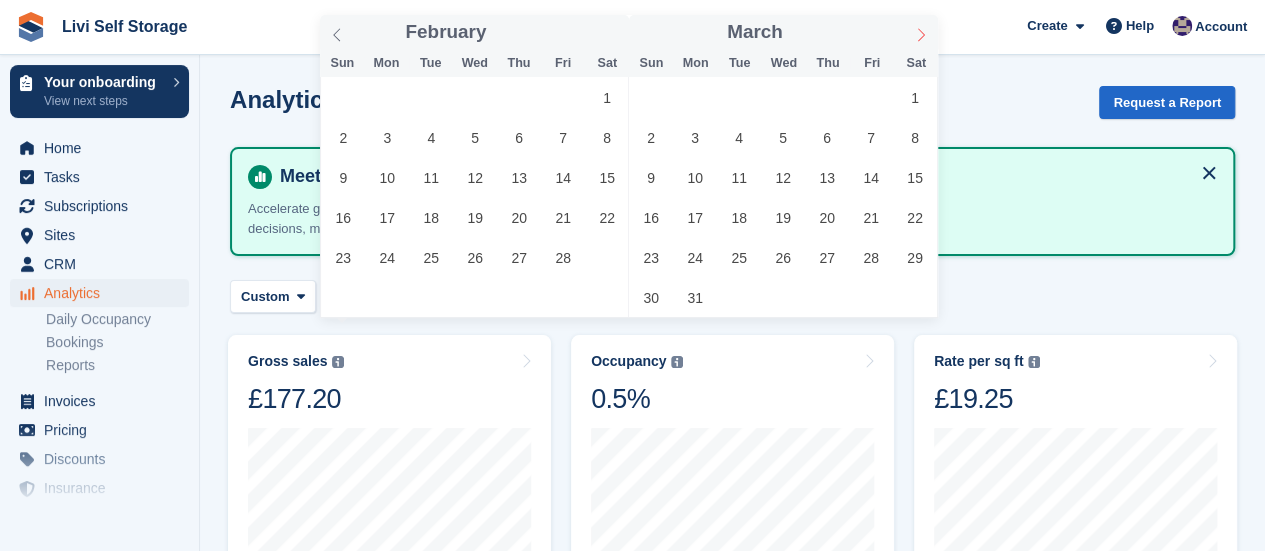 click 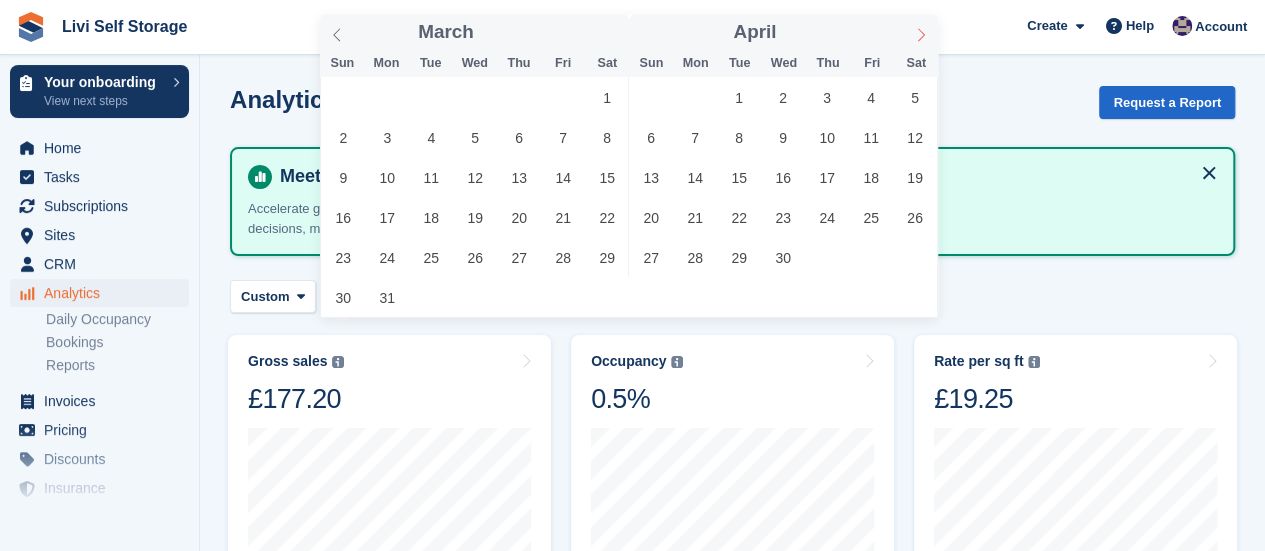 click 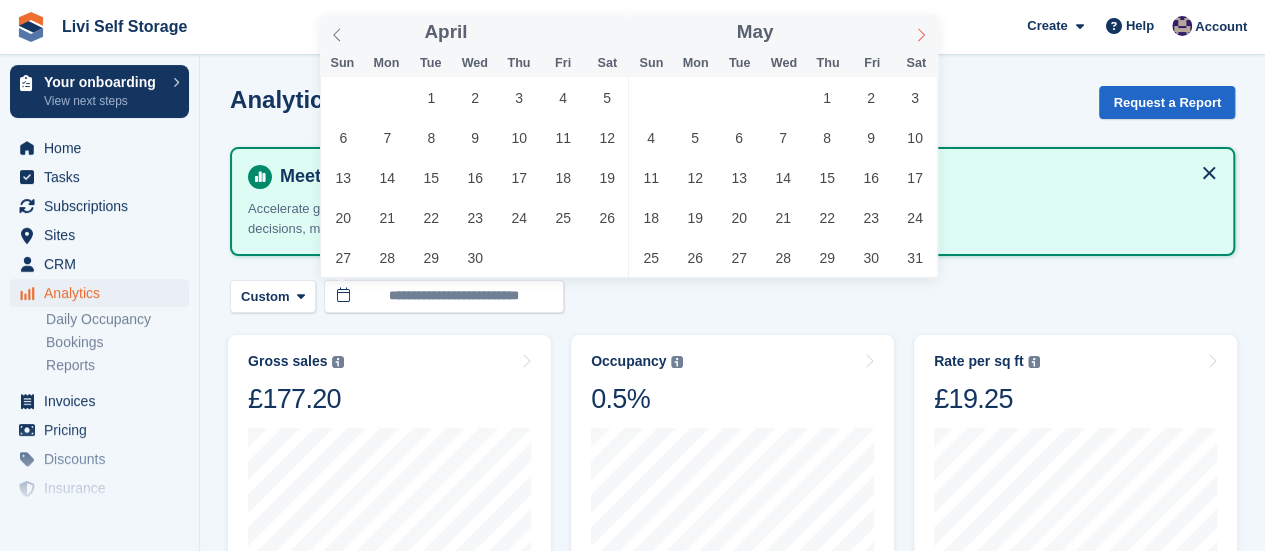click 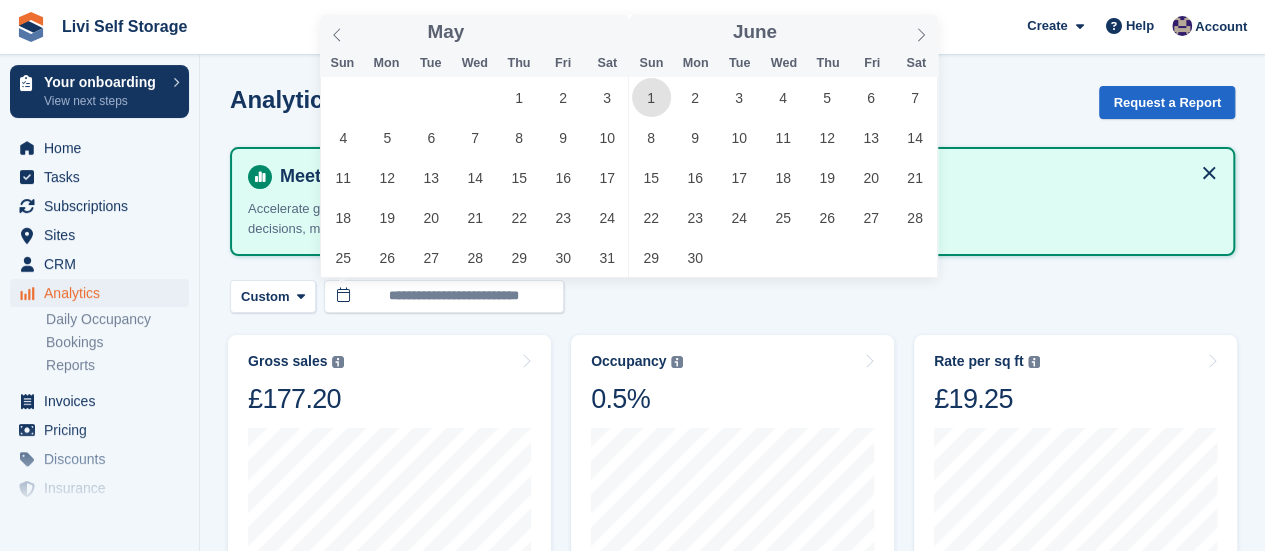 click on "1" at bounding box center (651, 97) 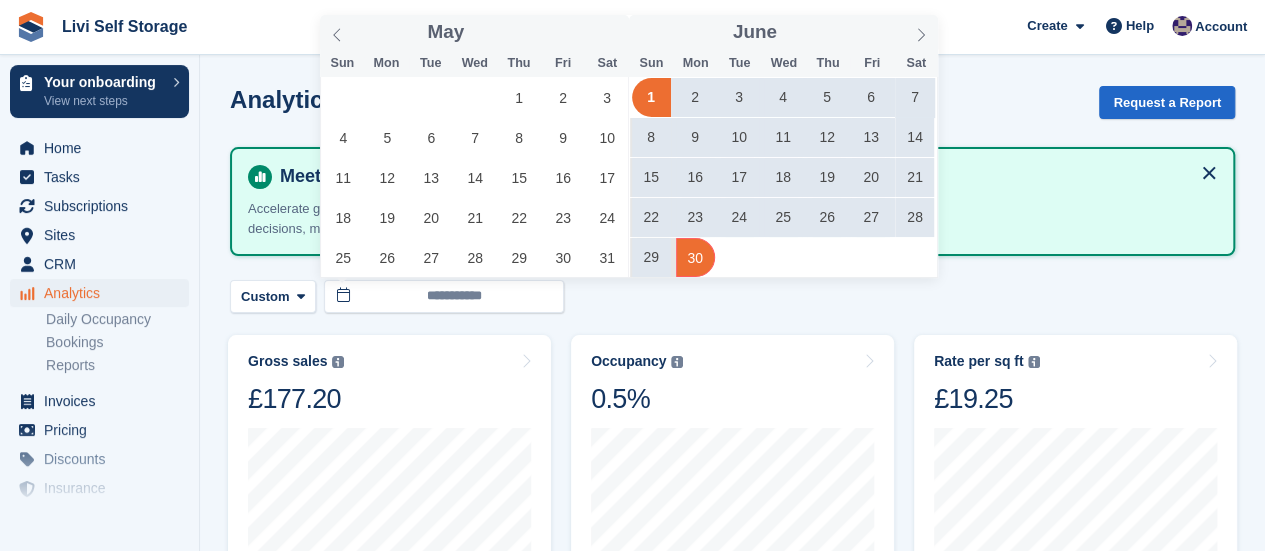 click on "30" at bounding box center (695, 257) 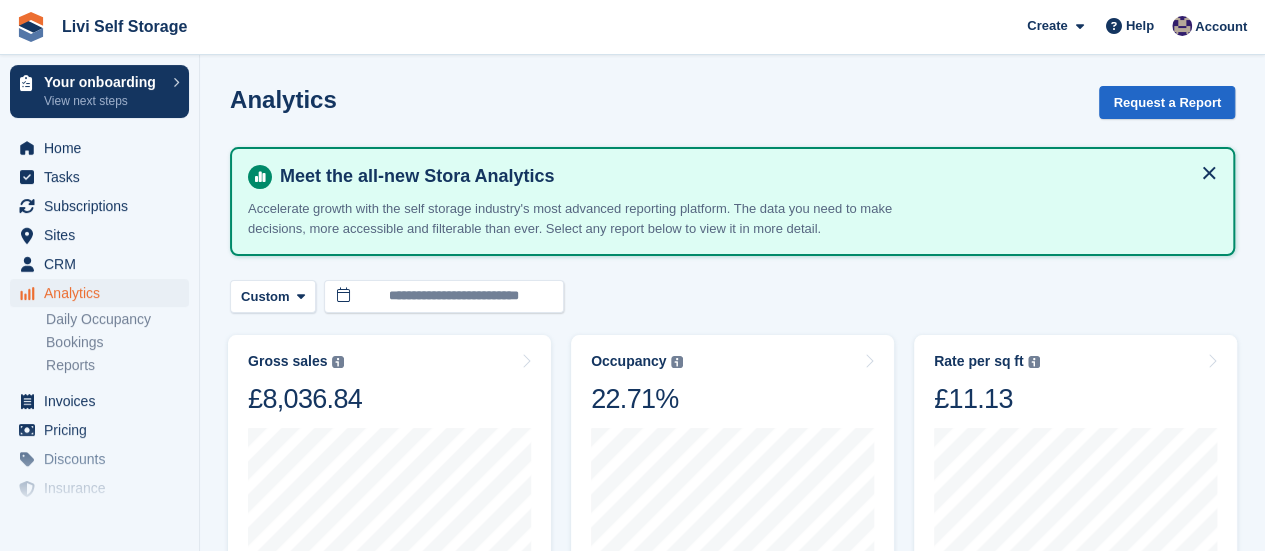 scroll, scrollTop: 100, scrollLeft: 0, axis: vertical 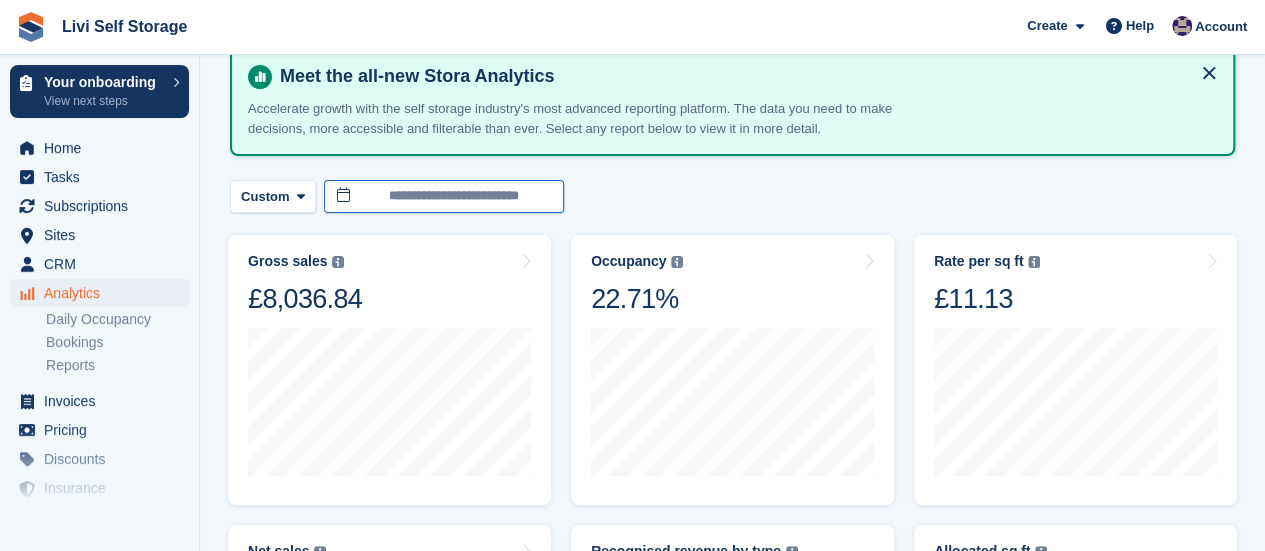 click on "**********" at bounding box center (444, 196) 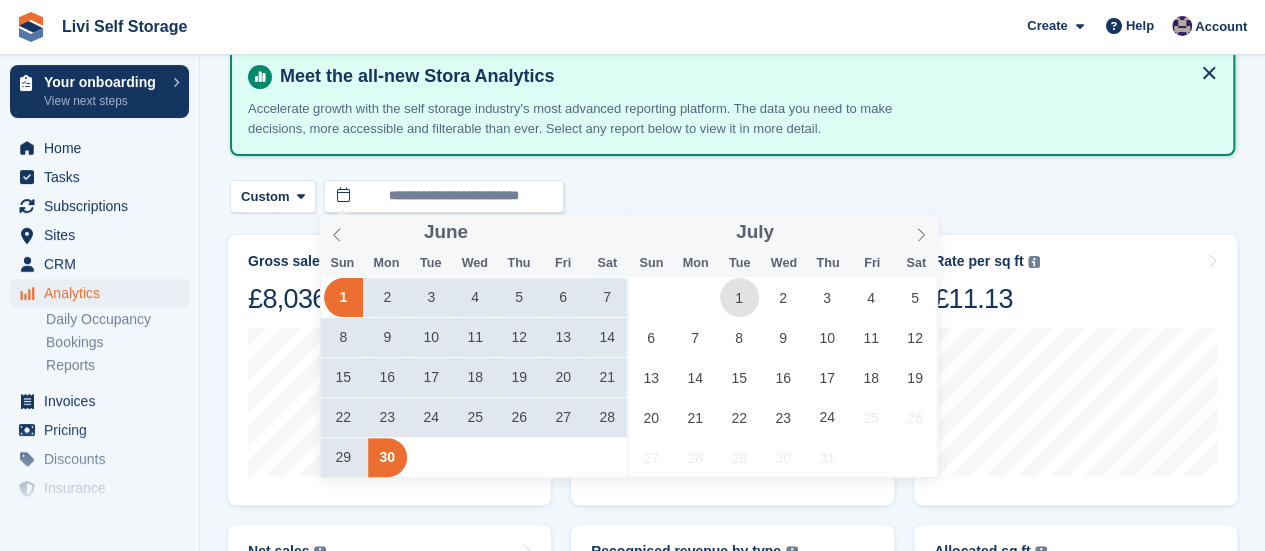 click on "1" at bounding box center (739, 297) 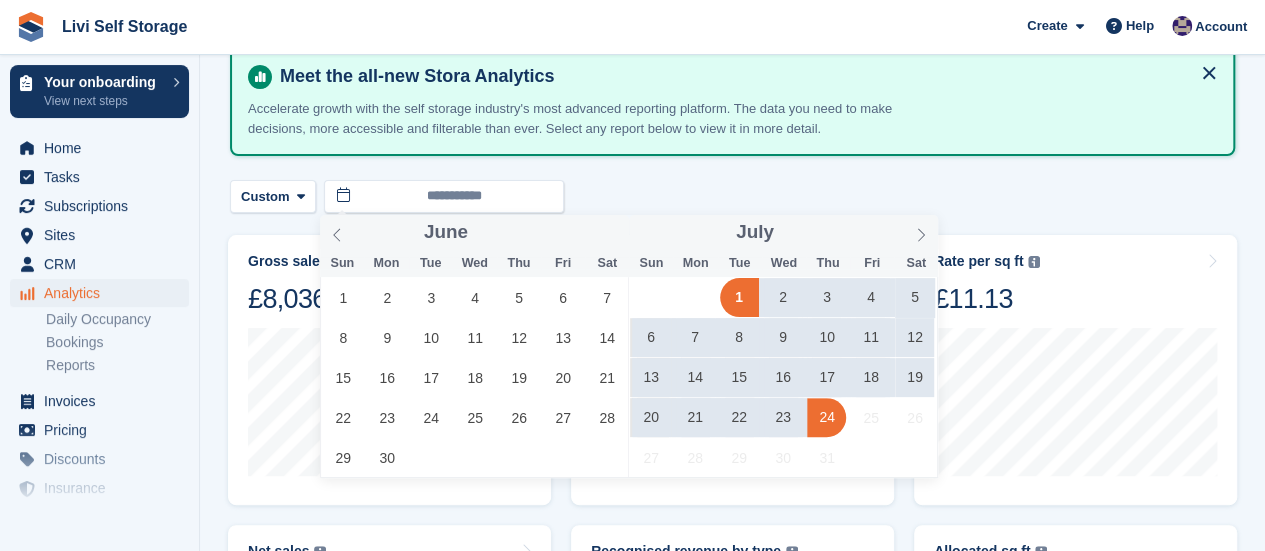 click on "24" at bounding box center (826, 417) 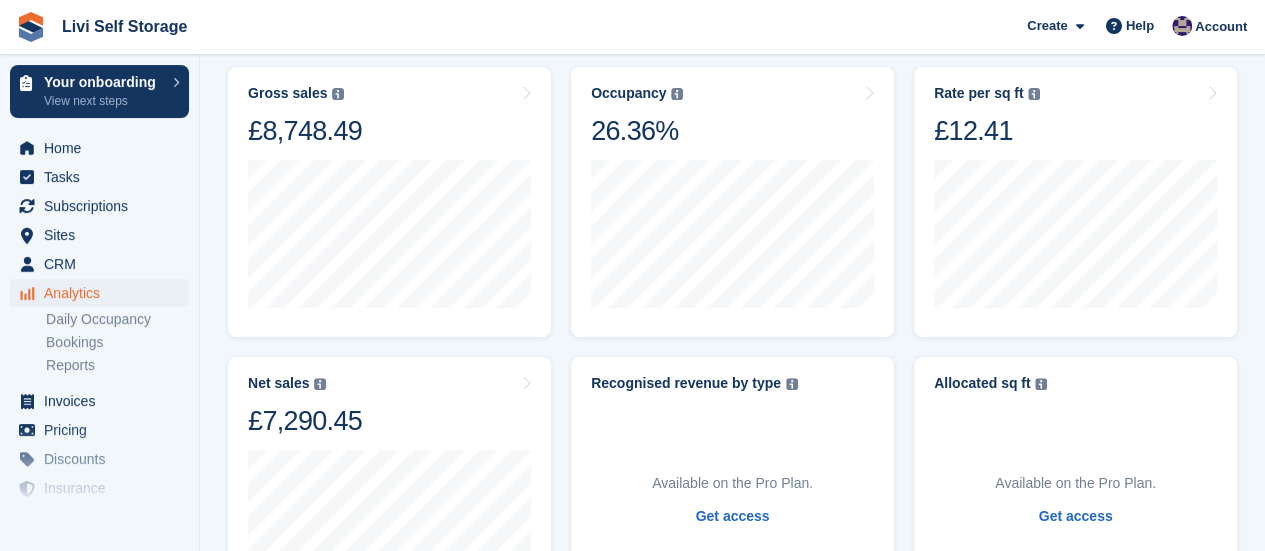 scroll, scrollTop: 300, scrollLeft: 0, axis: vertical 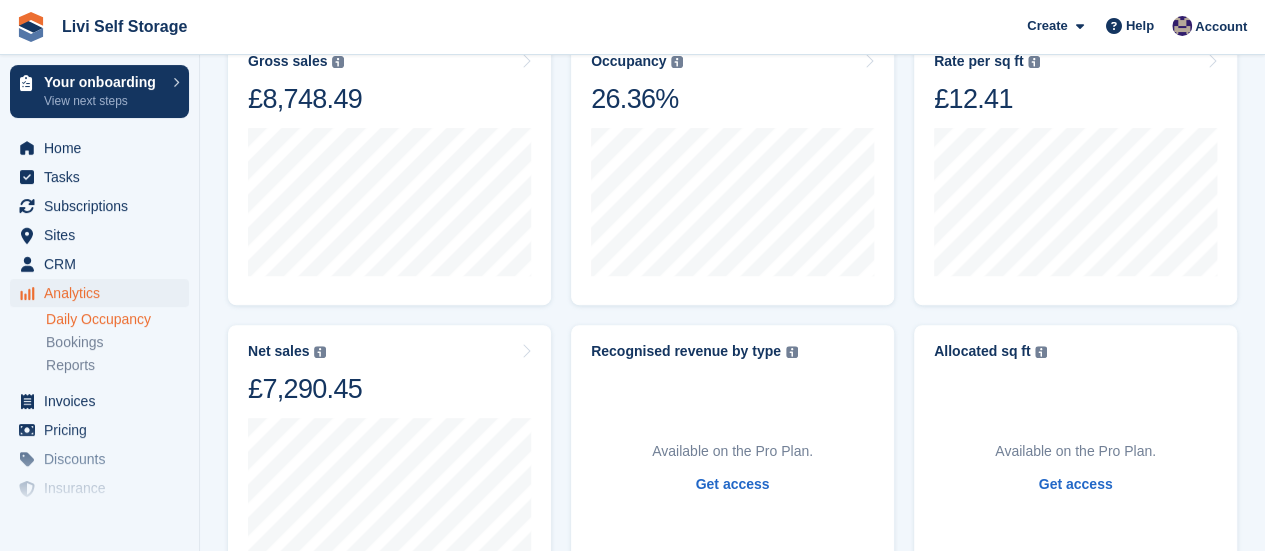 click on "Daily Occupancy" at bounding box center [117, 319] 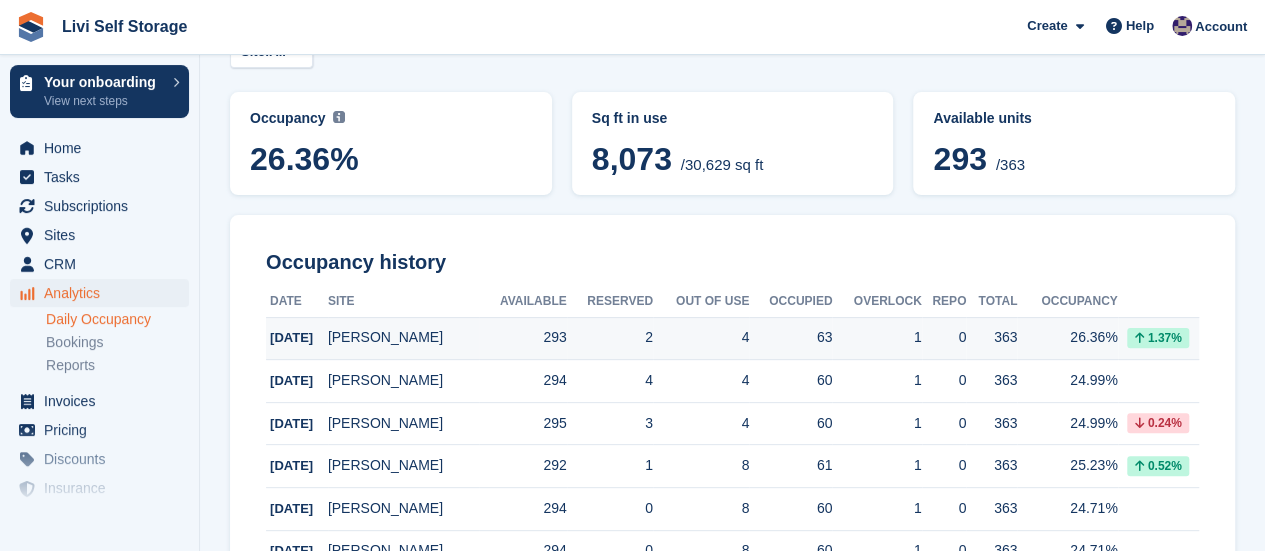 scroll, scrollTop: 100, scrollLeft: 0, axis: vertical 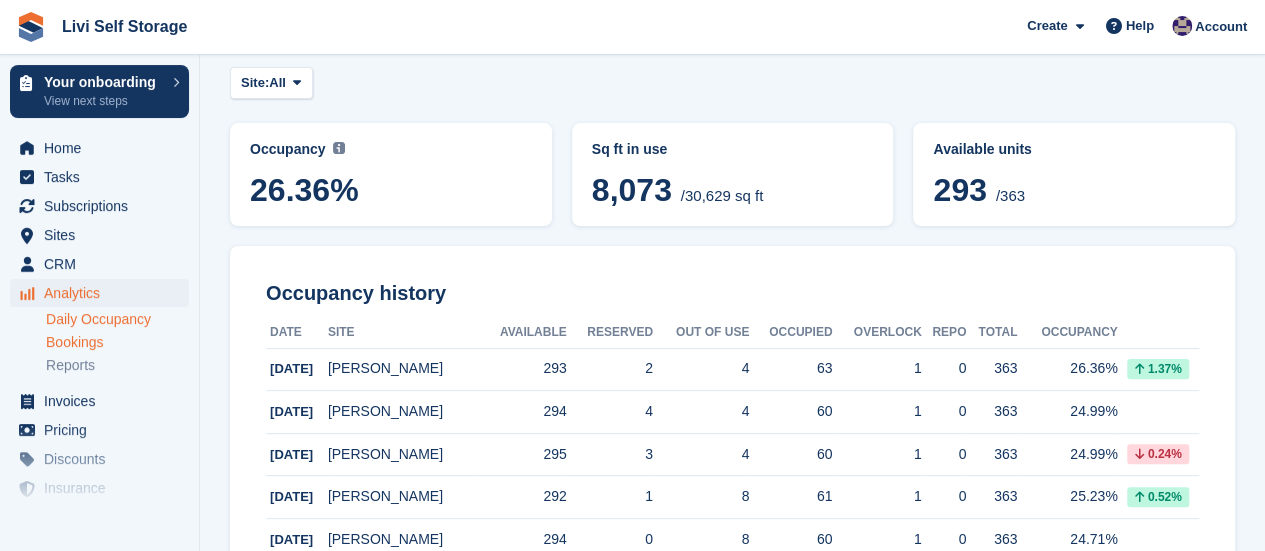 click on "Bookings" at bounding box center [117, 342] 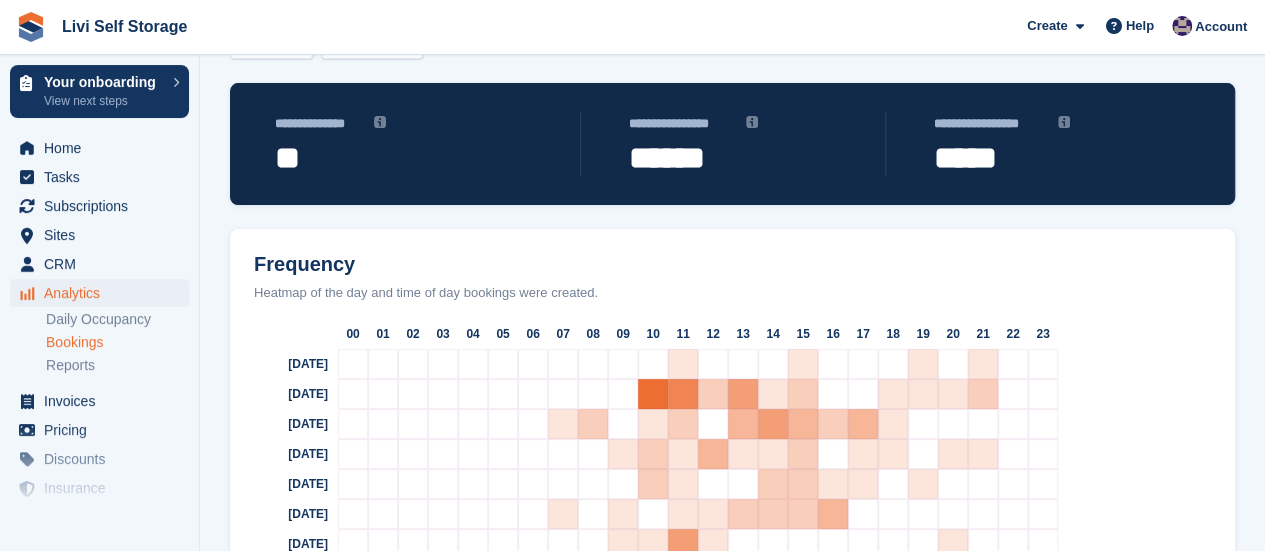 scroll, scrollTop: 91, scrollLeft: 0, axis: vertical 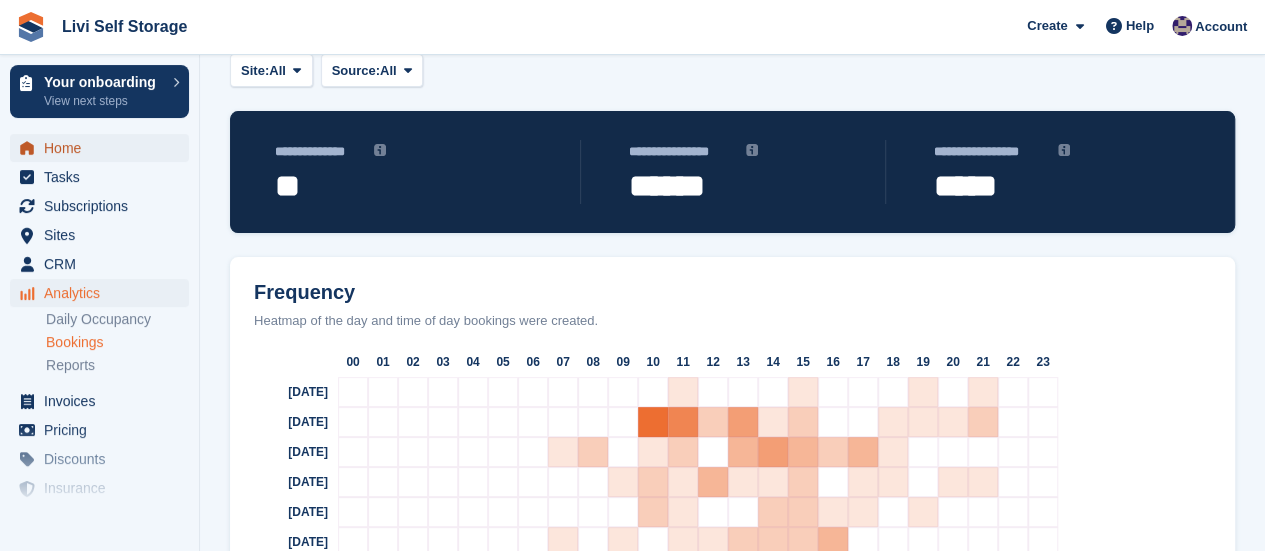 click on "Home" at bounding box center (104, 148) 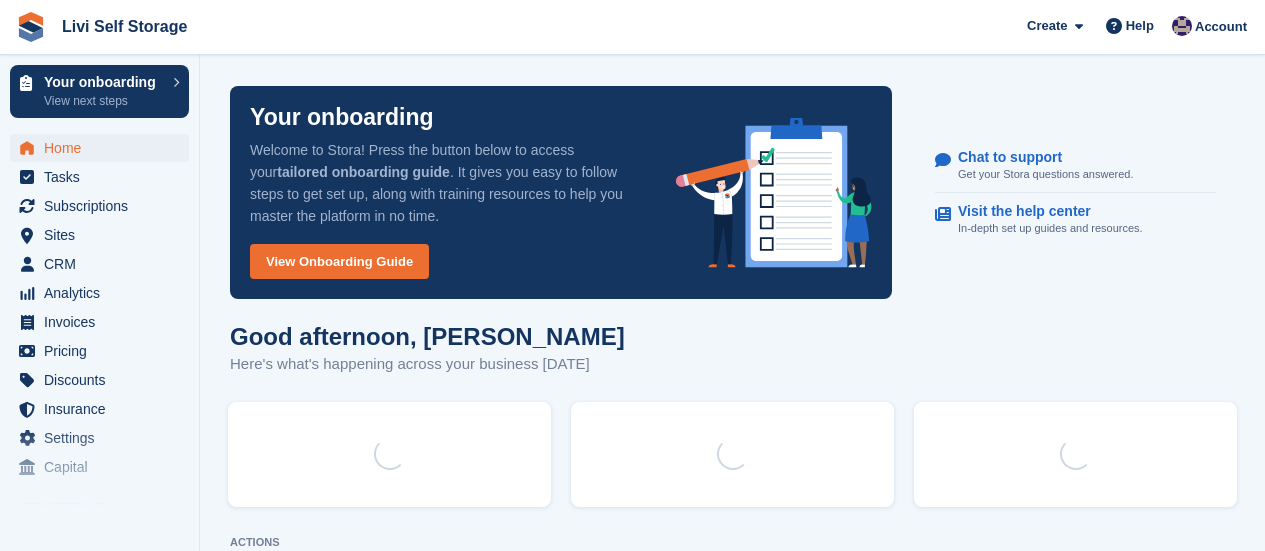 scroll, scrollTop: 0, scrollLeft: 0, axis: both 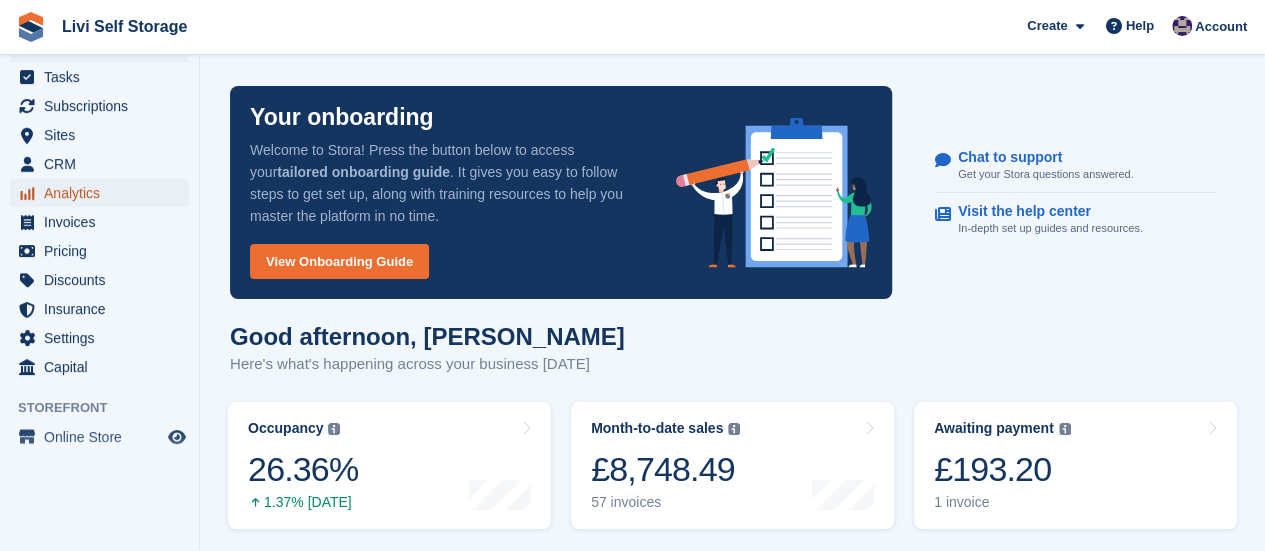 click on "Analytics" at bounding box center (104, 193) 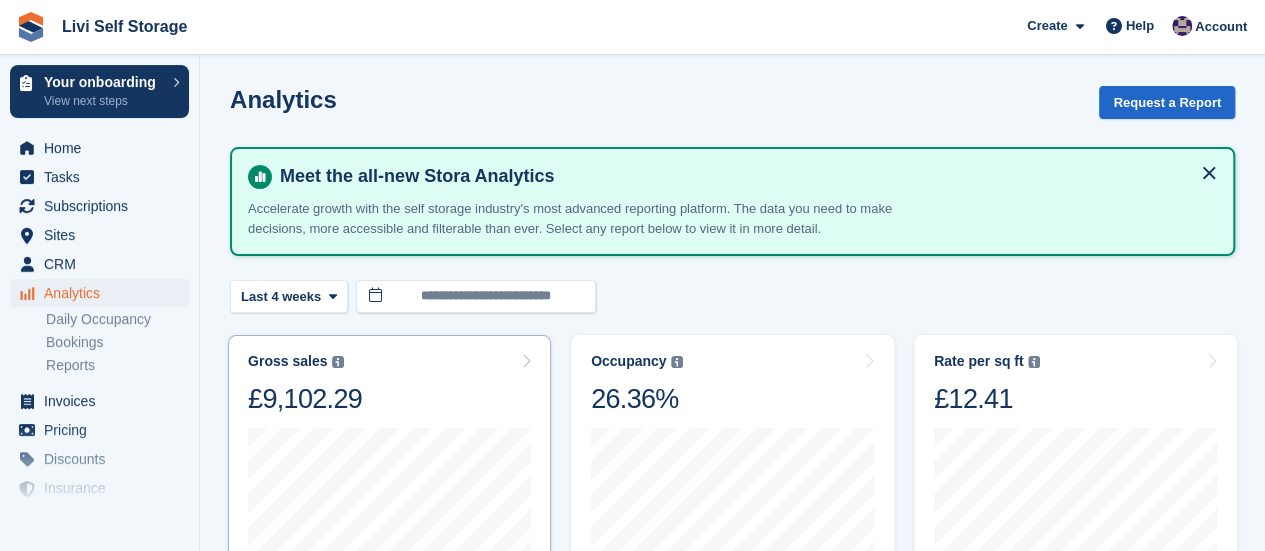 scroll, scrollTop: 100, scrollLeft: 0, axis: vertical 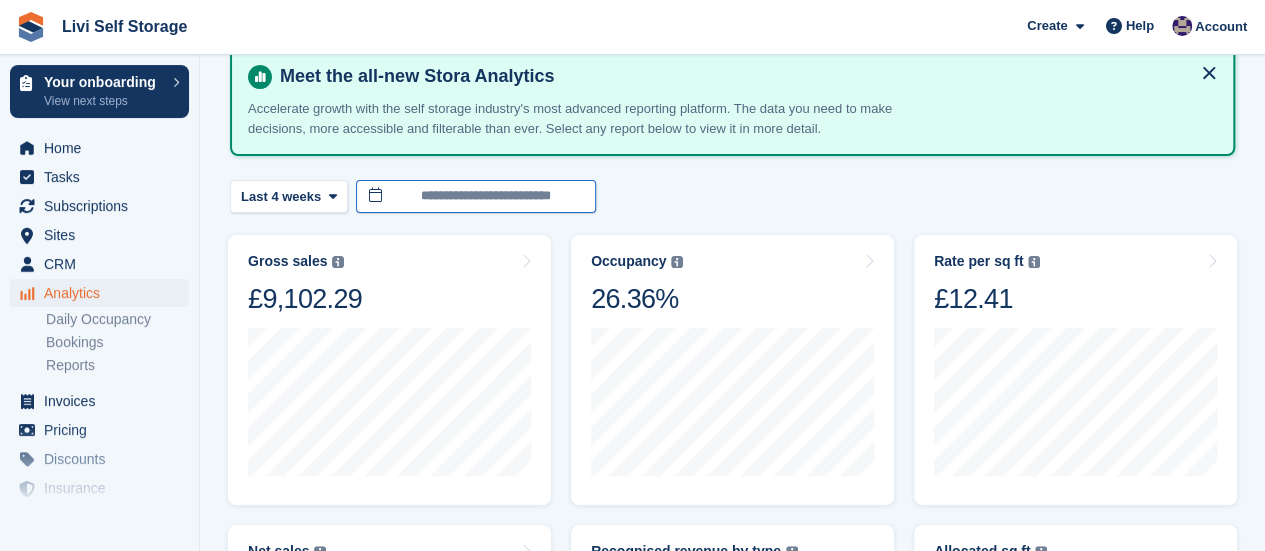 click on "**********" at bounding box center [476, 196] 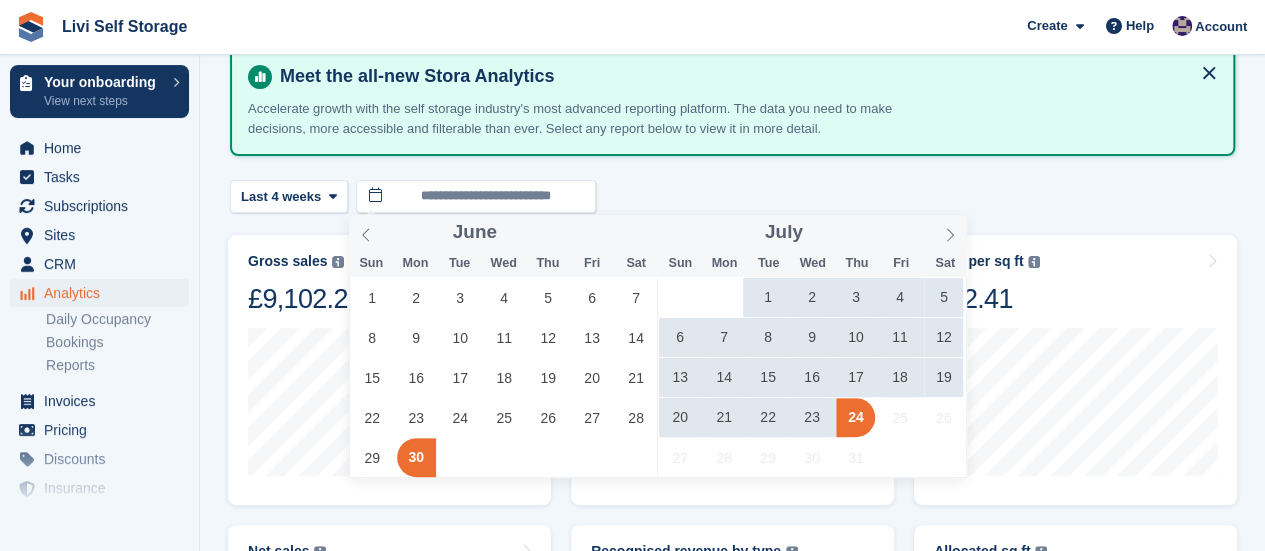 click on "1" at bounding box center [767, 297] 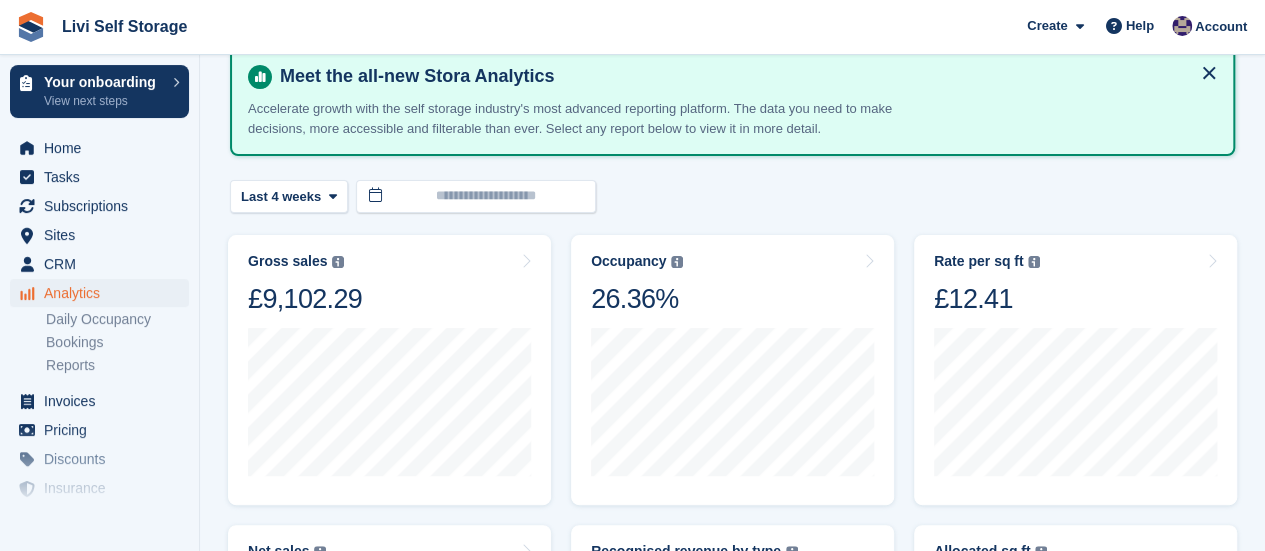 click on "Last 4 weeks
Last 7 days
Last 2 weeks
Last 4 weeks
Last 3 months
Last 6 months
Last 9 months
Last 12 months
Month to date
Quarter to date
Year to date" at bounding box center [732, 196] 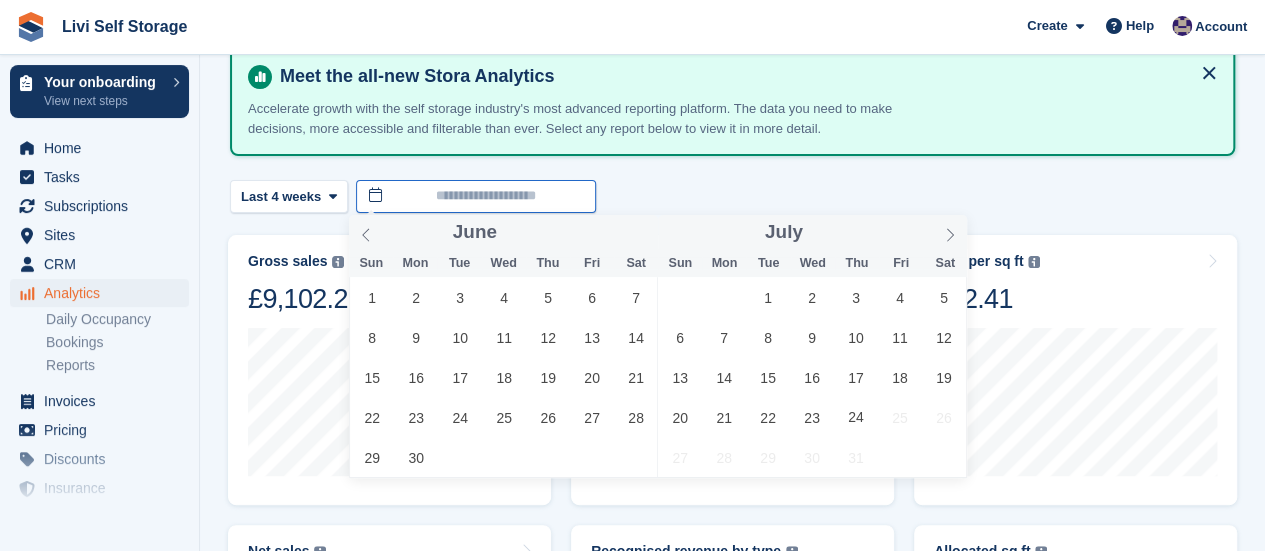 click at bounding box center [476, 196] 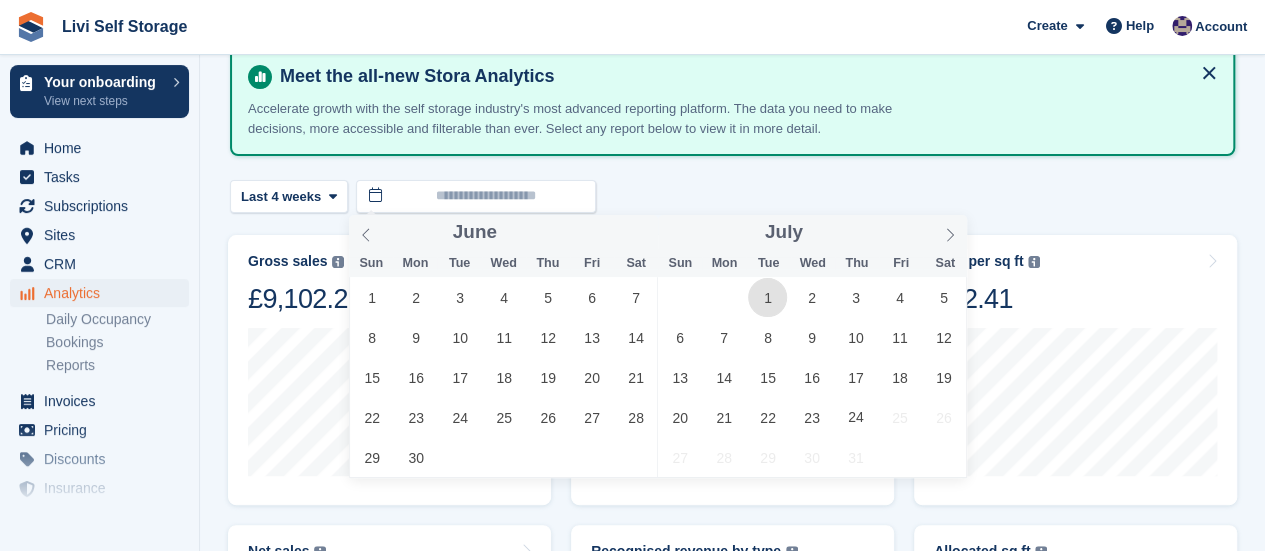 click on "1" at bounding box center [767, 297] 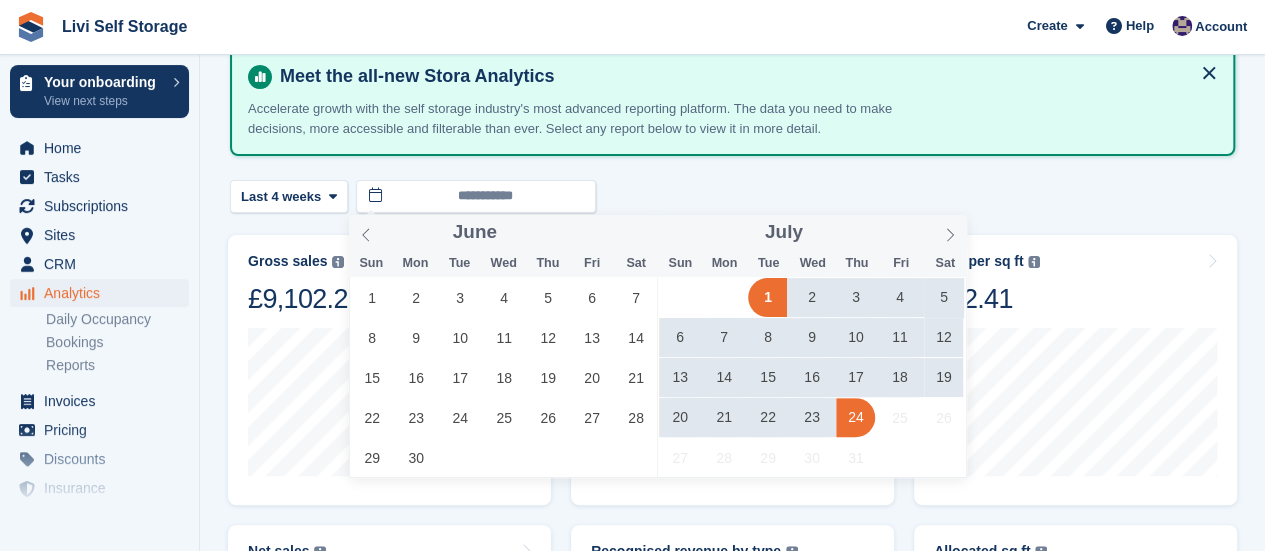click on "24" at bounding box center (855, 417) 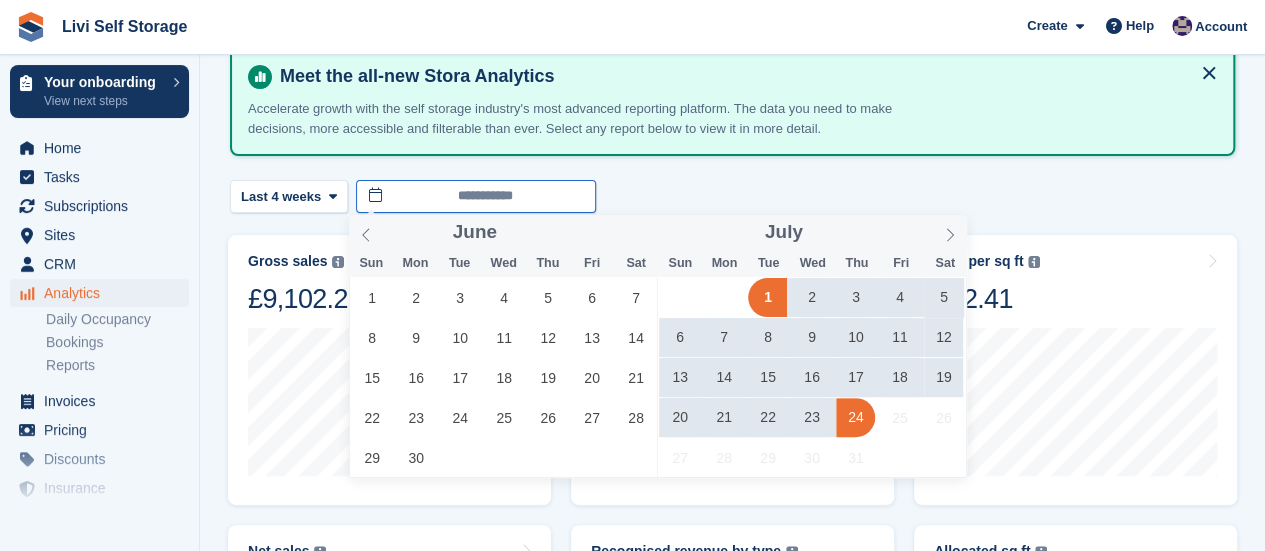 type on "**********" 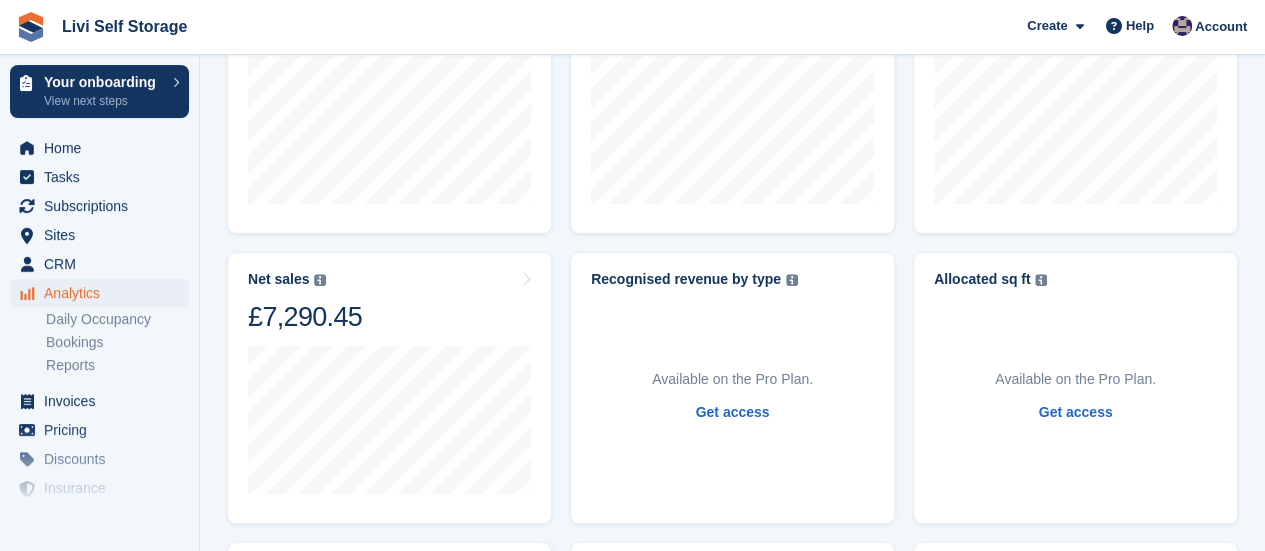 scroll, scrollTop: 400, scrollLeft: 0, axis: vertical 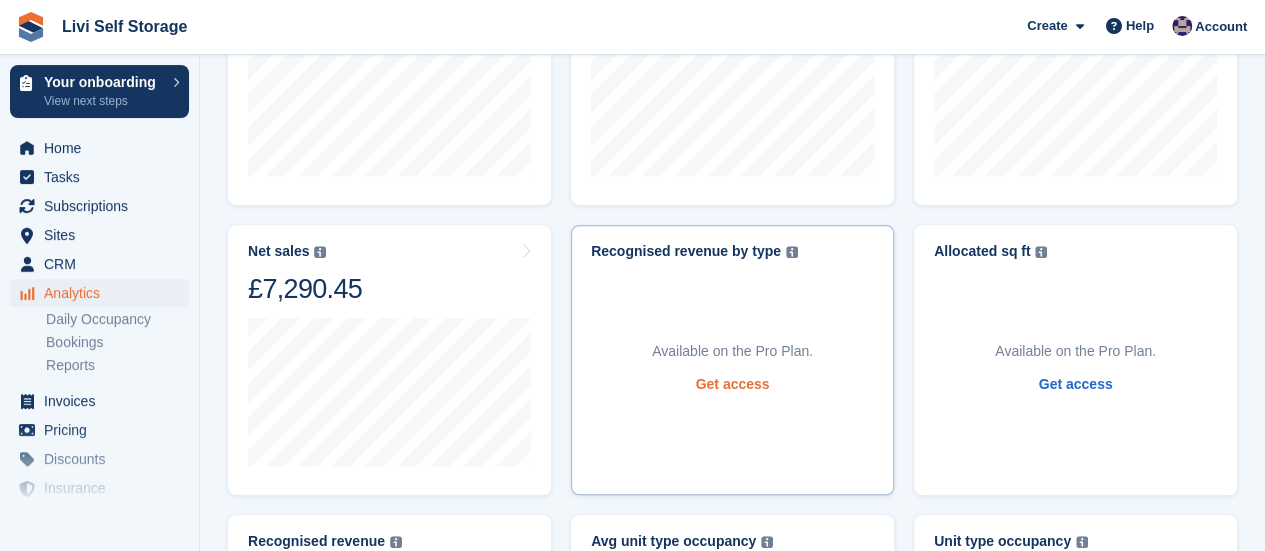 click on "Get access" at bounding box center [733, 384] 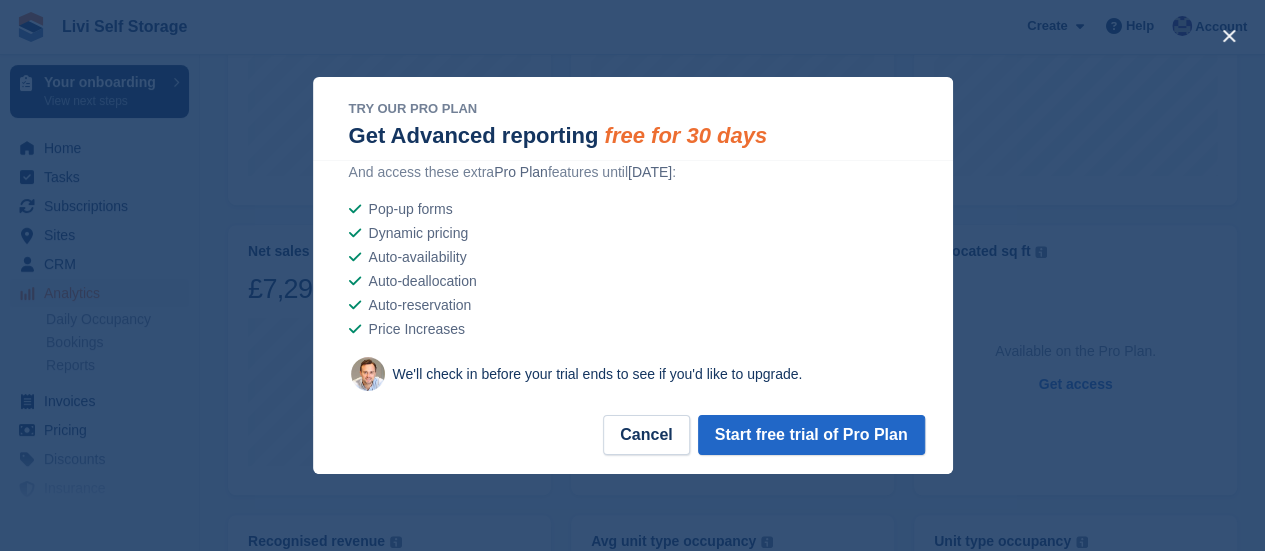 click at bounding box center (632, 275) 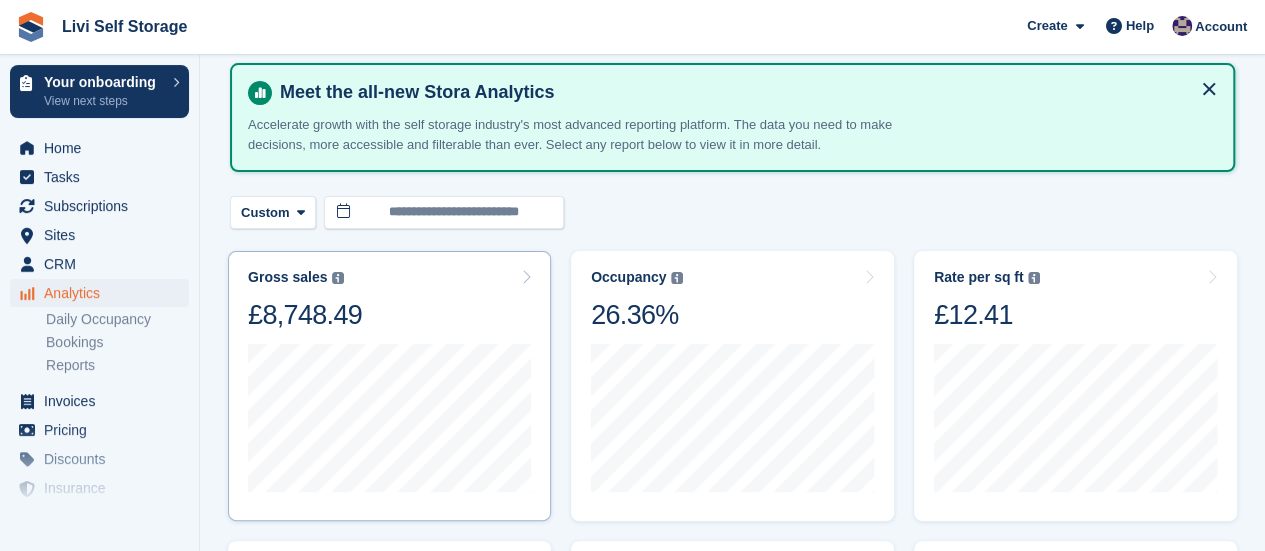 scroll, scrollTop: 0, scrollLeft: 0, axis: both 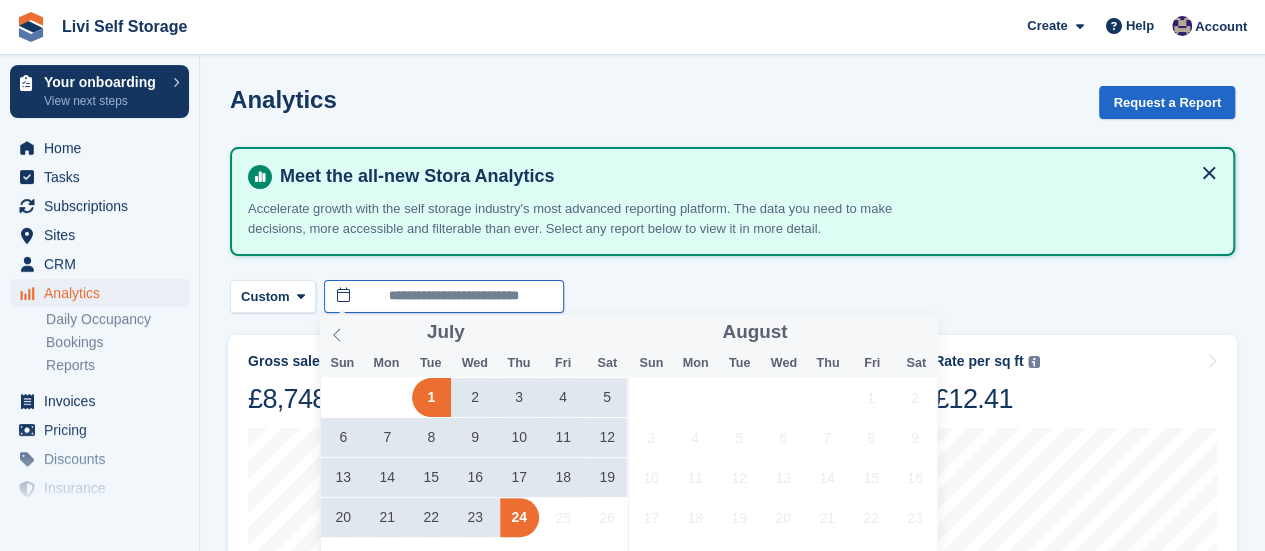 click on "**********" at bounding box center [444, 296] 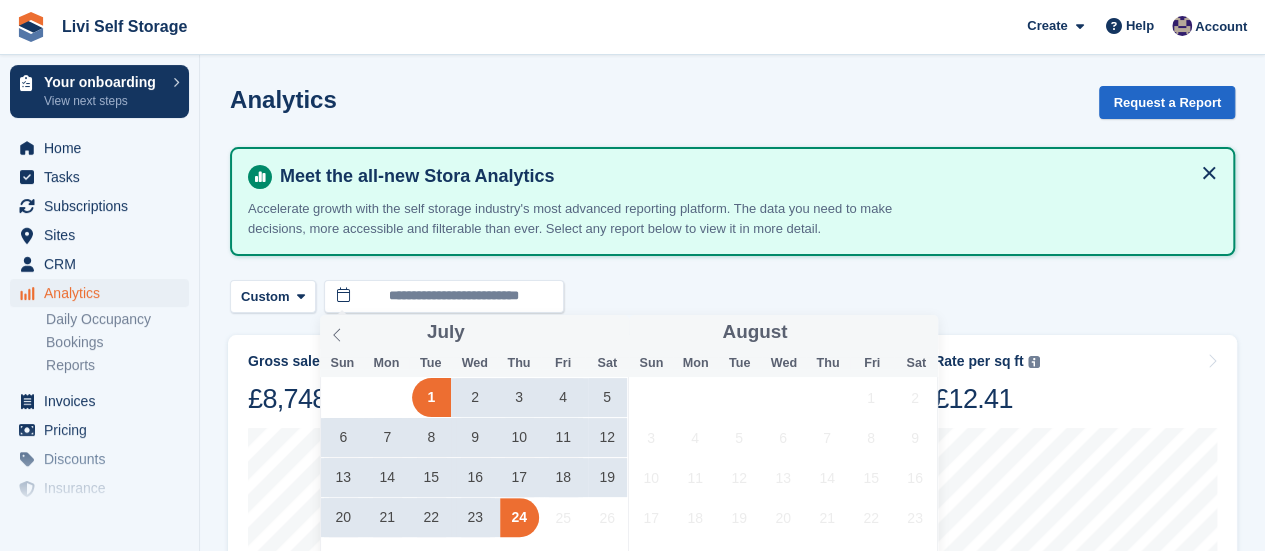 click on "1" at bounding box center [431, 397] 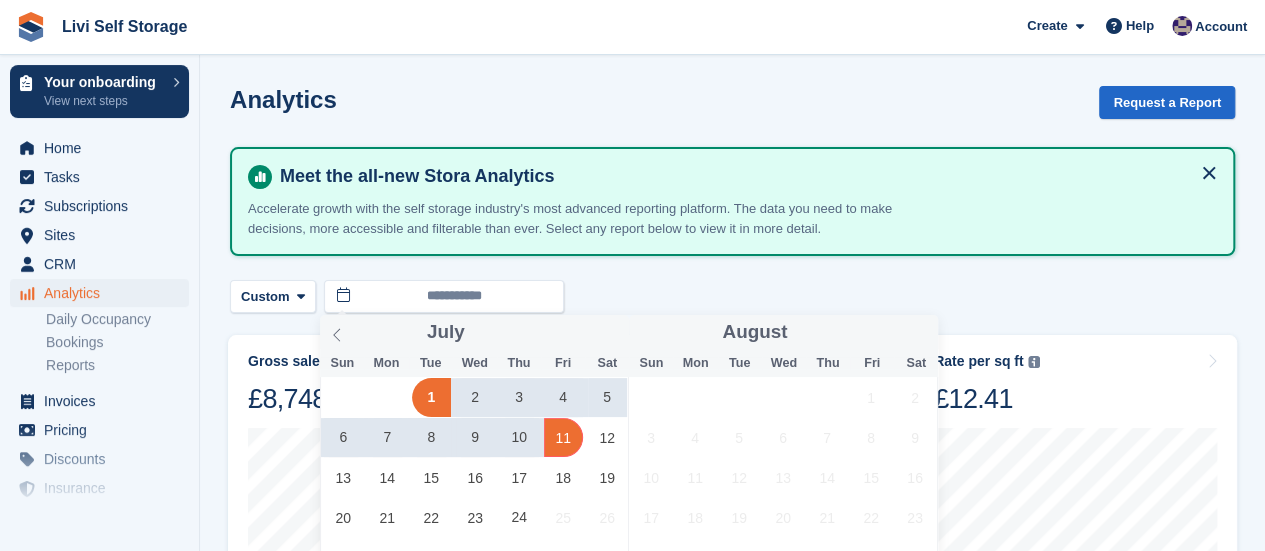 click on "11" at bounding box center (563, 437) 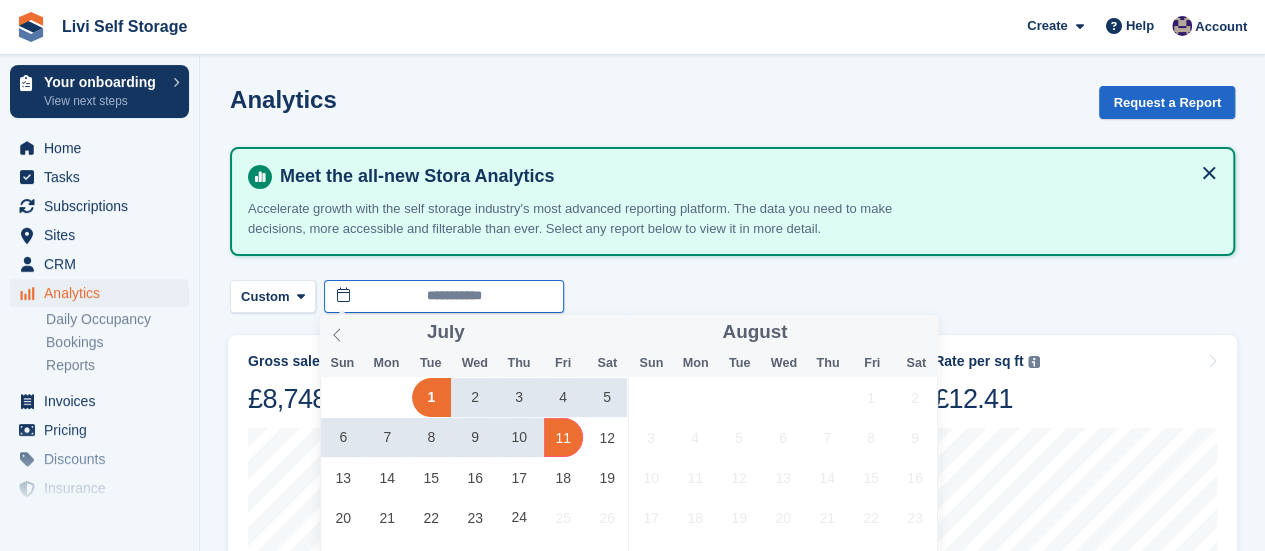 type on "**********" 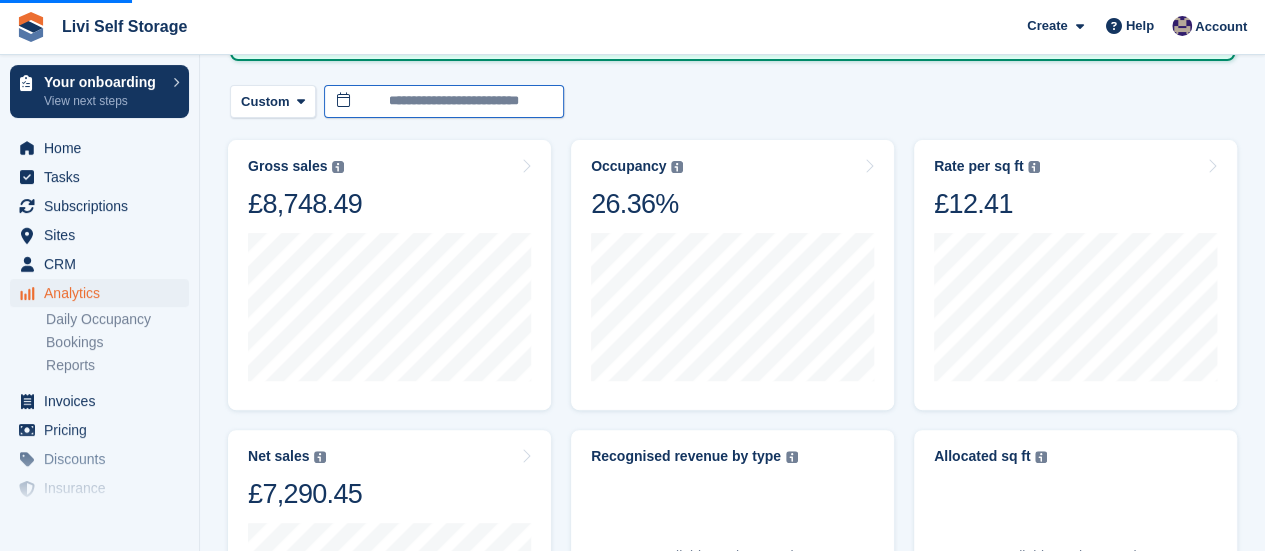scroll, scrollTop: 200, scrollLeft: 0, axis: vertical 